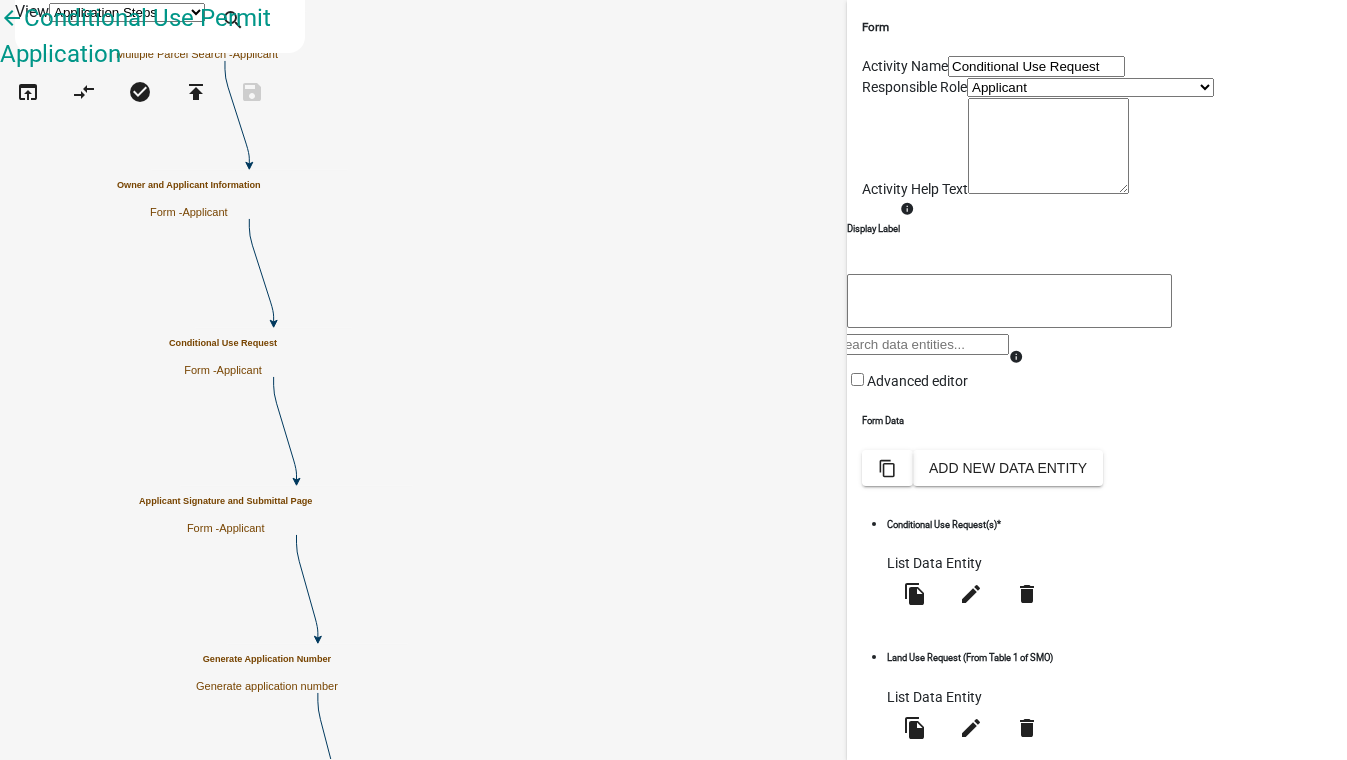 scroll, scrollTop: 0, scrollLeft: 0, axis: both 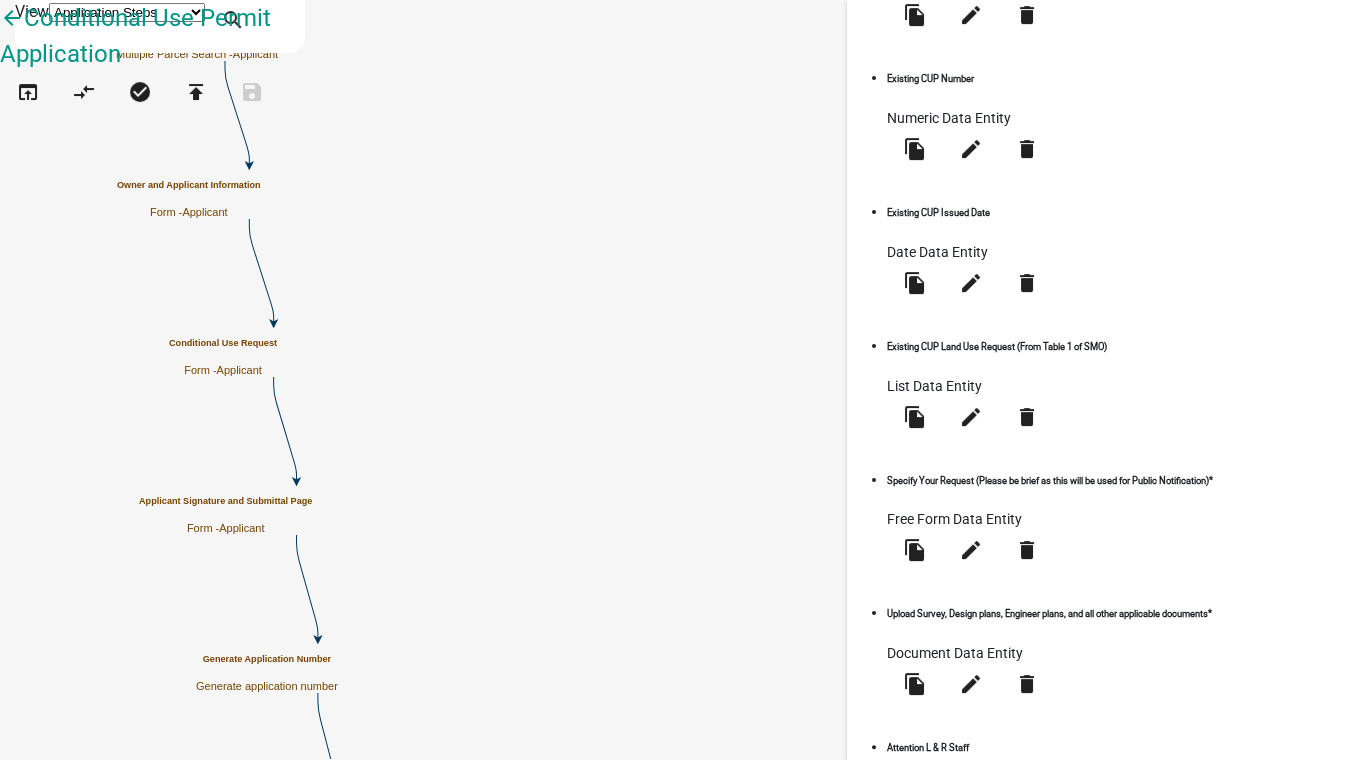click on "Preview" 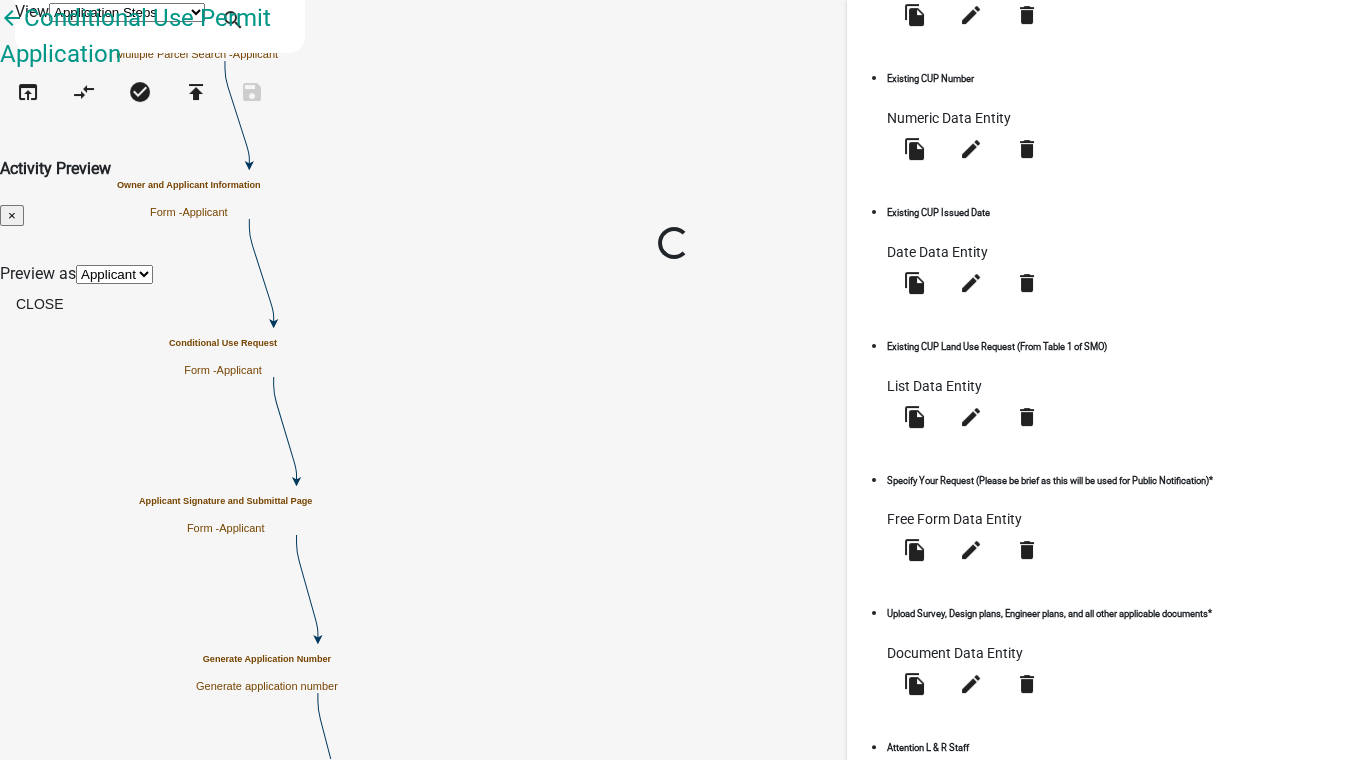 type 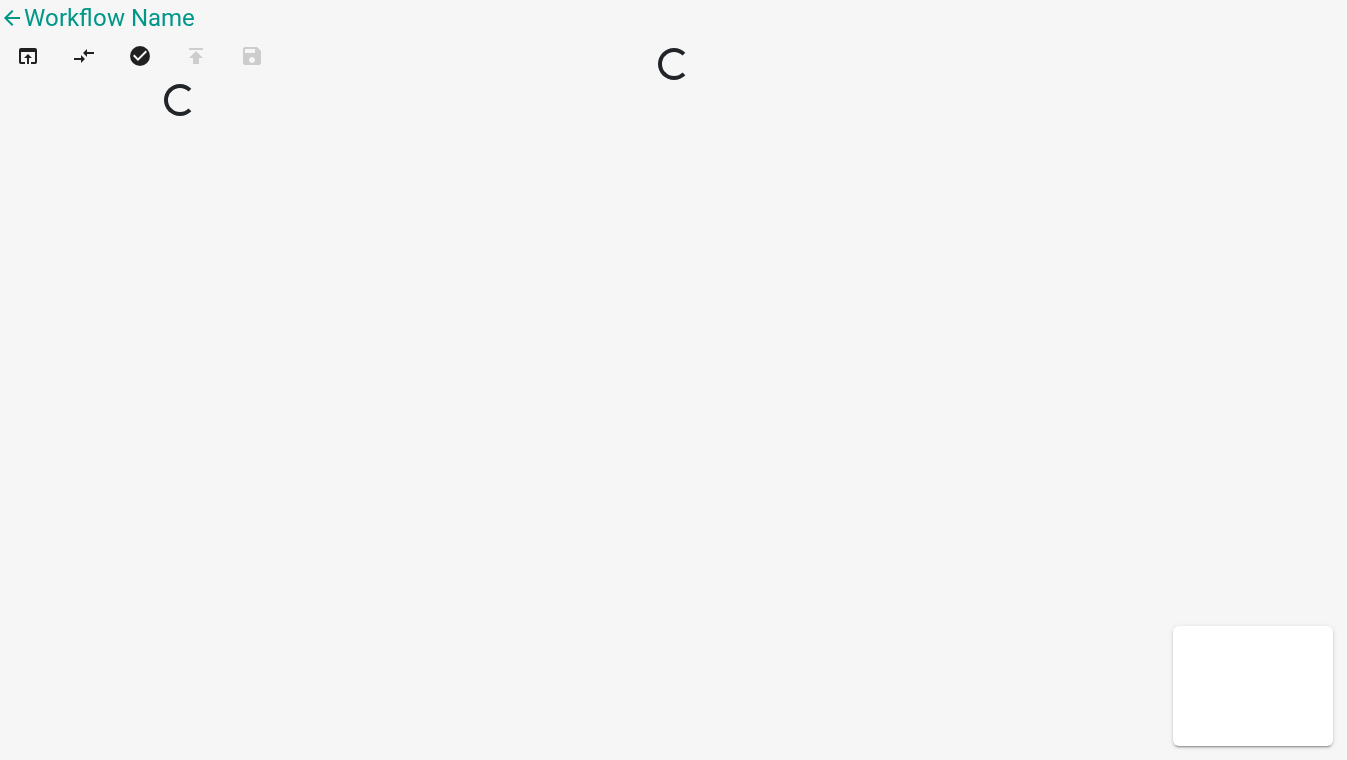 scroll, scrollTop: 0, scrollLeft: 0, axis: both 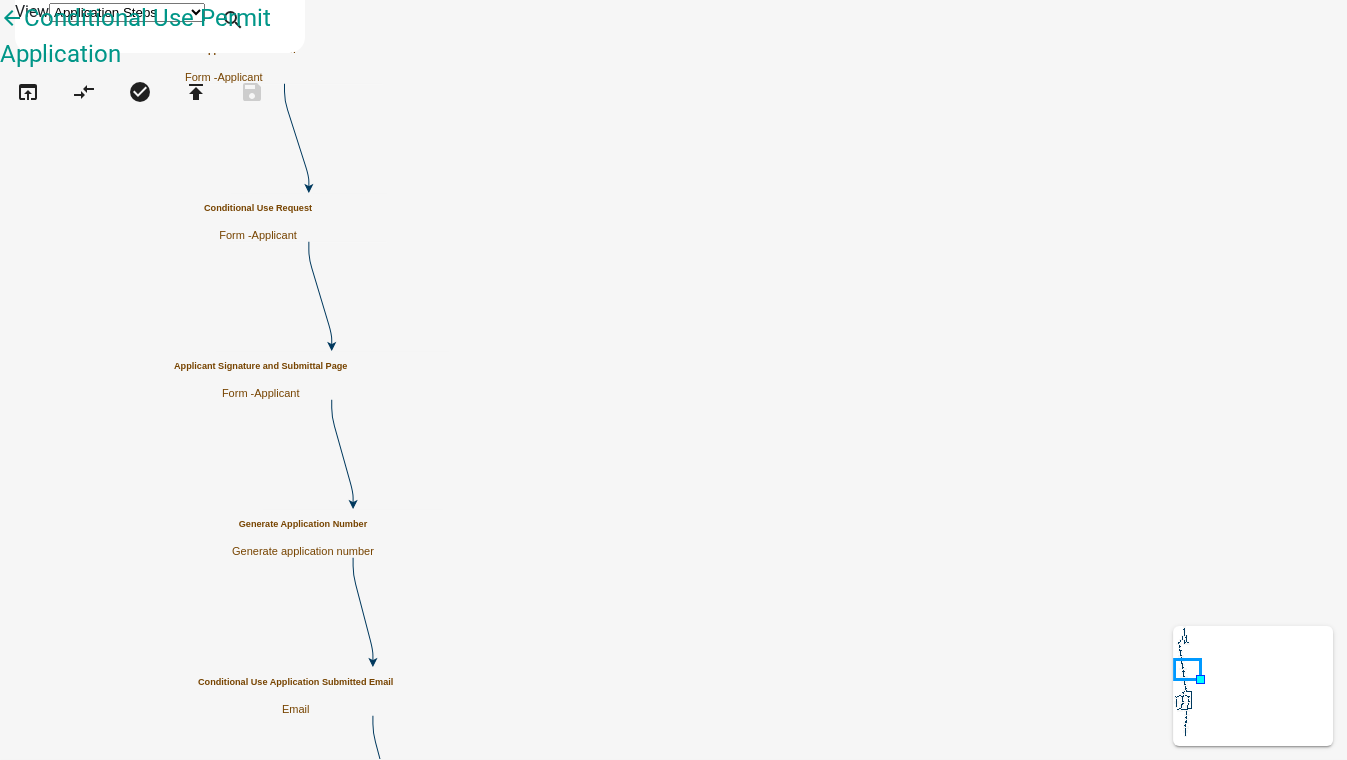 click on "Conditional Use Request" at bounding box center (258, 208) 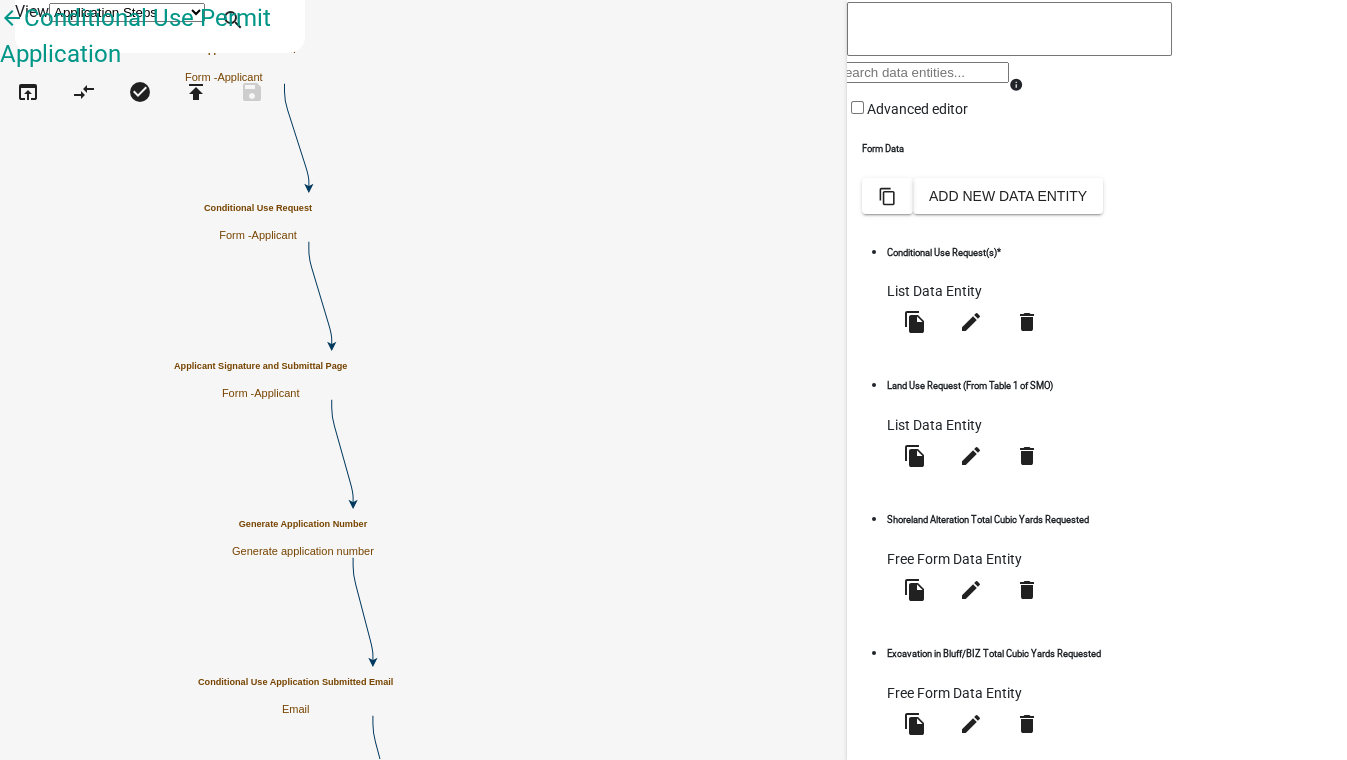 scroll, scrollTop: 1114, scrollLeft: 0, axis: vertical 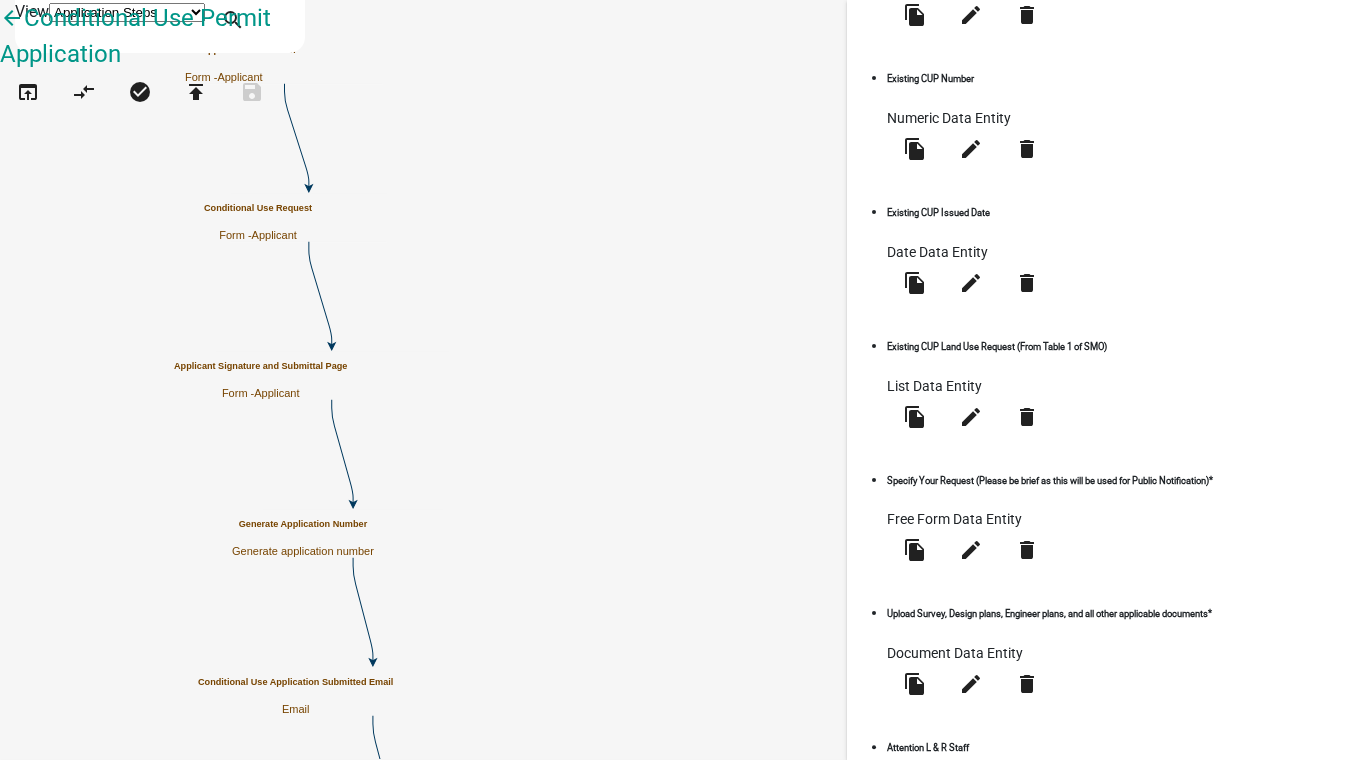 click on "Preview" 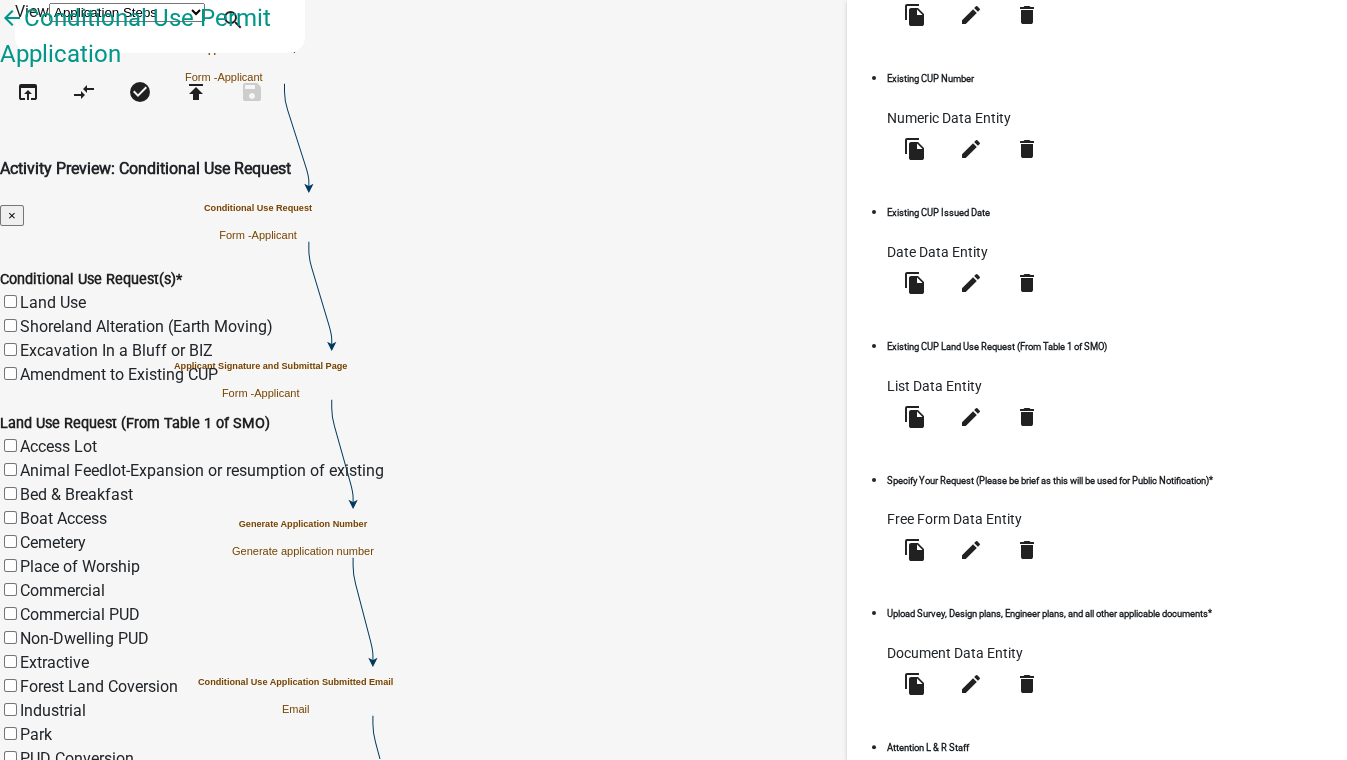 scroll, scrollTop: 1354, scrollLeft: 0, axis: vertical 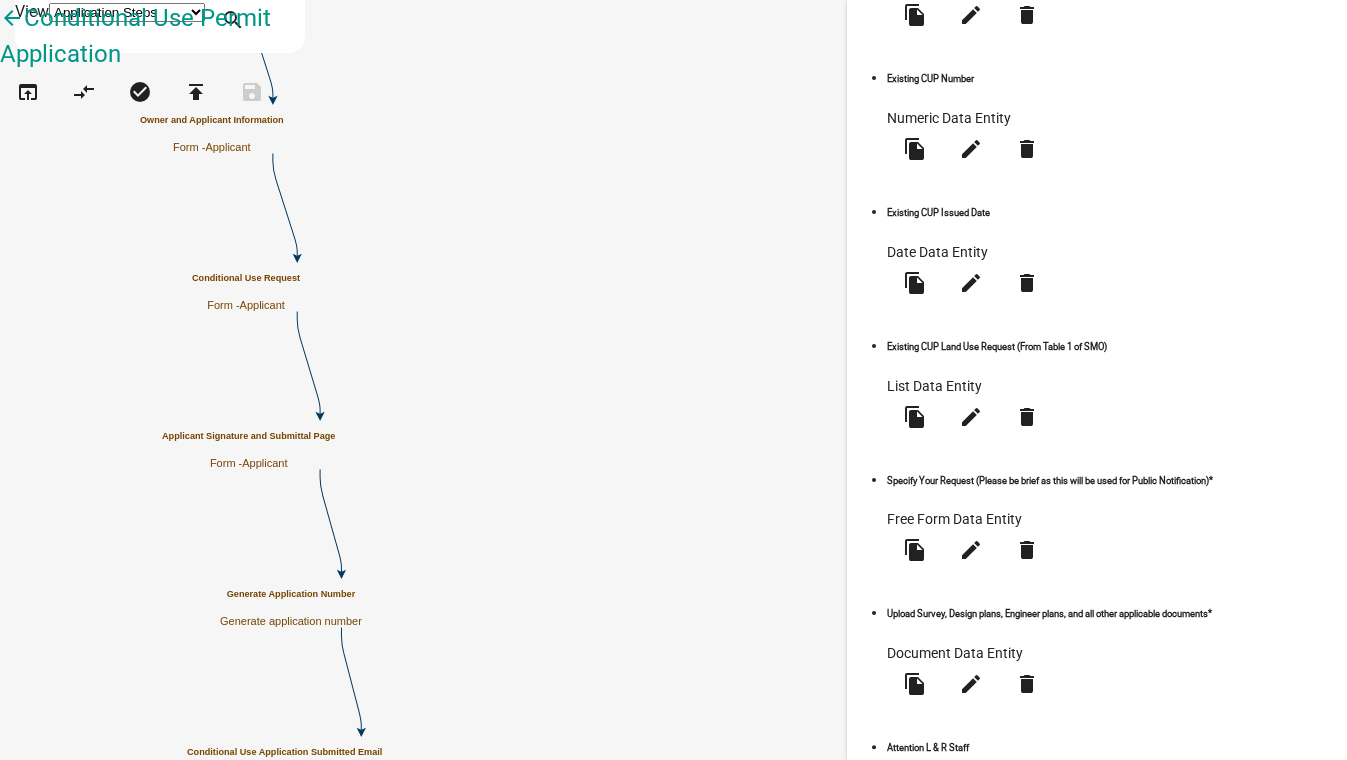 click on "edit" 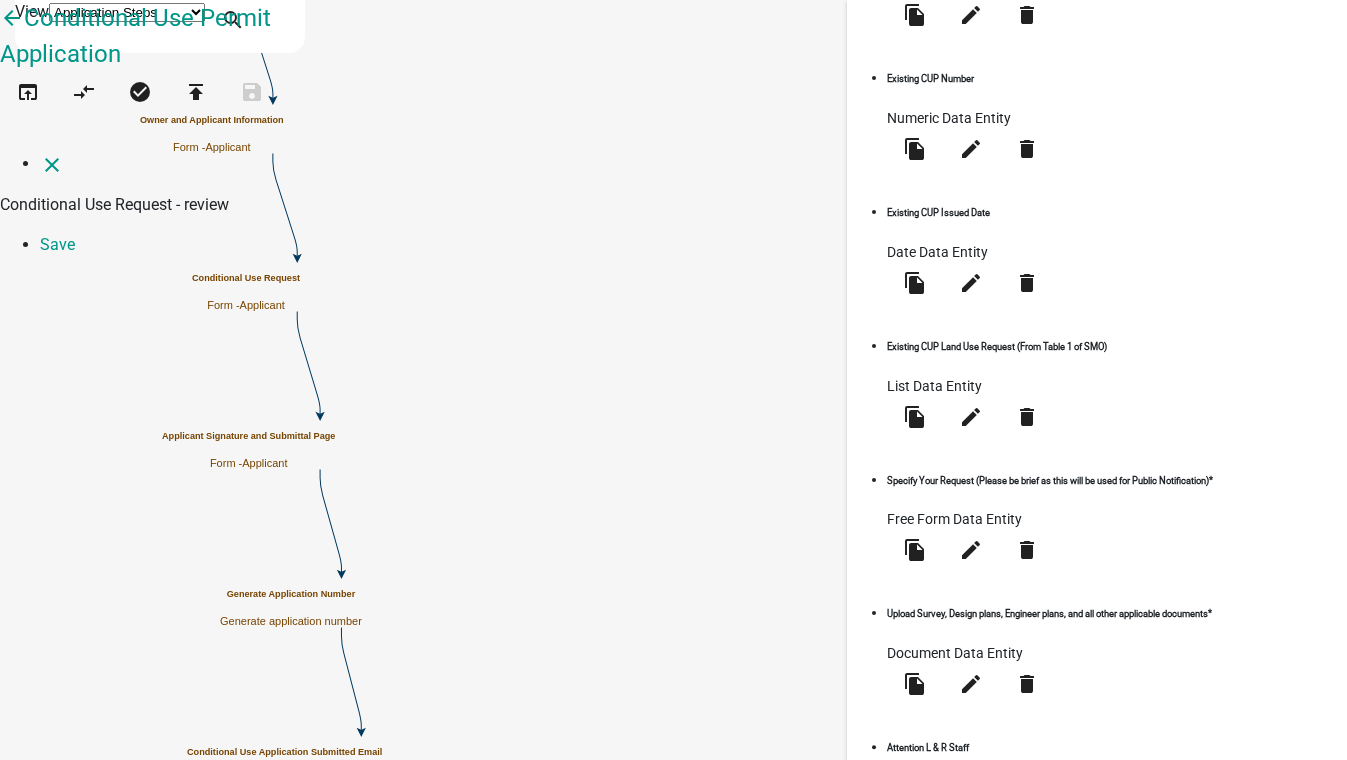select on "display-entity-value" 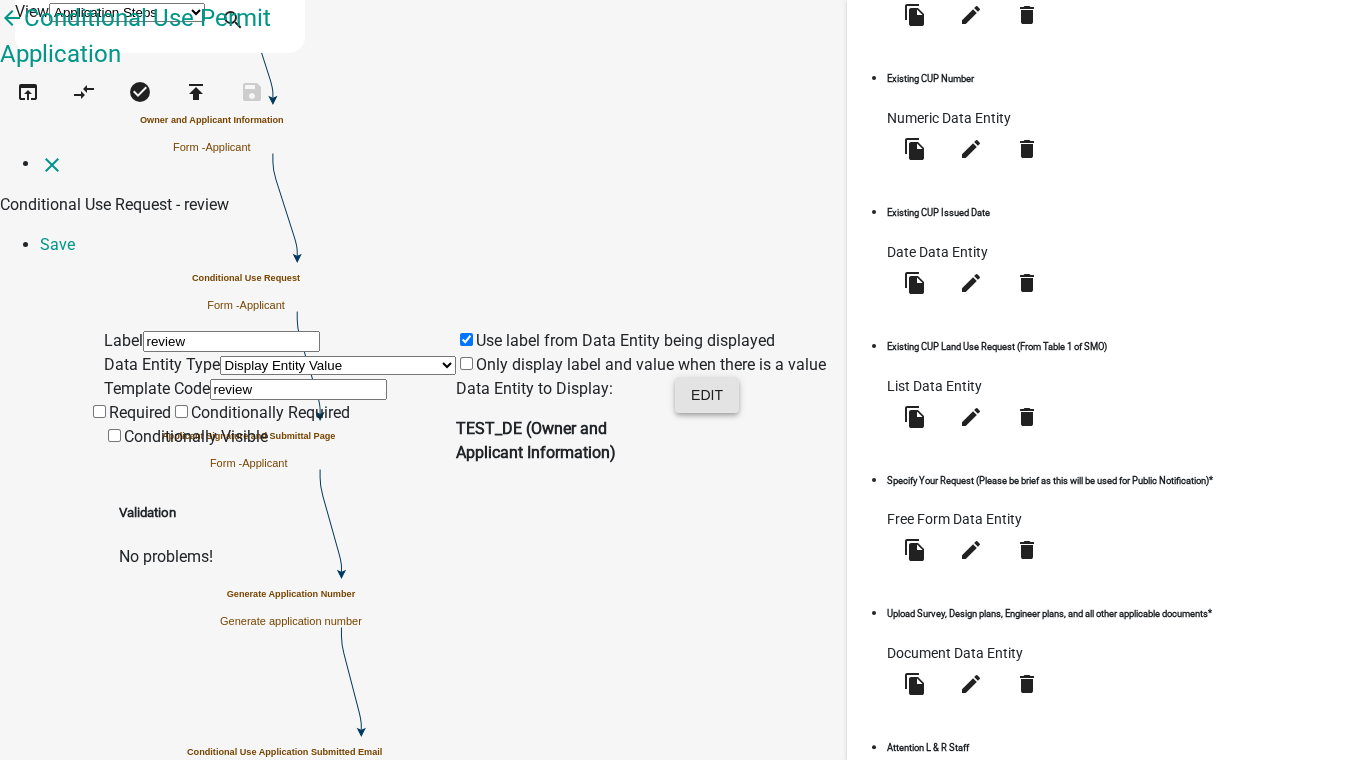 click on "Edit" at bounding box center [707, 395] 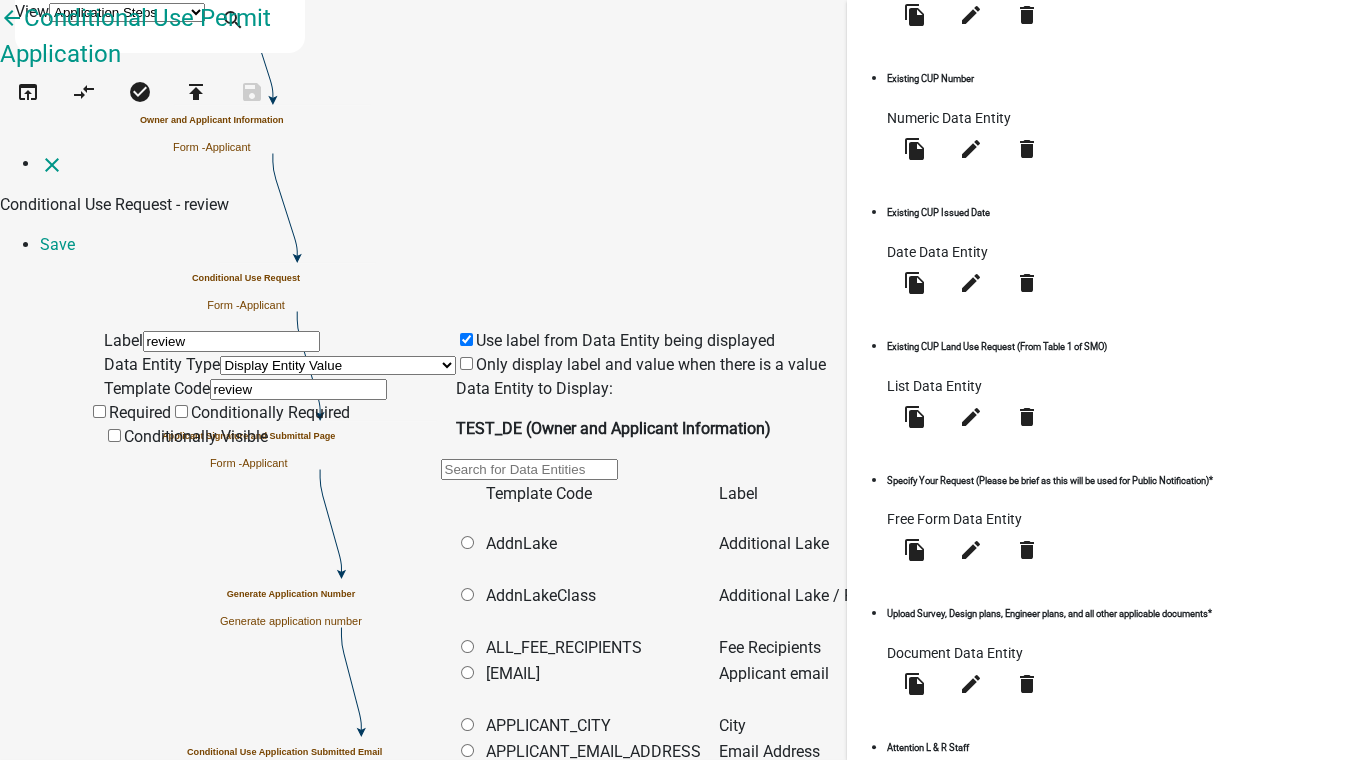 click at bounding box center [529, 469] 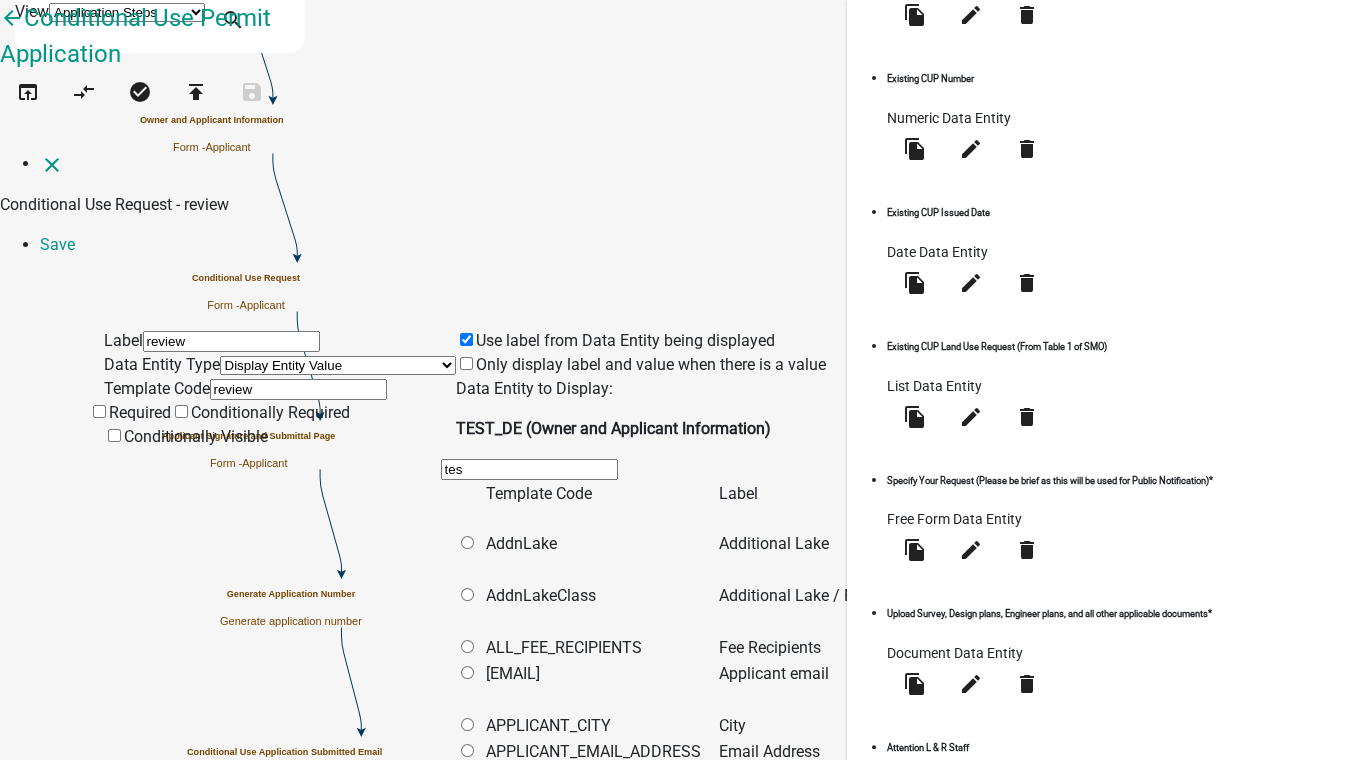 type on "test" 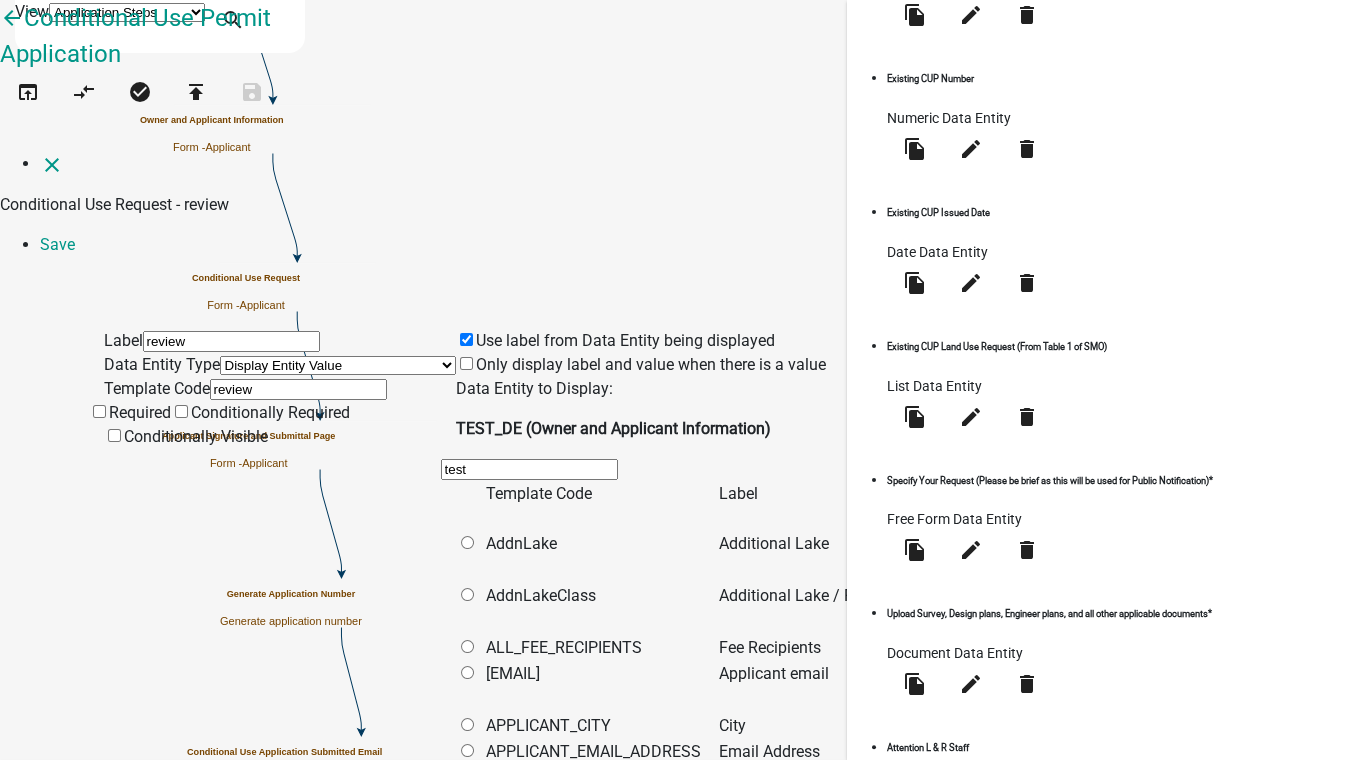 radio on "true" 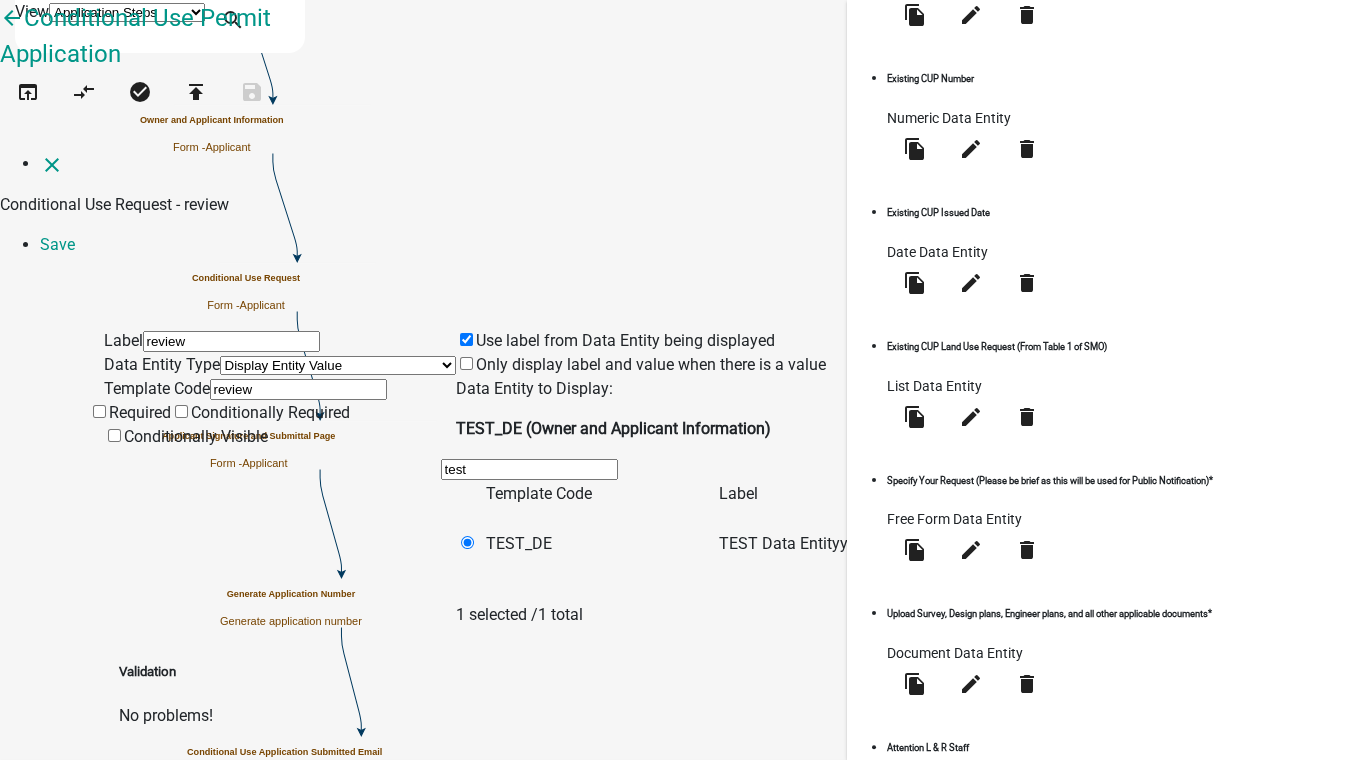 type on "test" 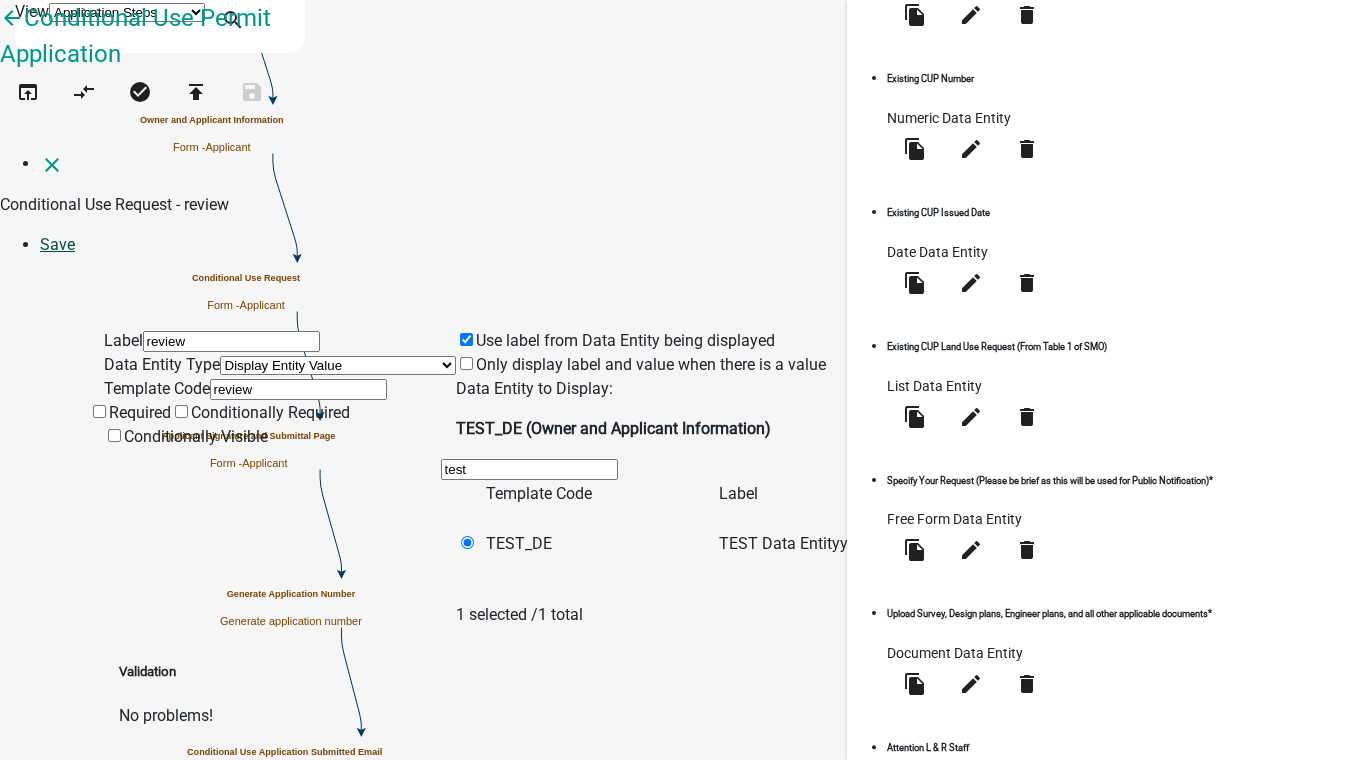 click on "Save" 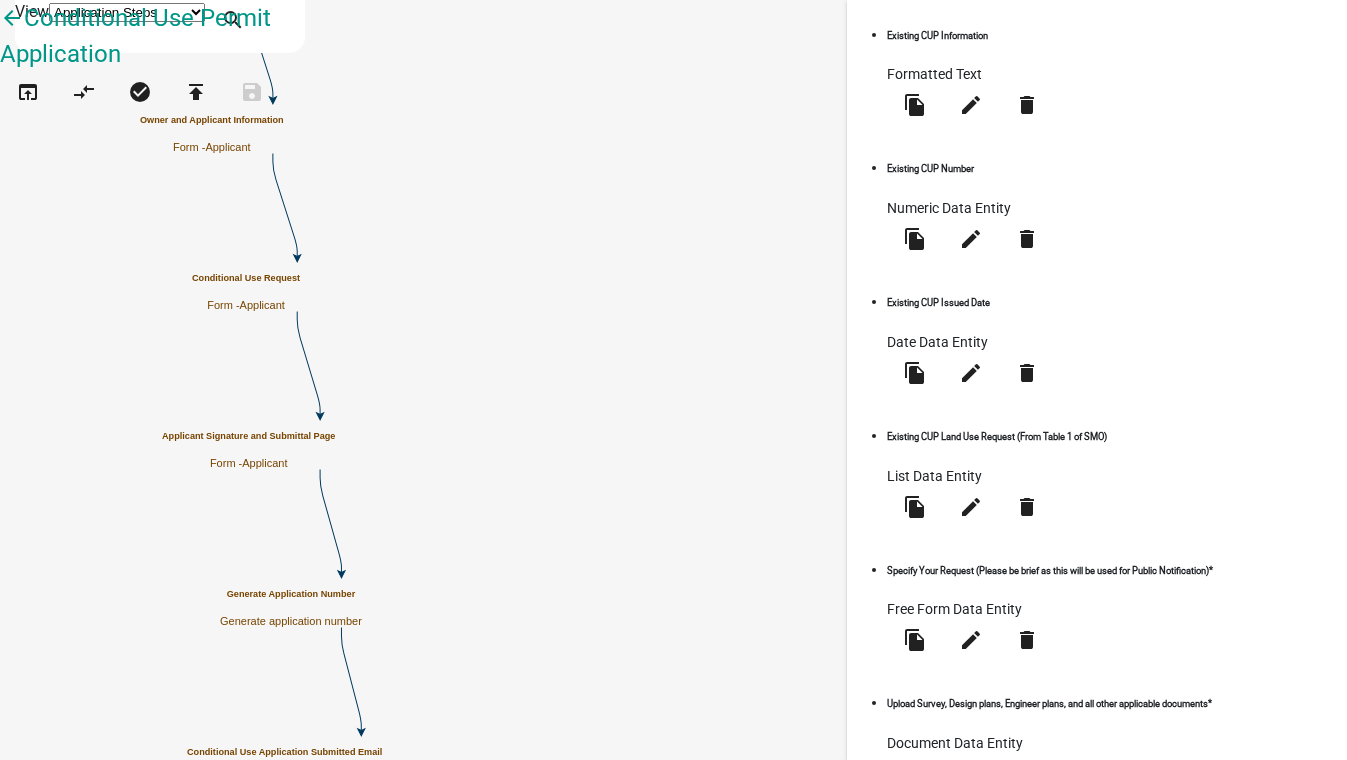 scroll, scrollTop: 1114, scrollLeft: 0, axis: vertical 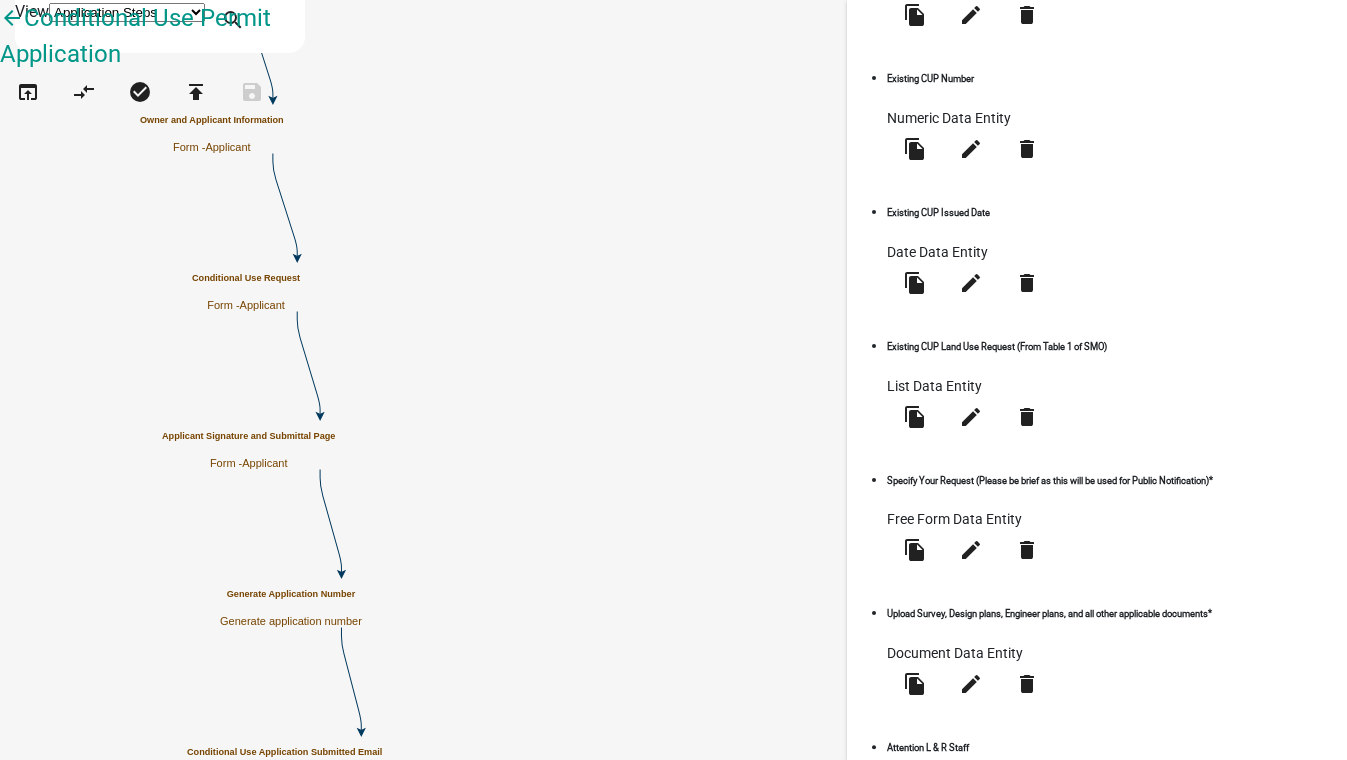 click on "Preview" 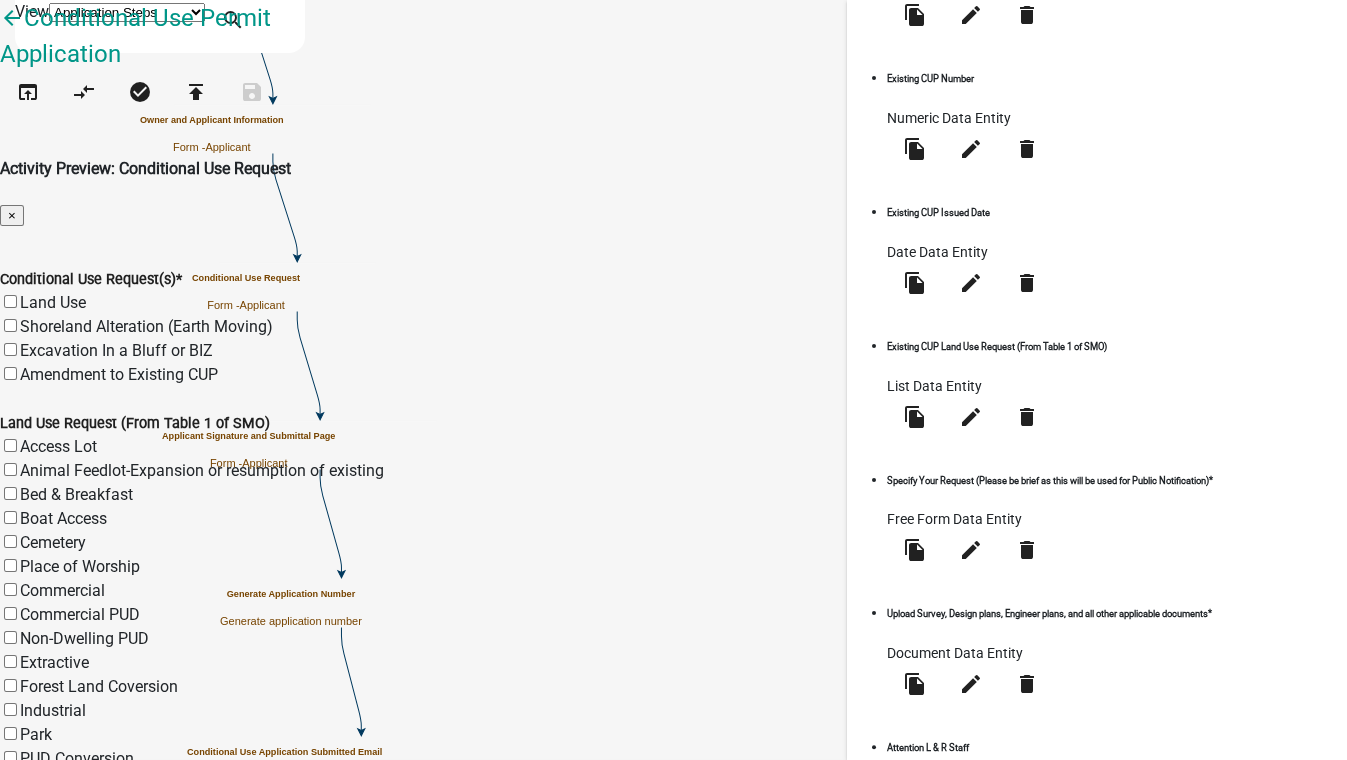 scroll, scrollTop: 1354, scrollLeft: 0, axis: vertical 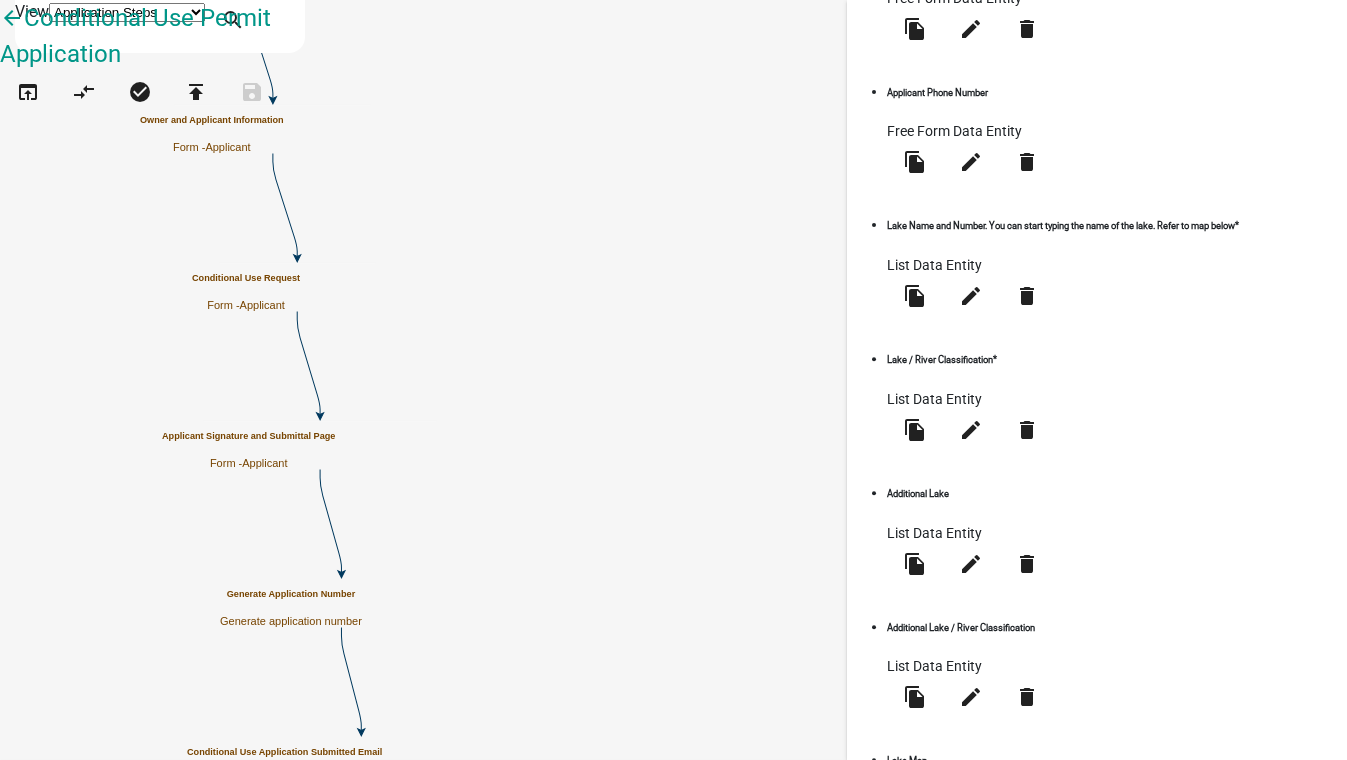 click on "Preview" 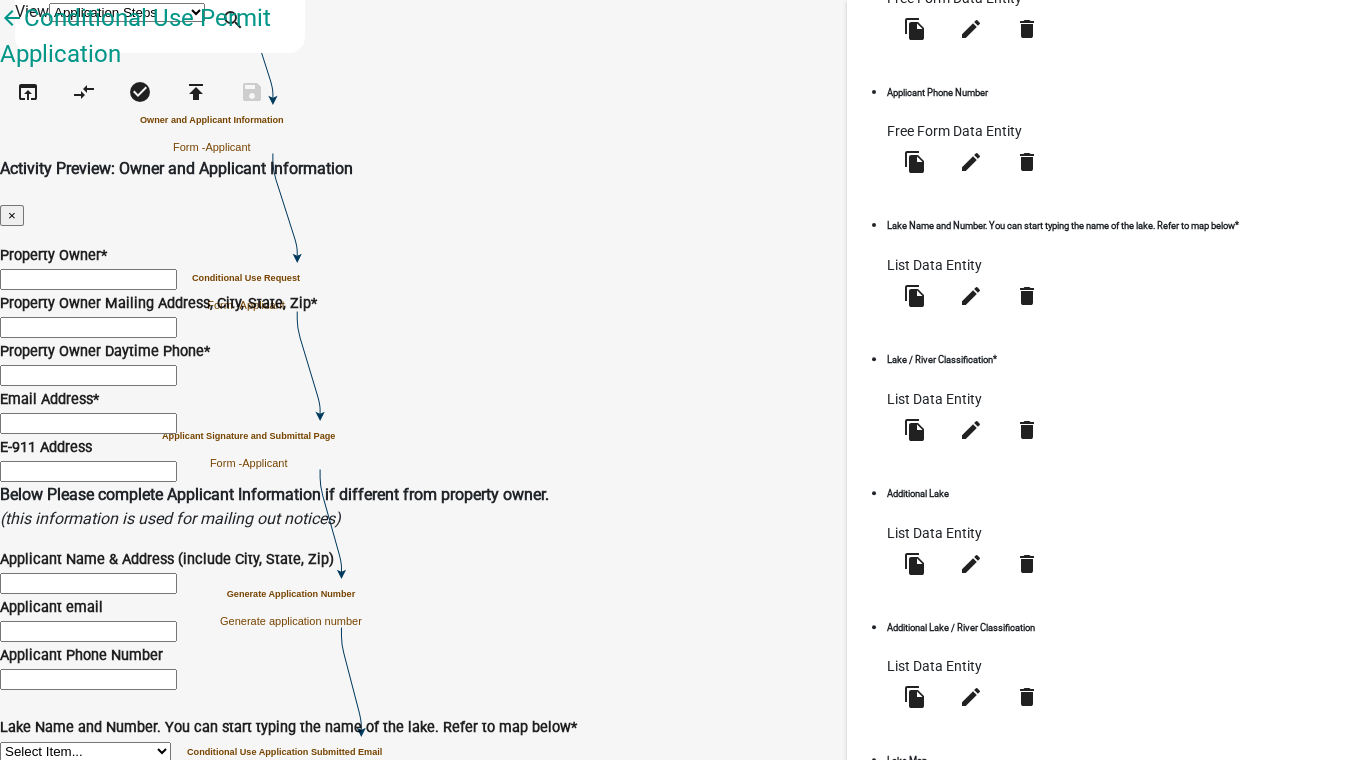 scroll, scrollTop: 2288, scrollLeft: 0, axis: vertical 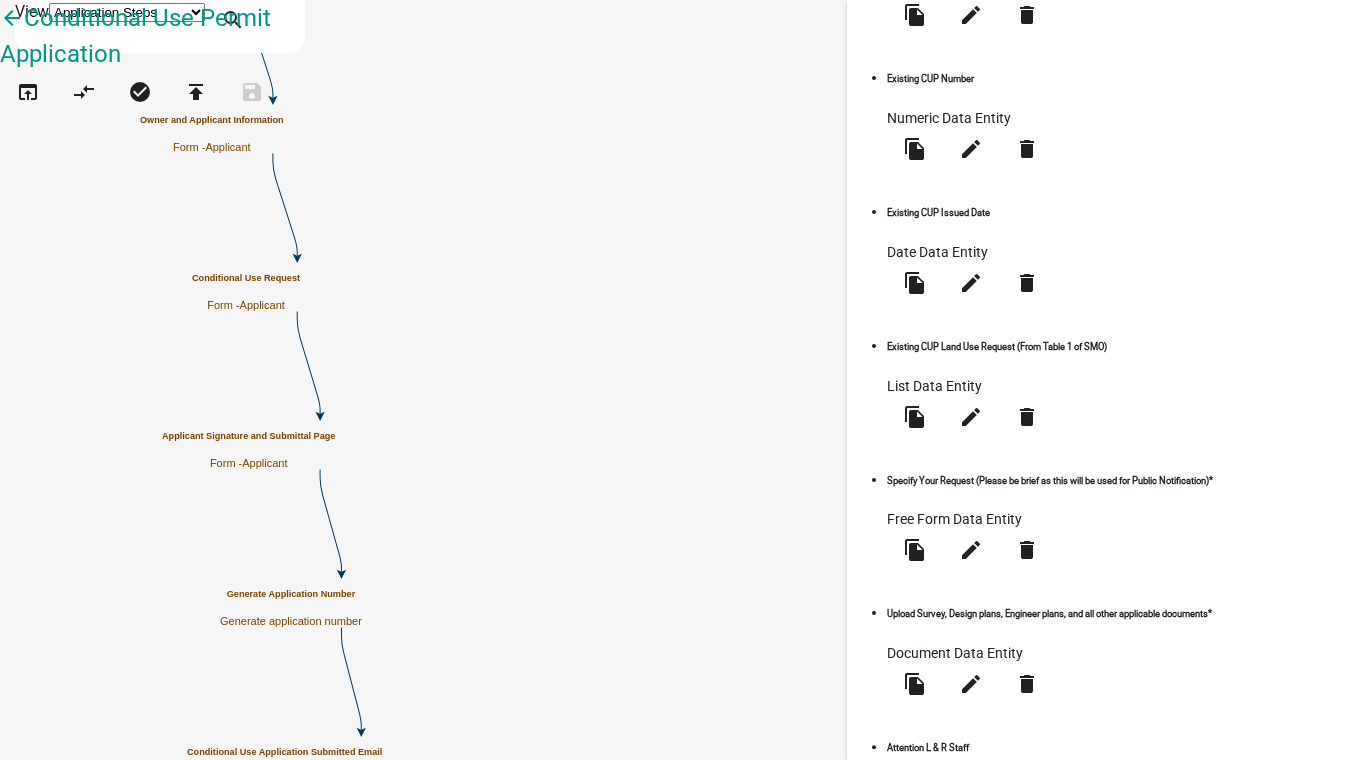 click on "edit" 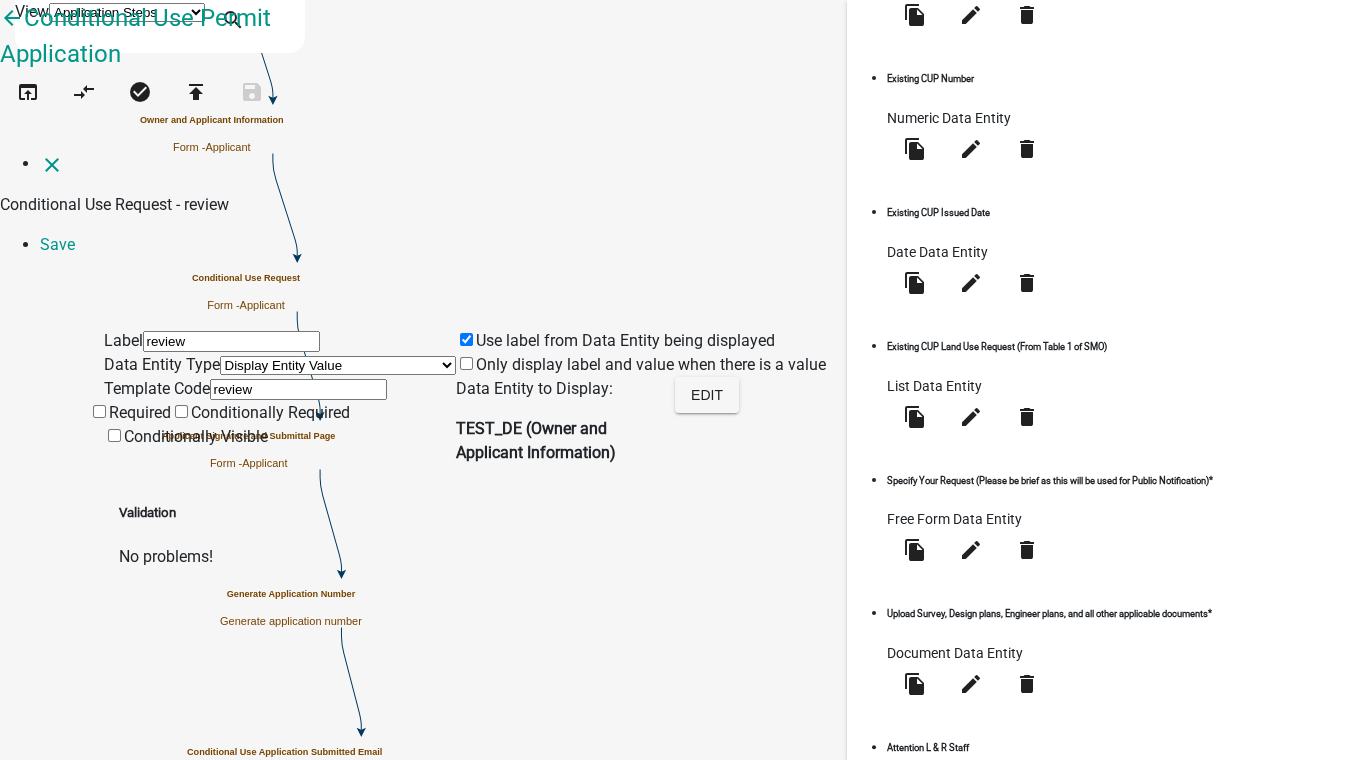 drag, startPoint x: 198, startPoint y: 206, endPoint x: 178, endPoint y: 196, distance: 22.36068 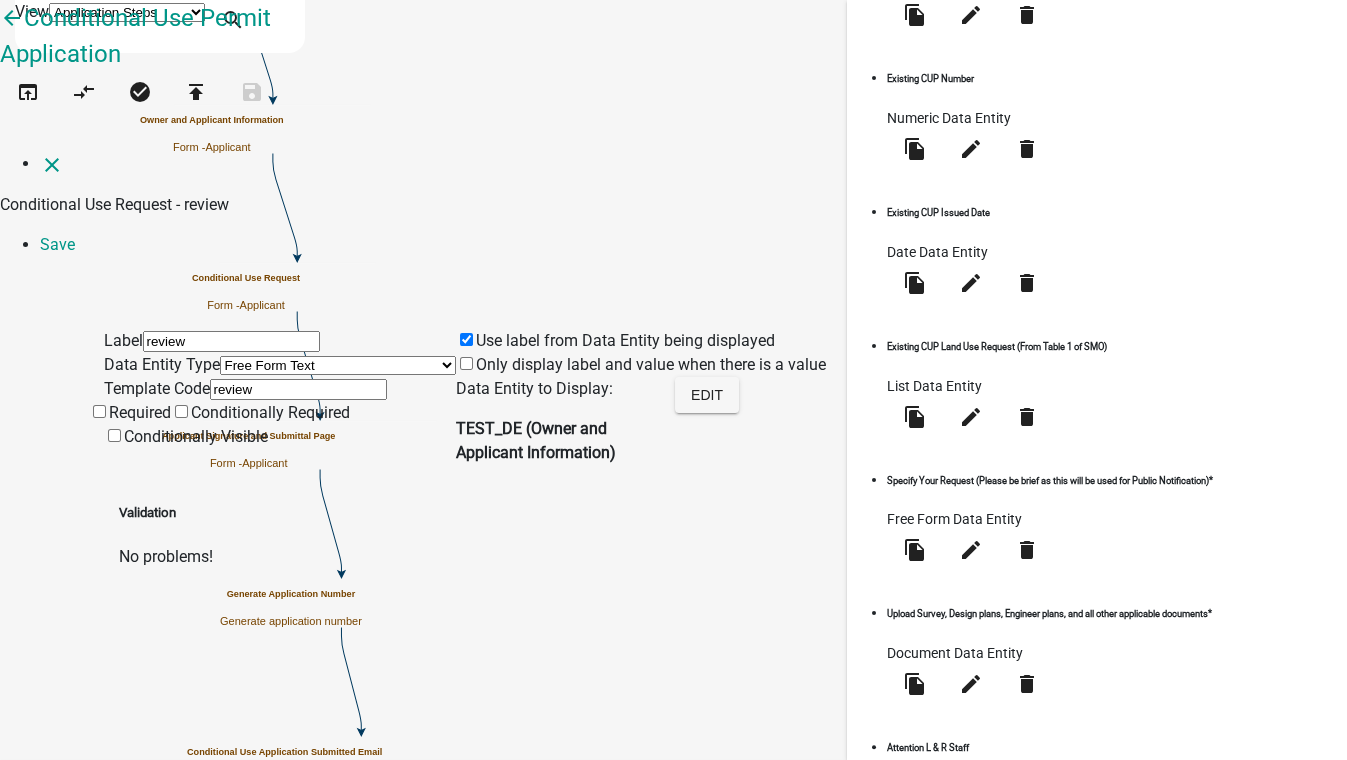 click on "Free Form Text   Document   Display Entity Value   Fee   Numeric Data   Date   Map Sketch Data   List Data   Signature   Formatted Text   Today   Calculated Value   Generate Client Application Number   Contact List   Inspection Document" at bounding box center (338, 365) 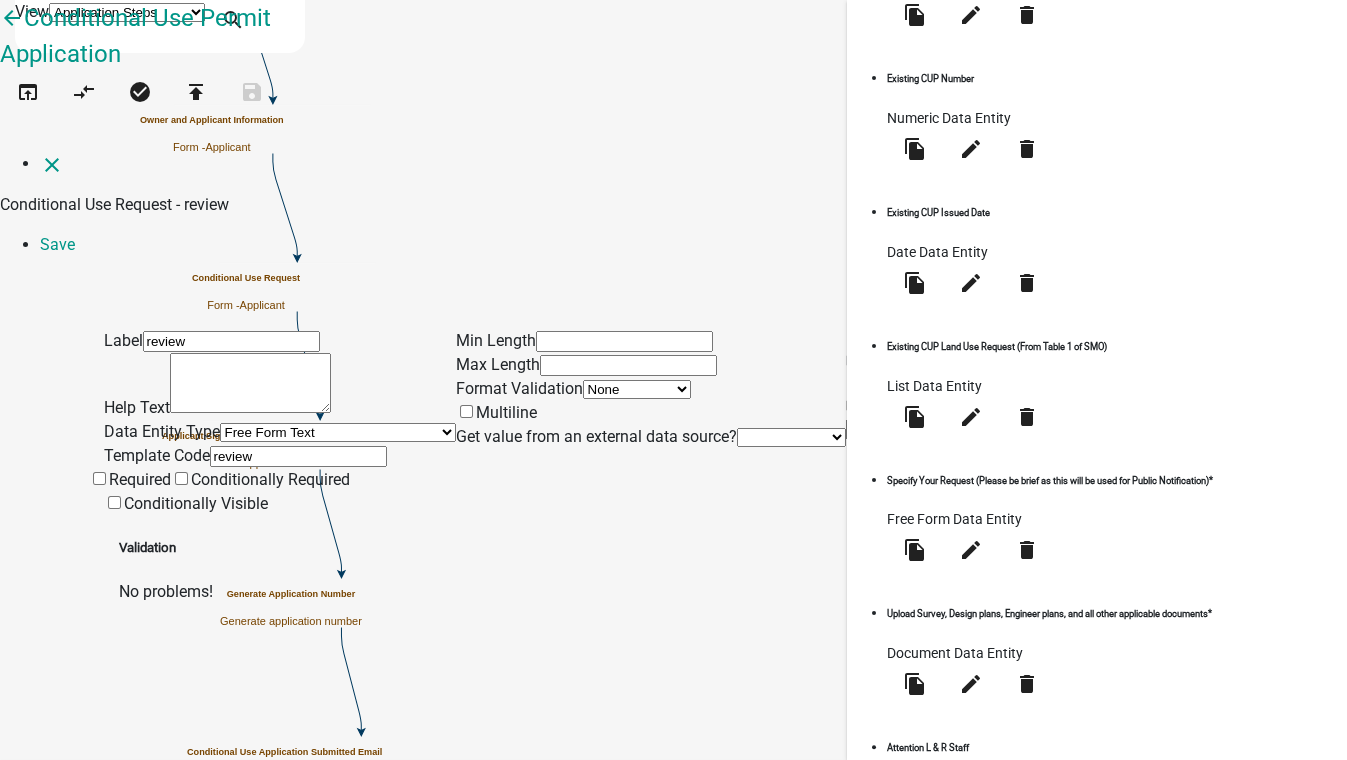 click on "Save" 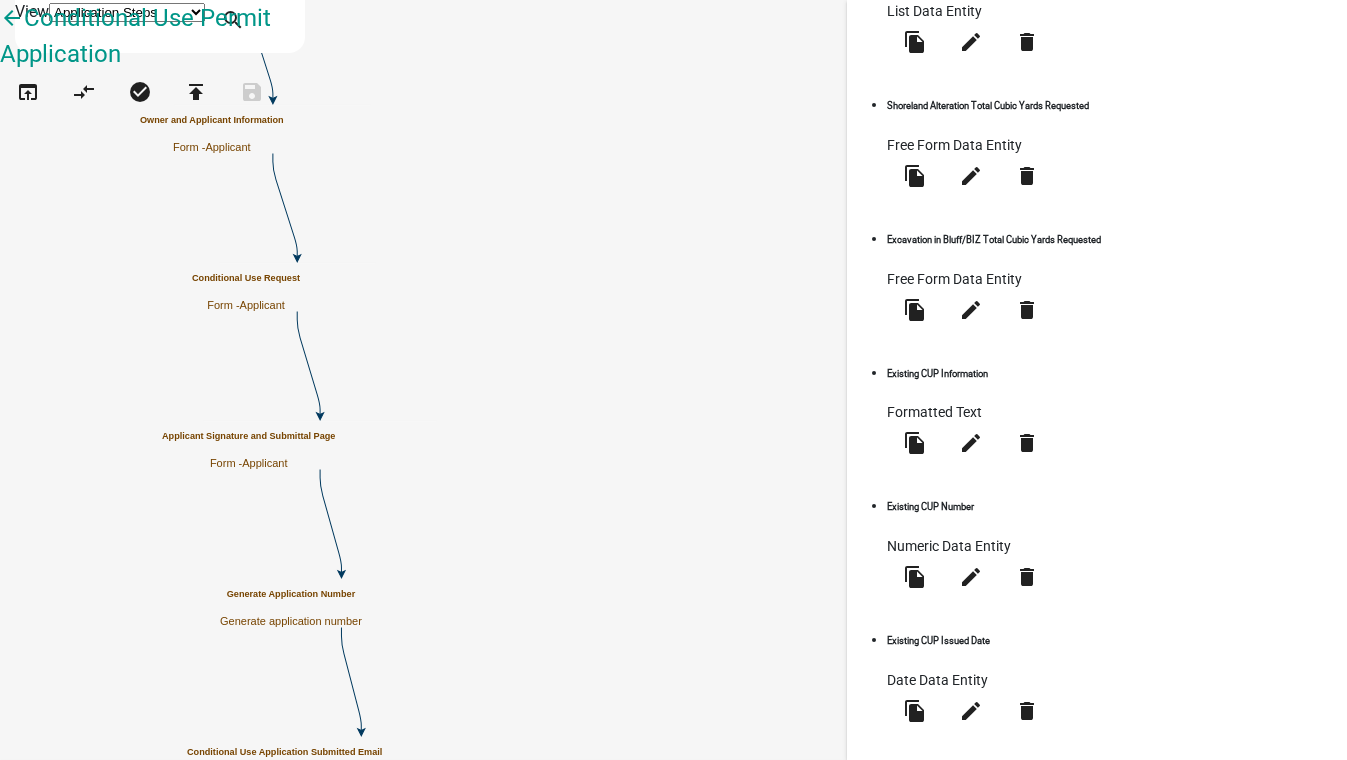 scroll, scrollTop: 1114, scrollLeft: 0, axis: vertical 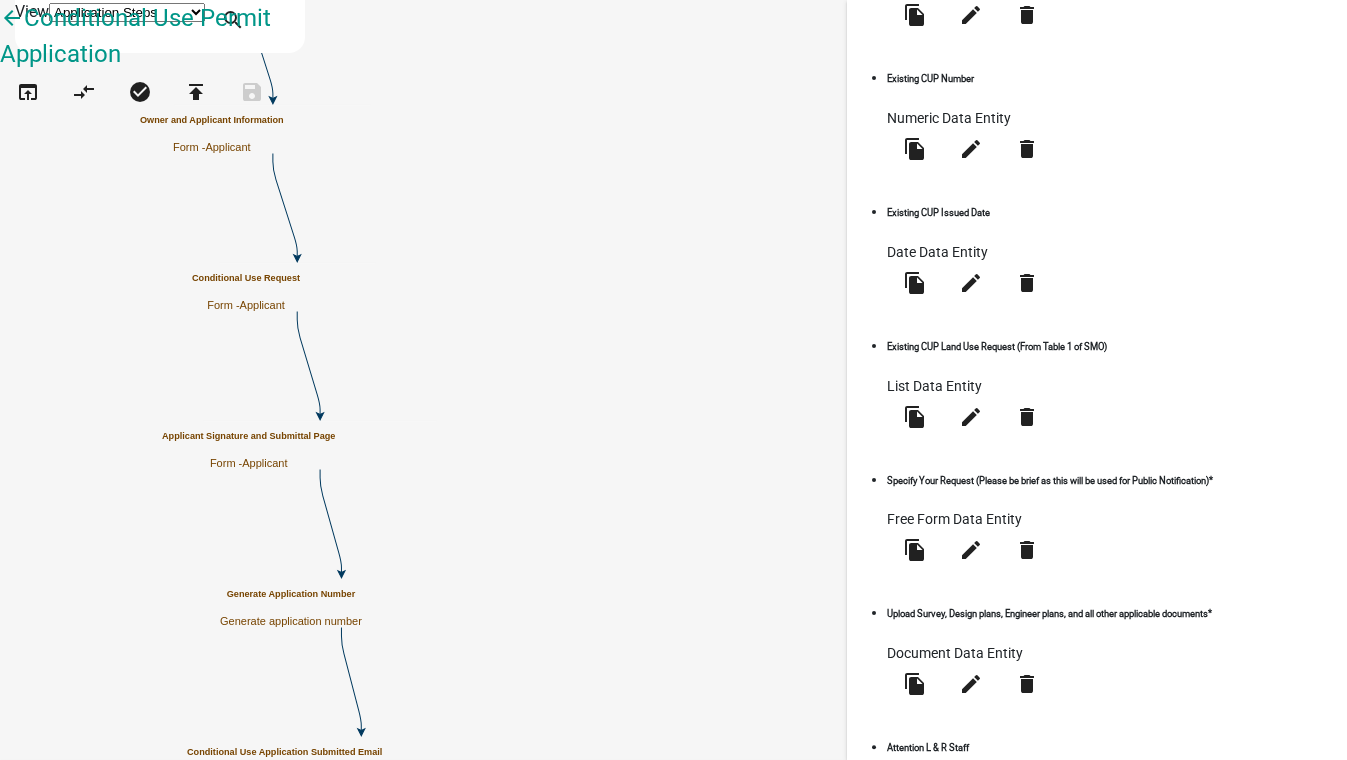 click on "Preview" 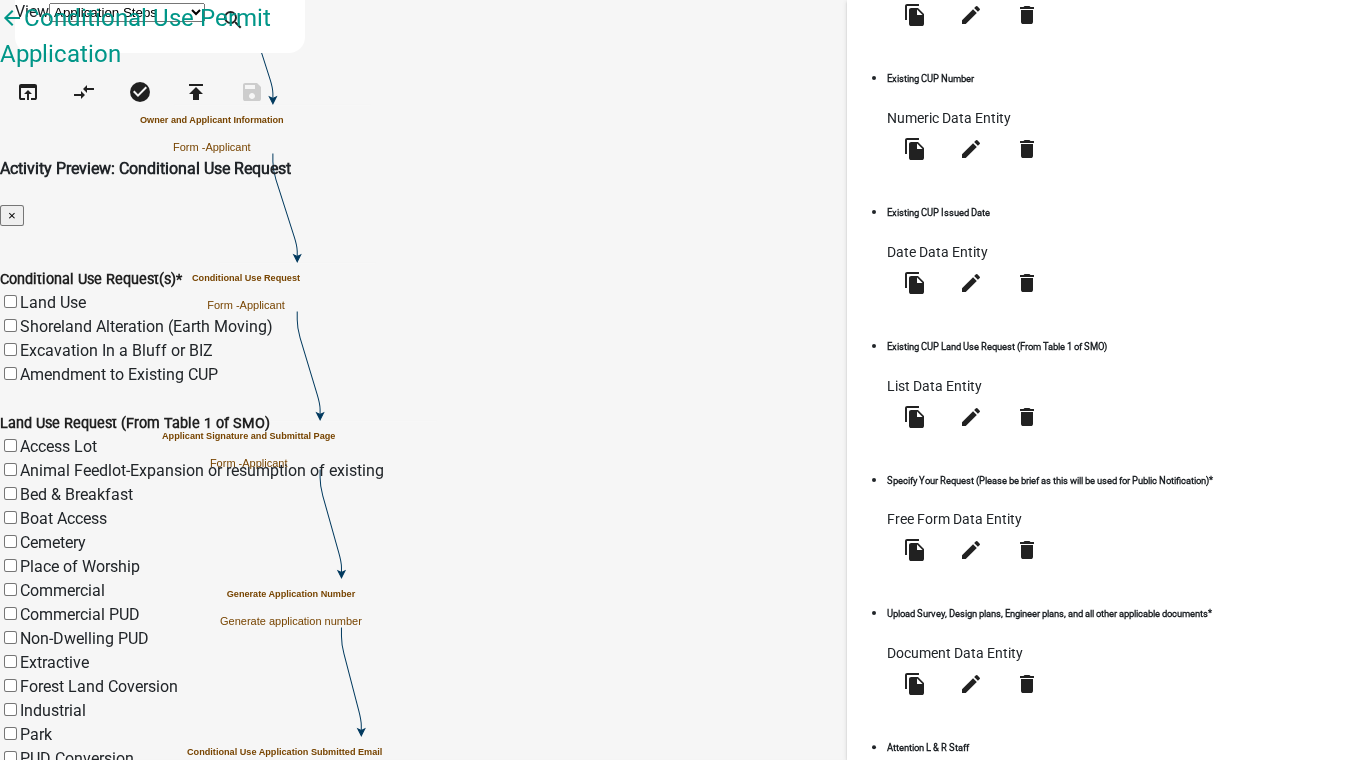 scroll, scrollTop: 1448, scrollLeft: 0, axis: vertical 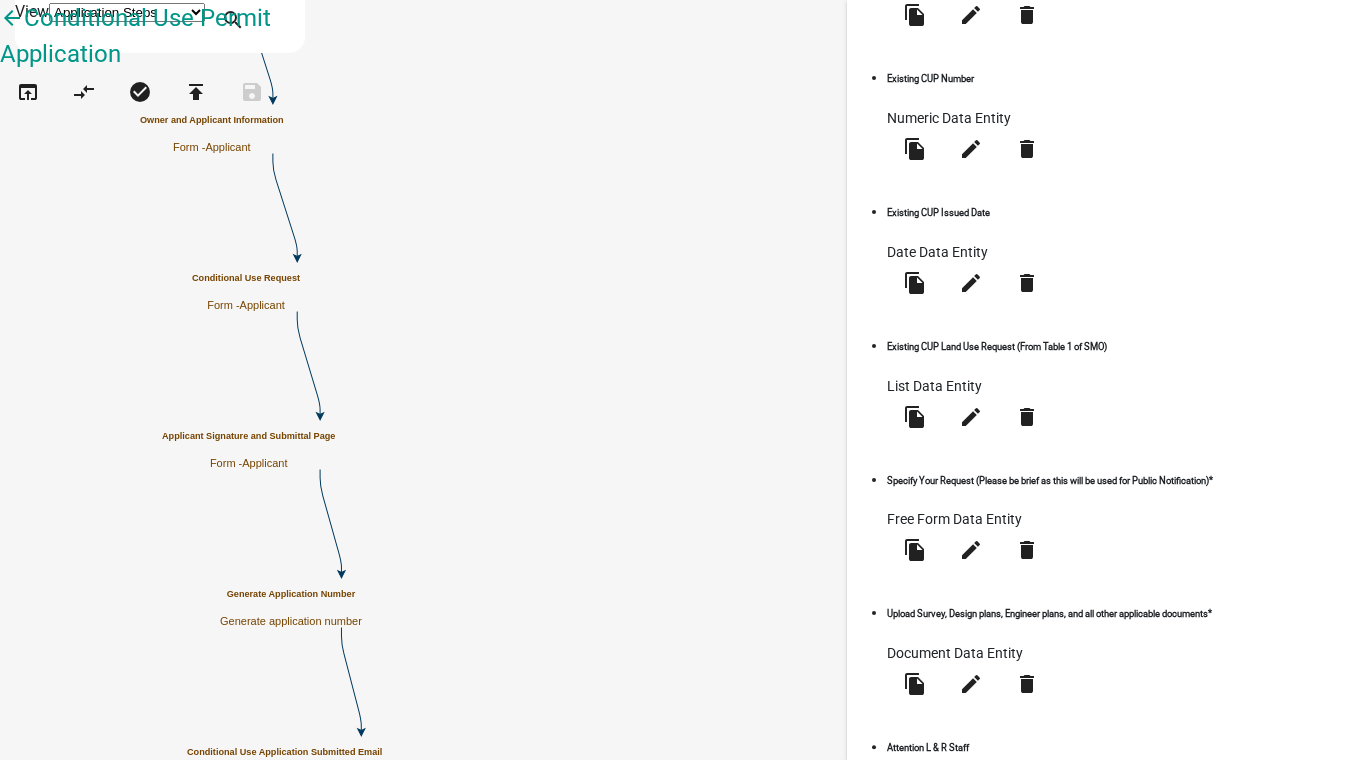 click on "delete" at bounding box center [1027, 951] 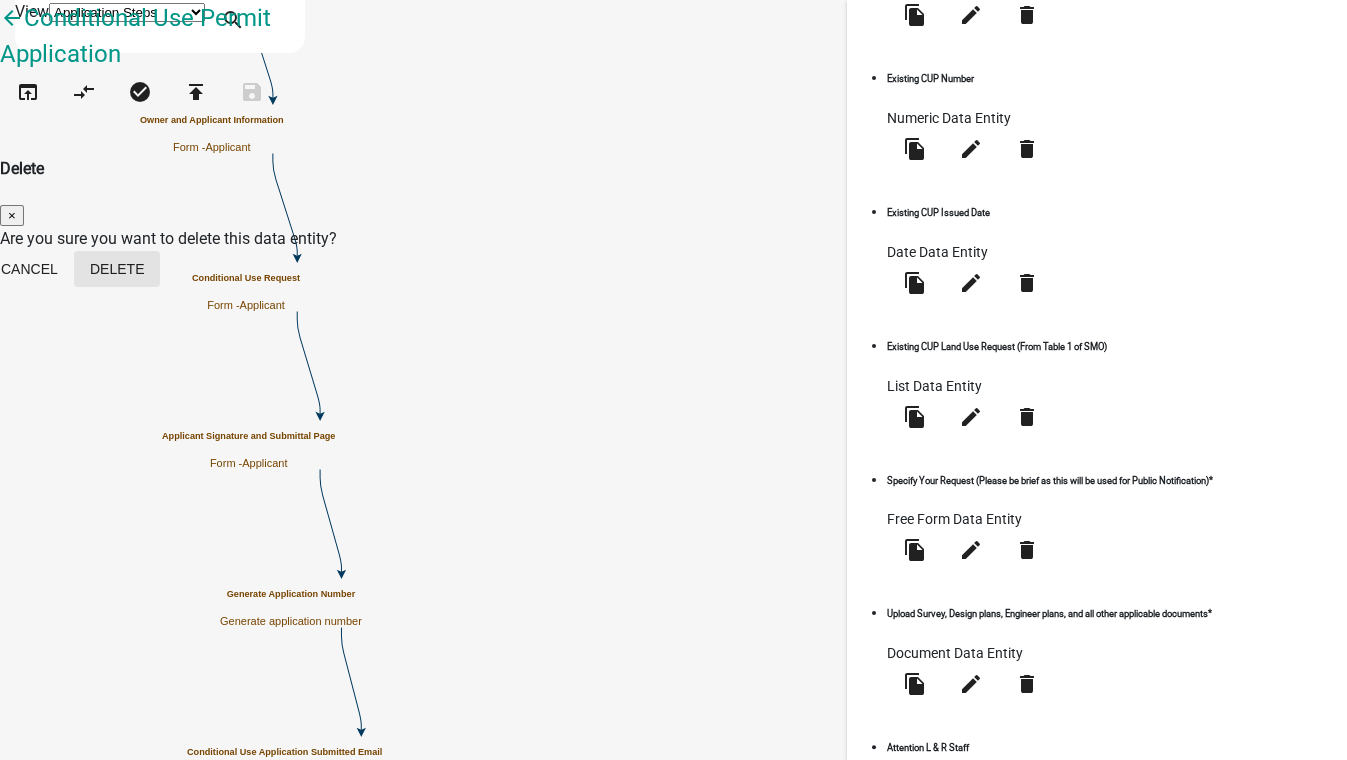 click on "Delete" 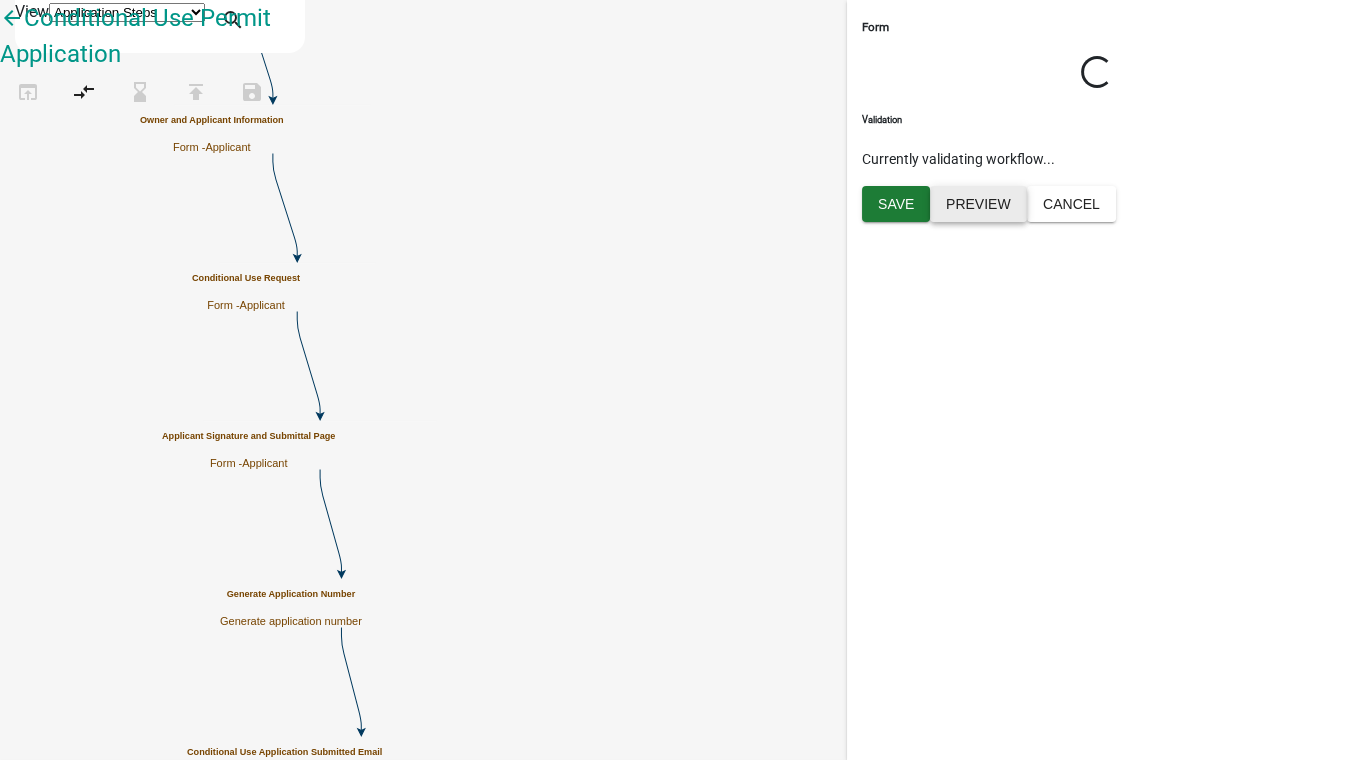 scroll, scrollTop: 0, scrollLeft: 0, axis: both 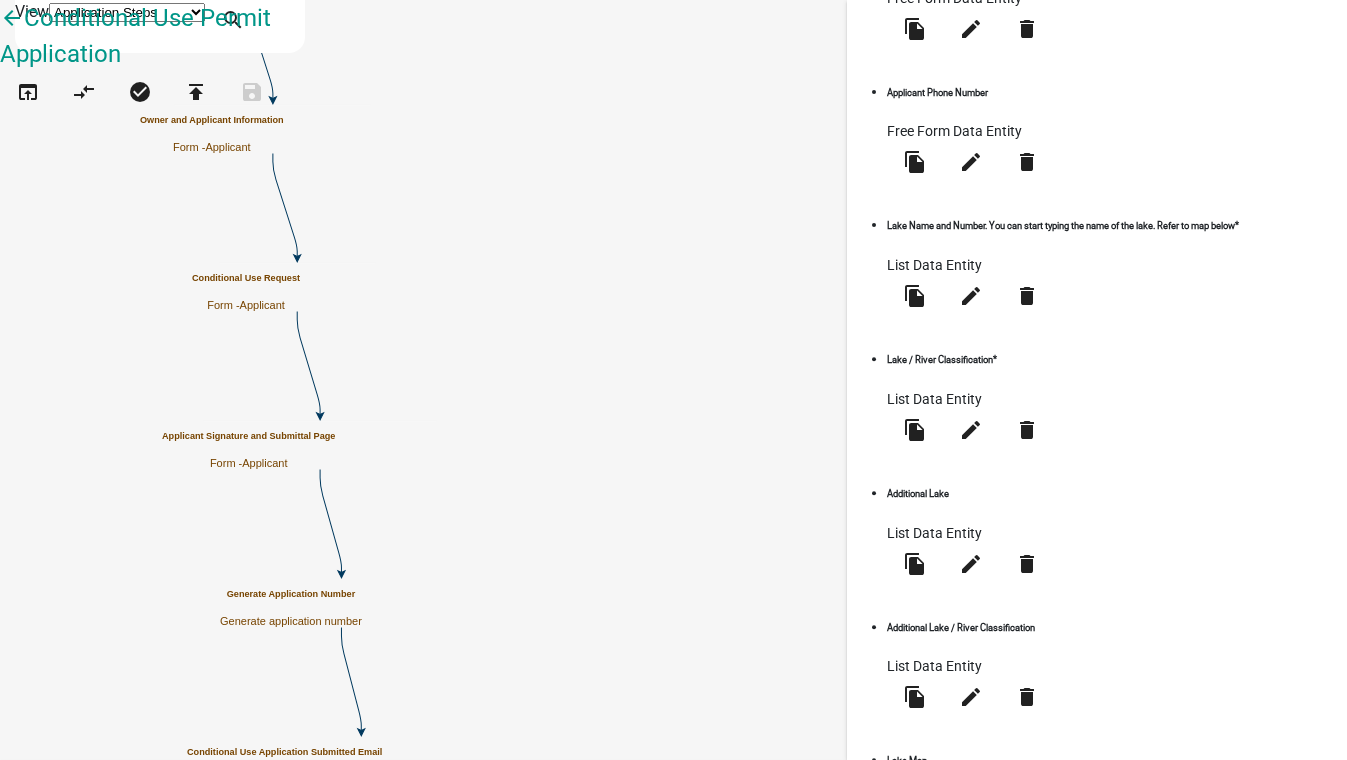 click on "delete" at bounding box center (1027, 1366) 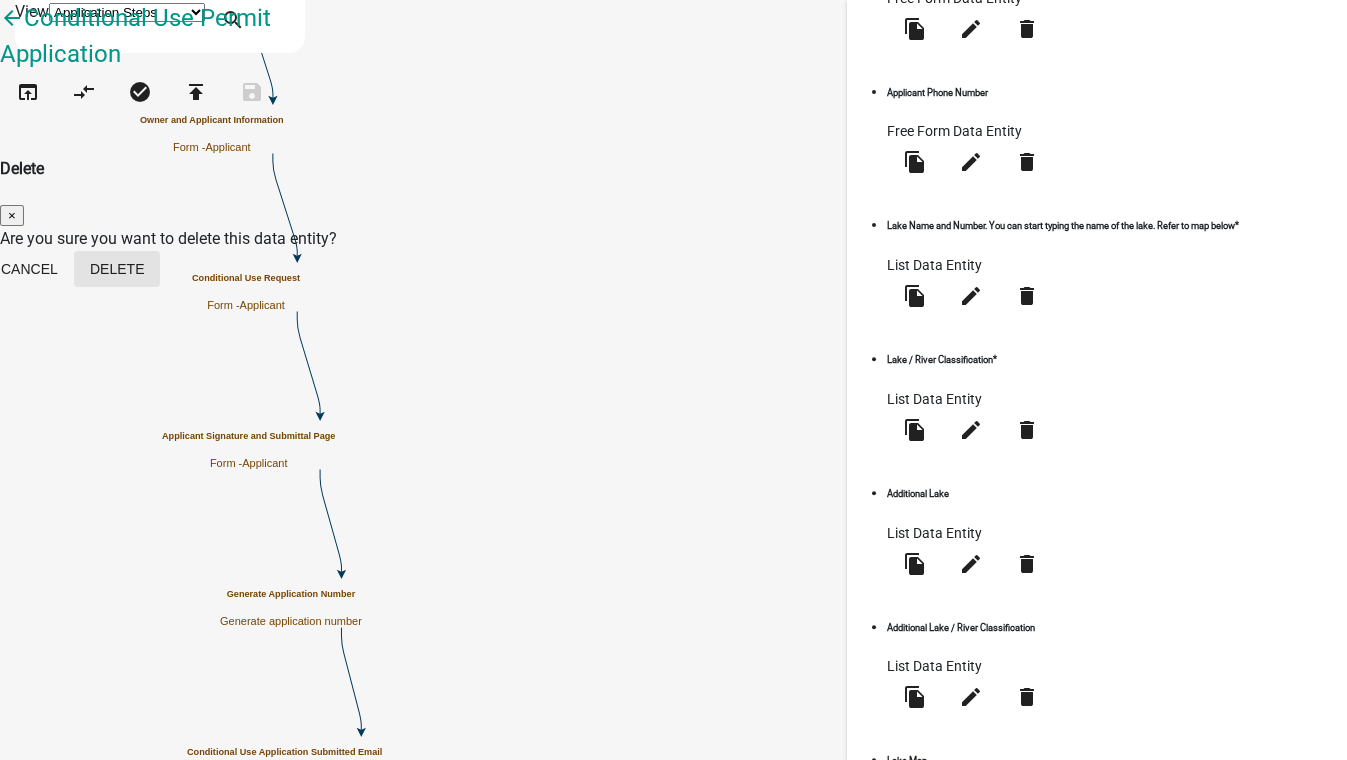 click on "Delete" 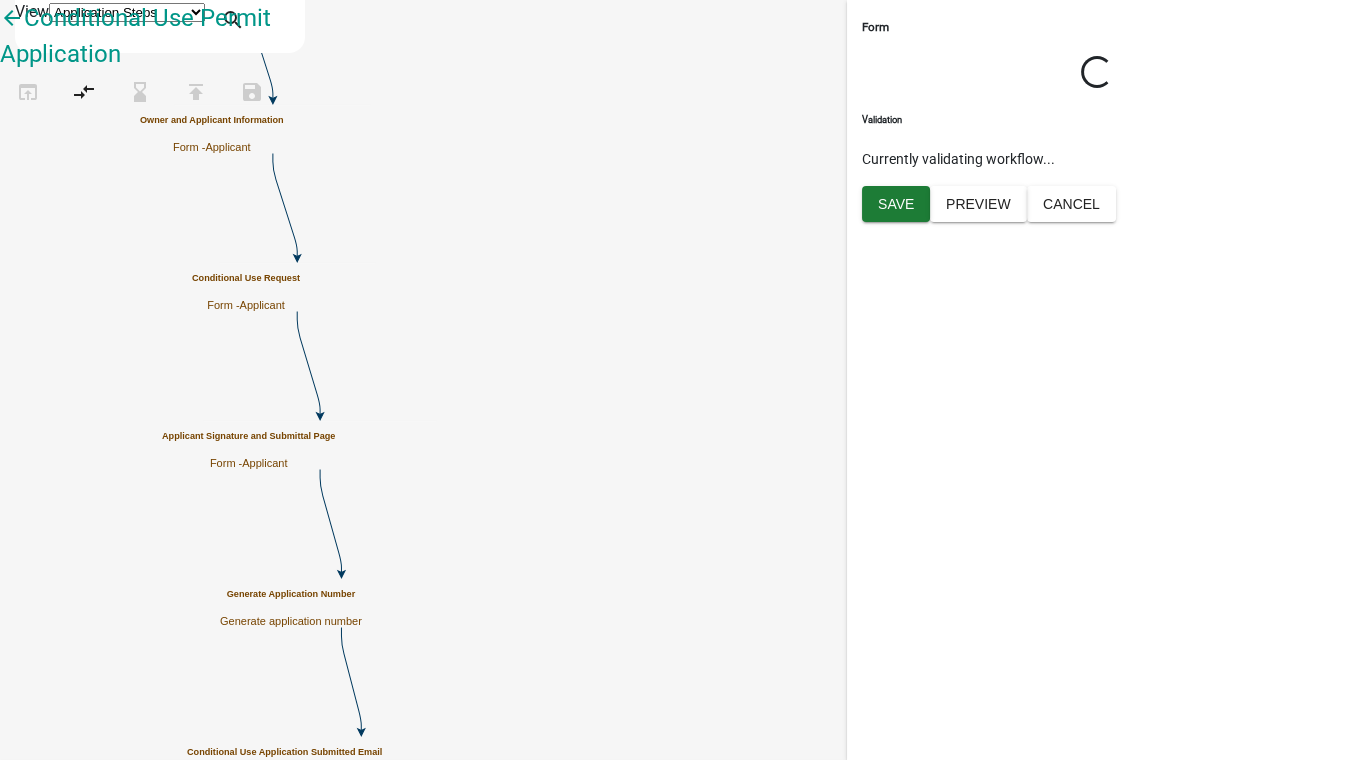 scroll, scrollTop: 0, scrollLeft: 0, axis: both 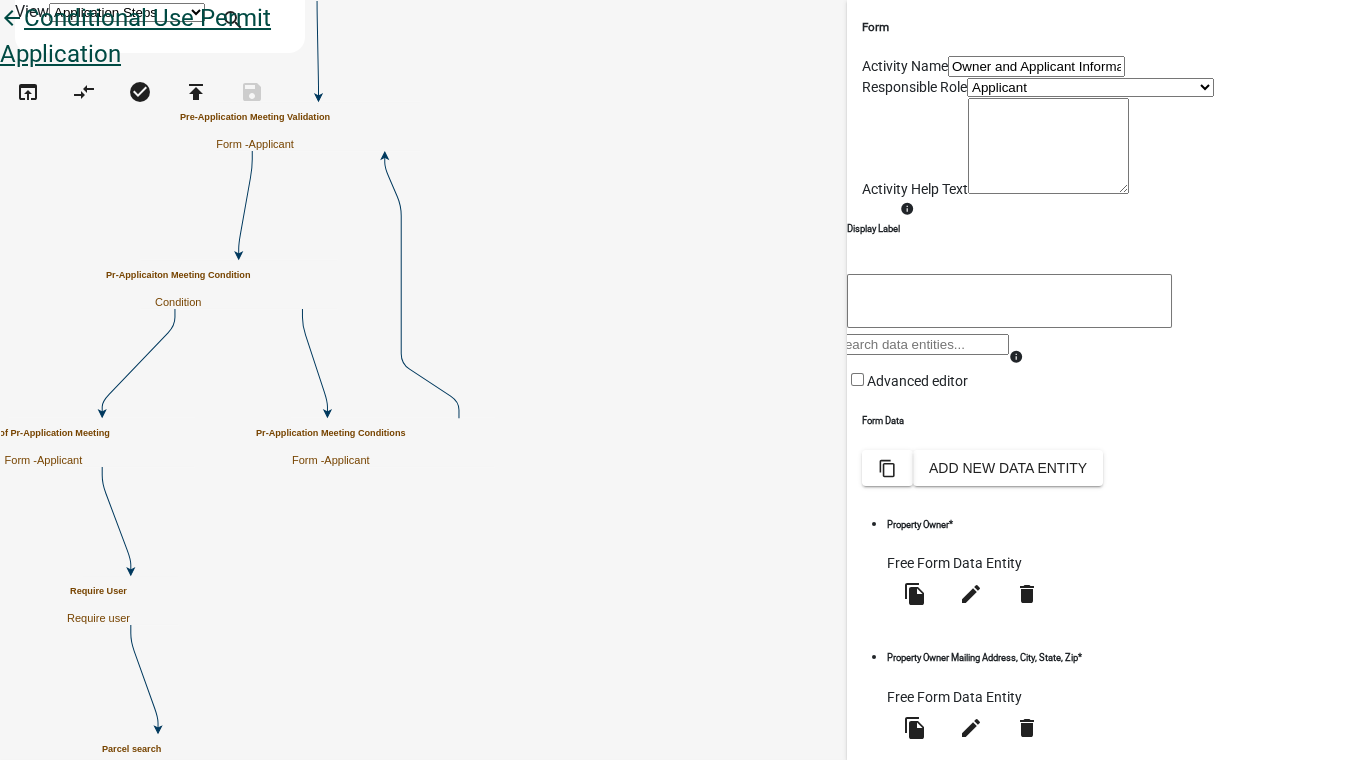 click on "arrow_back" at bounding box center (12, 20) 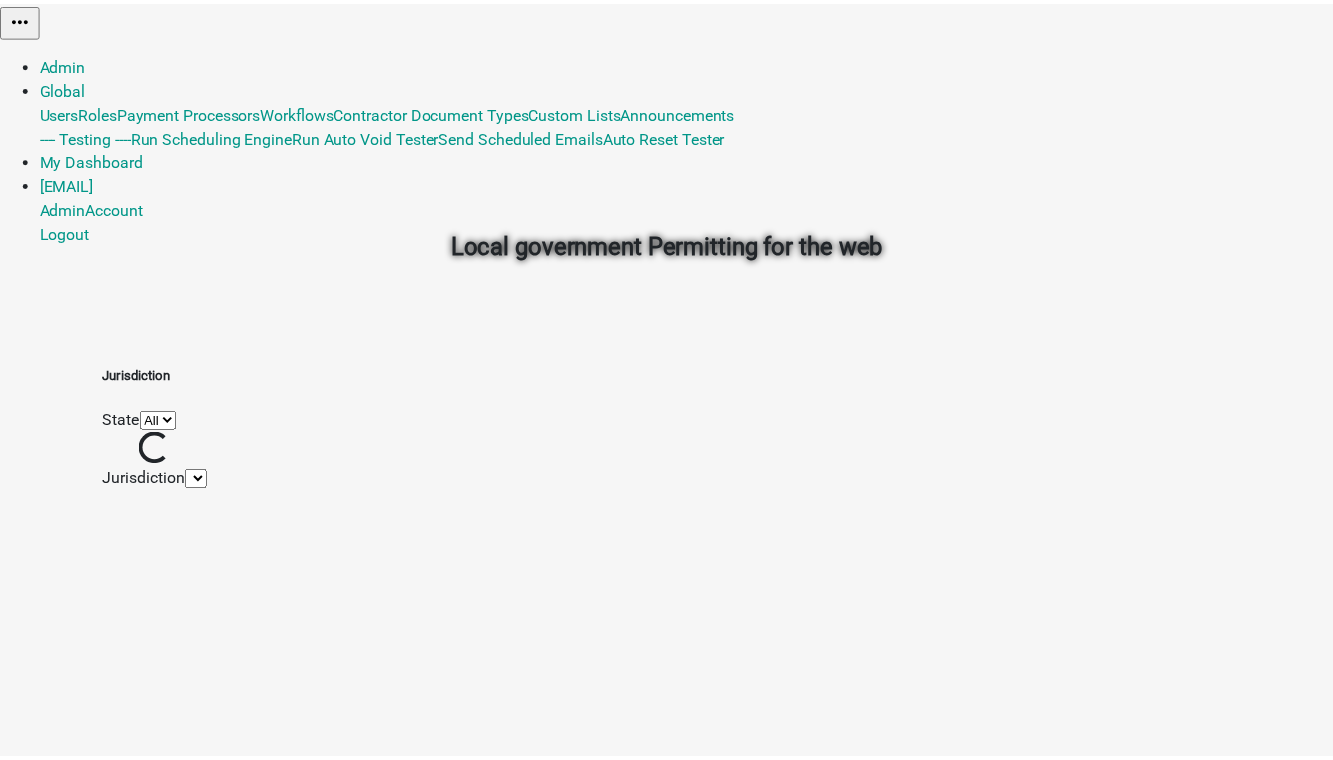 scroll, scrollTop: 0, scrollLeft: 0, axis: both 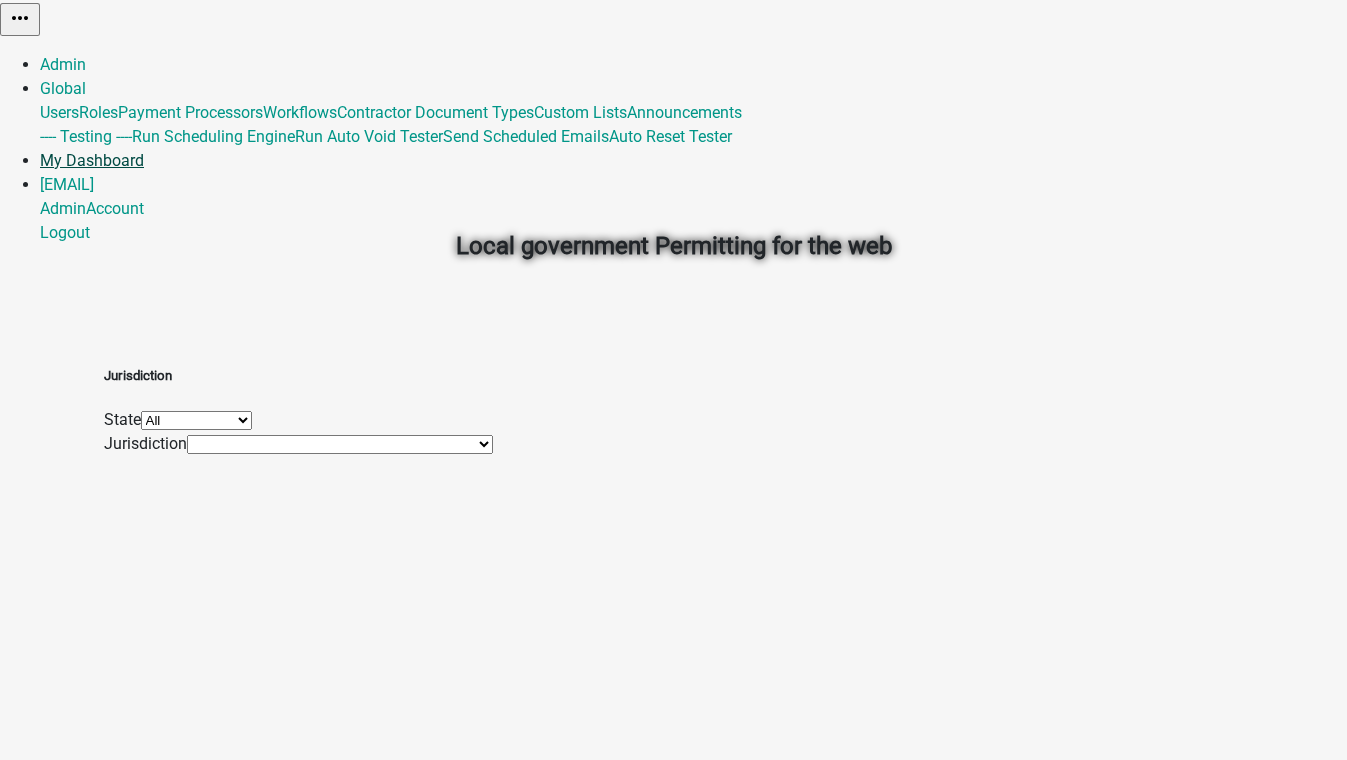 click on "My Dashboard" at bounding box center (92, 160) 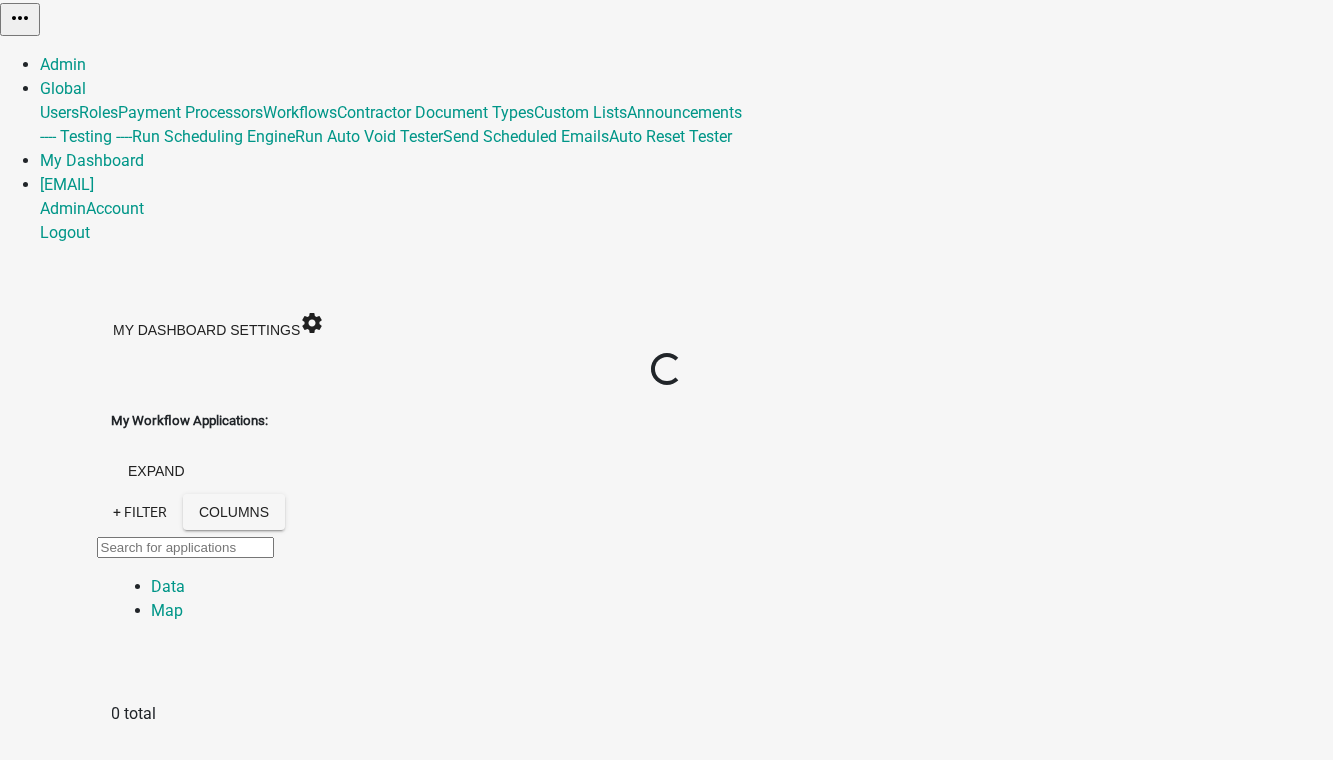click on "collapse" at bounding box center [165, 2222] 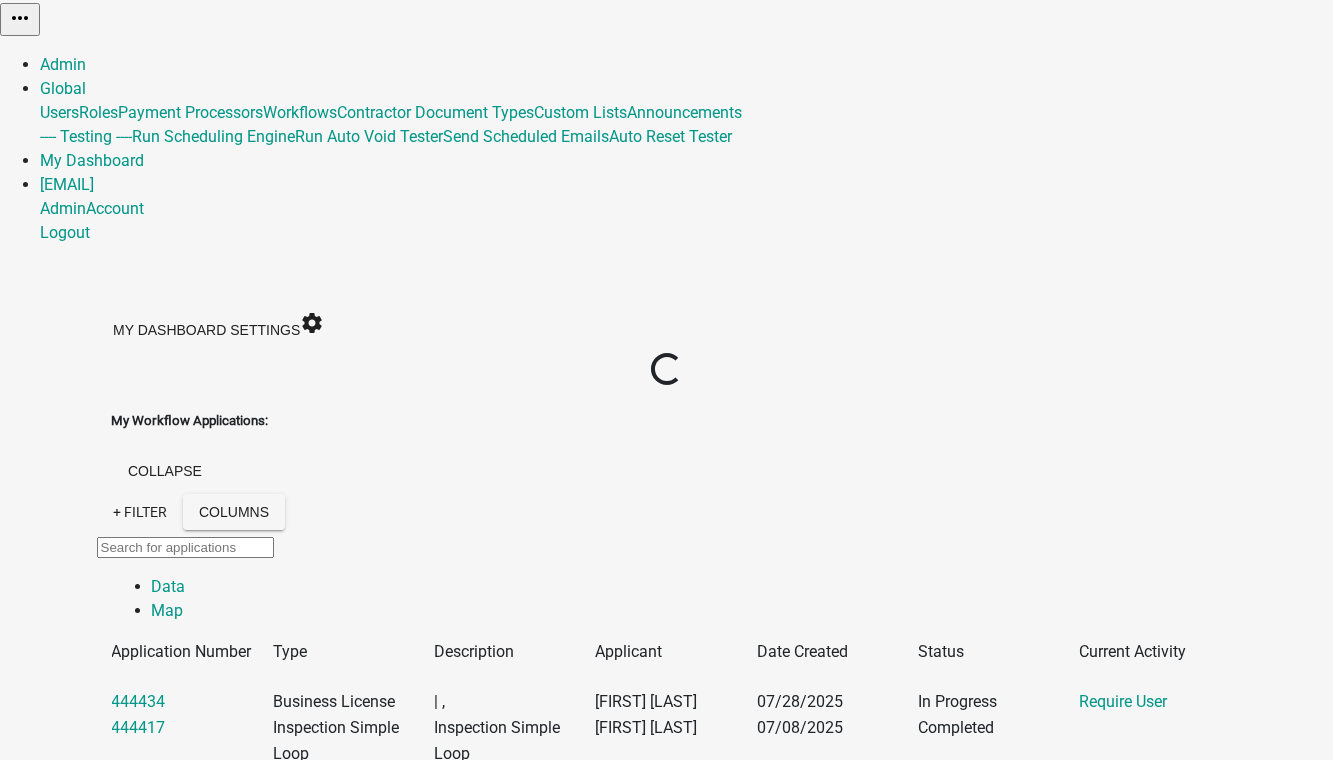 click on "My Workflow Applications:  collapse" at bounding box center (667, 452) 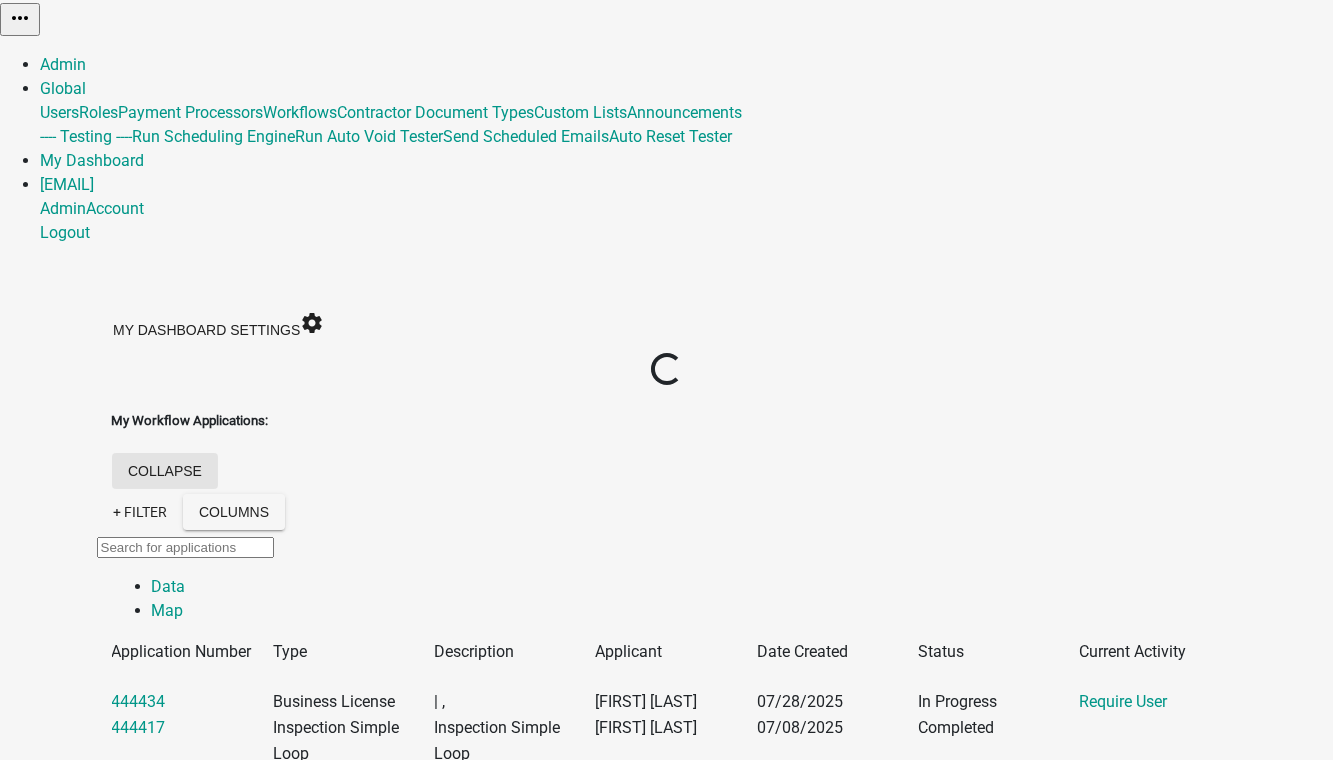 click on "collapse" at bounding box center (165, 471) 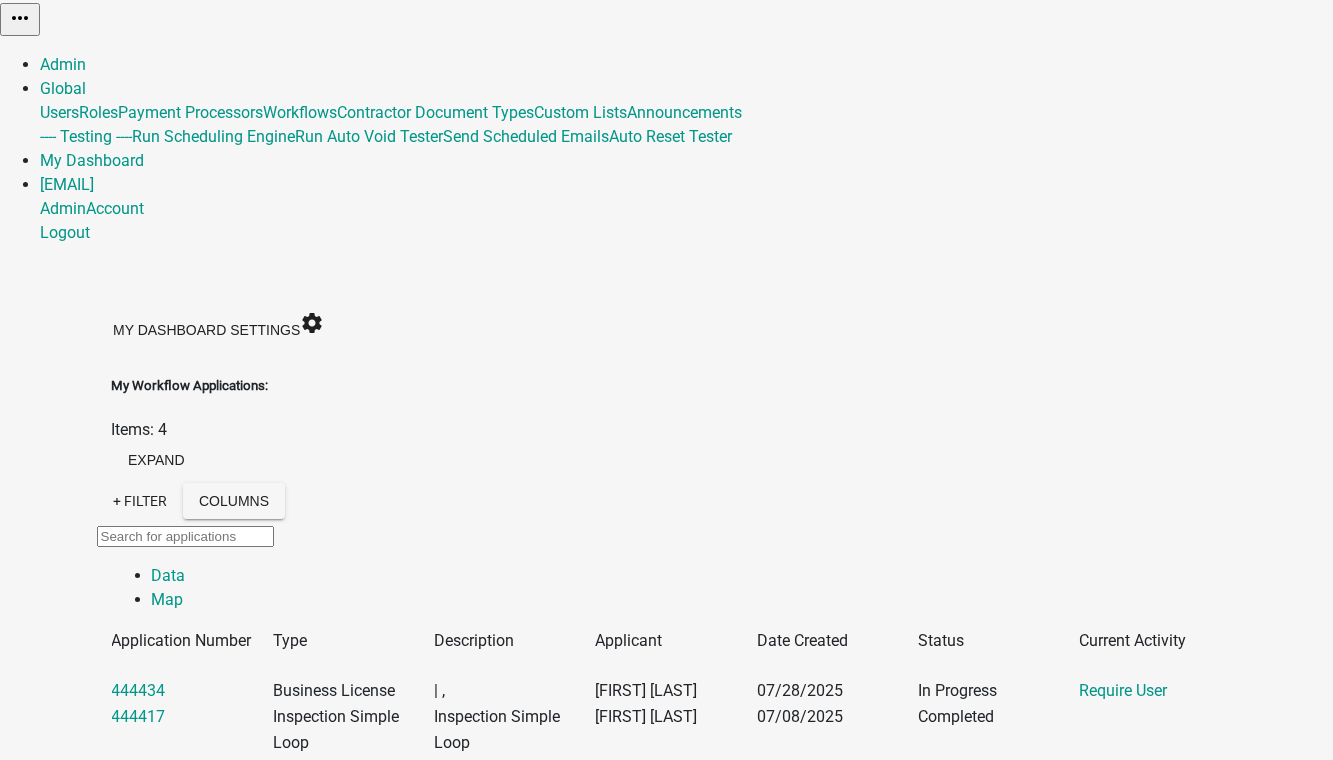 click on "Columns" at bounding box center (234, 1838) 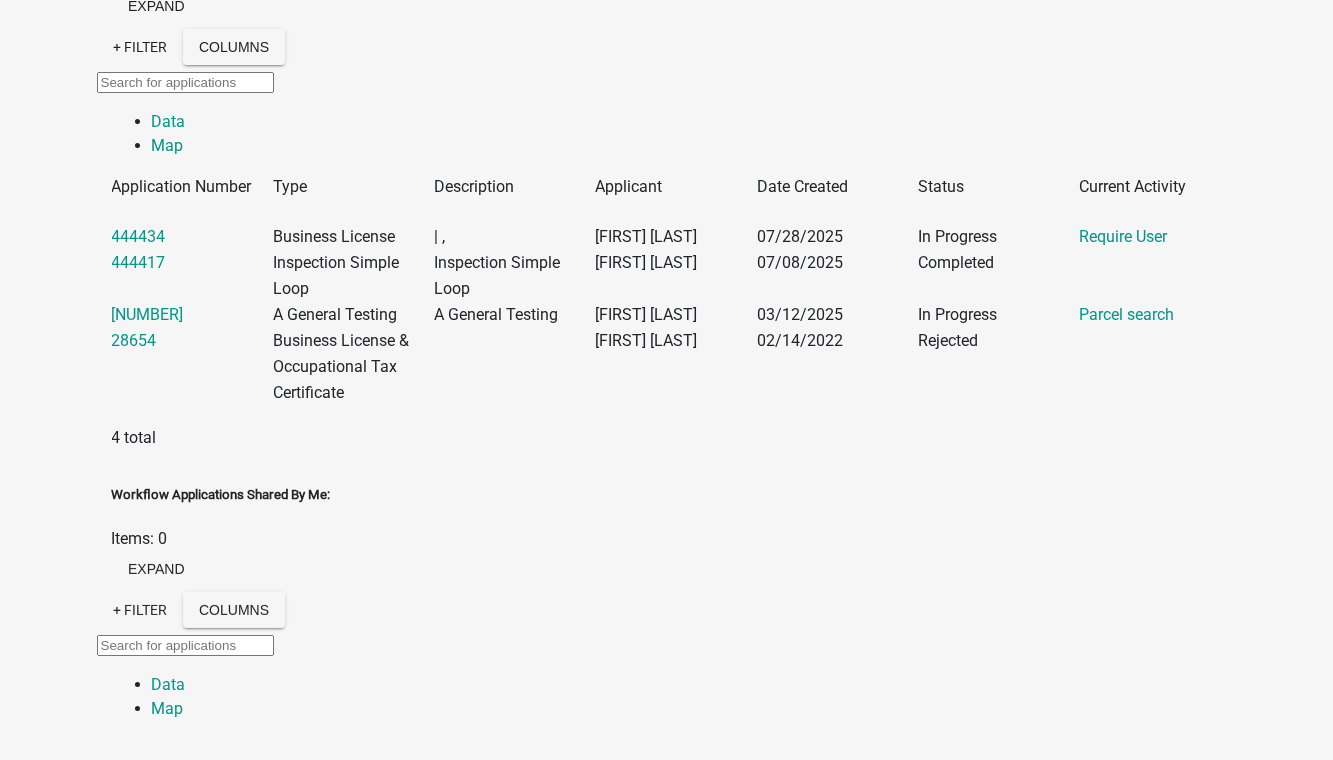 scroll, scrollTop: 363, scrollLeft: 0, axis: vertical 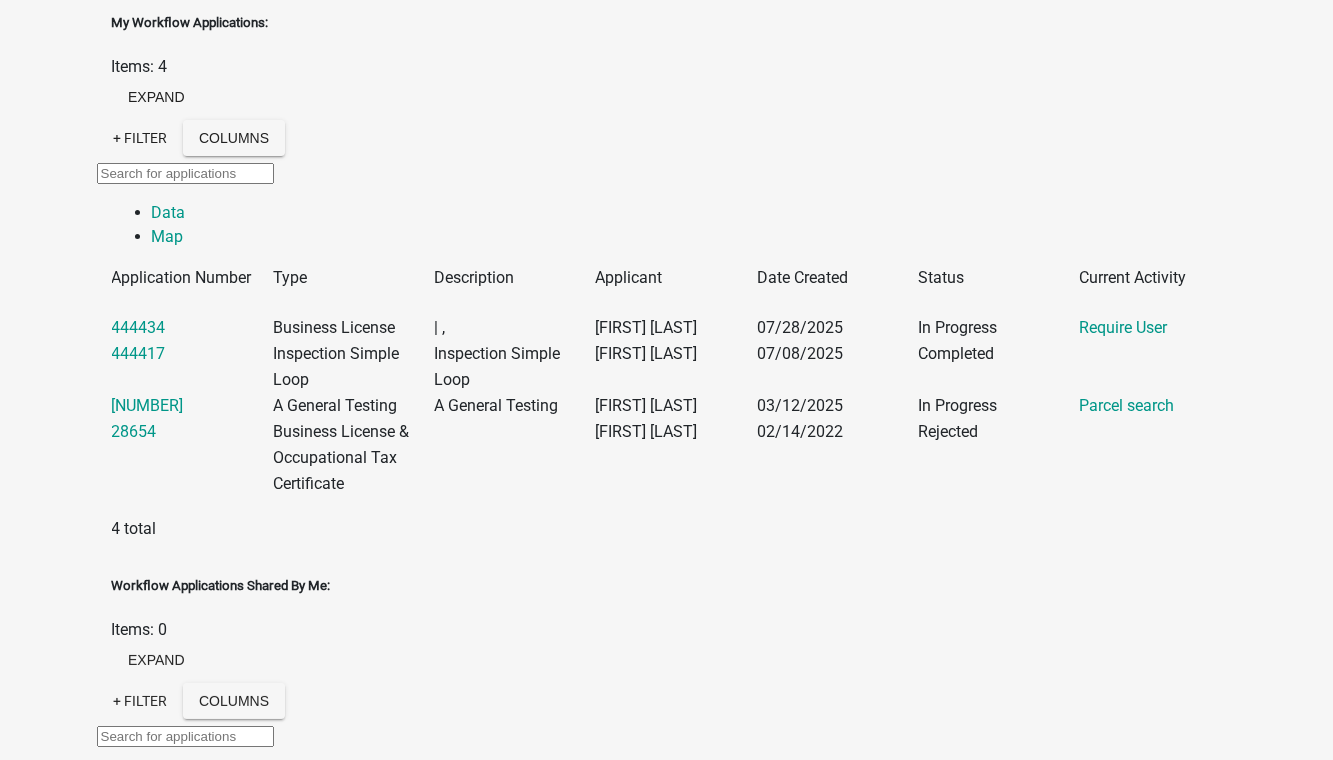 click on "Export" at bounding box center (156, 4937) 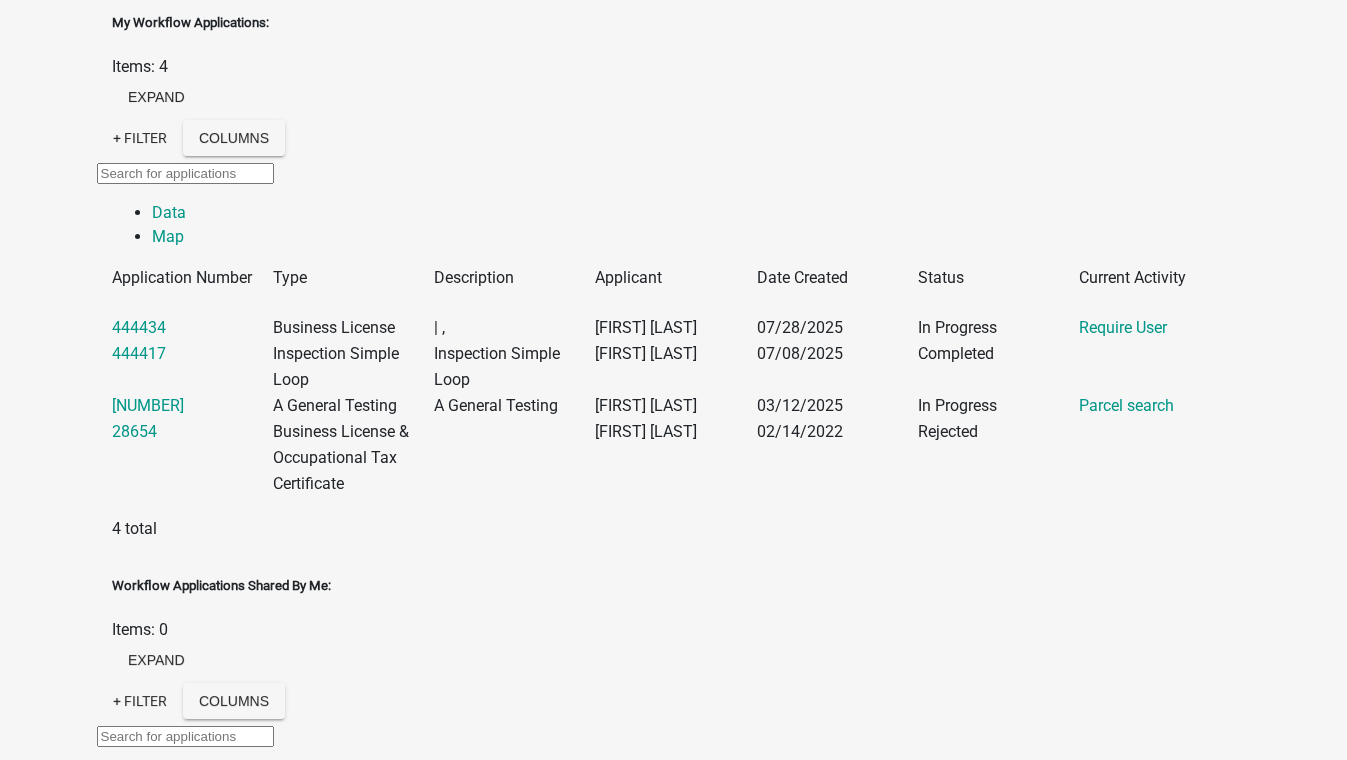 click 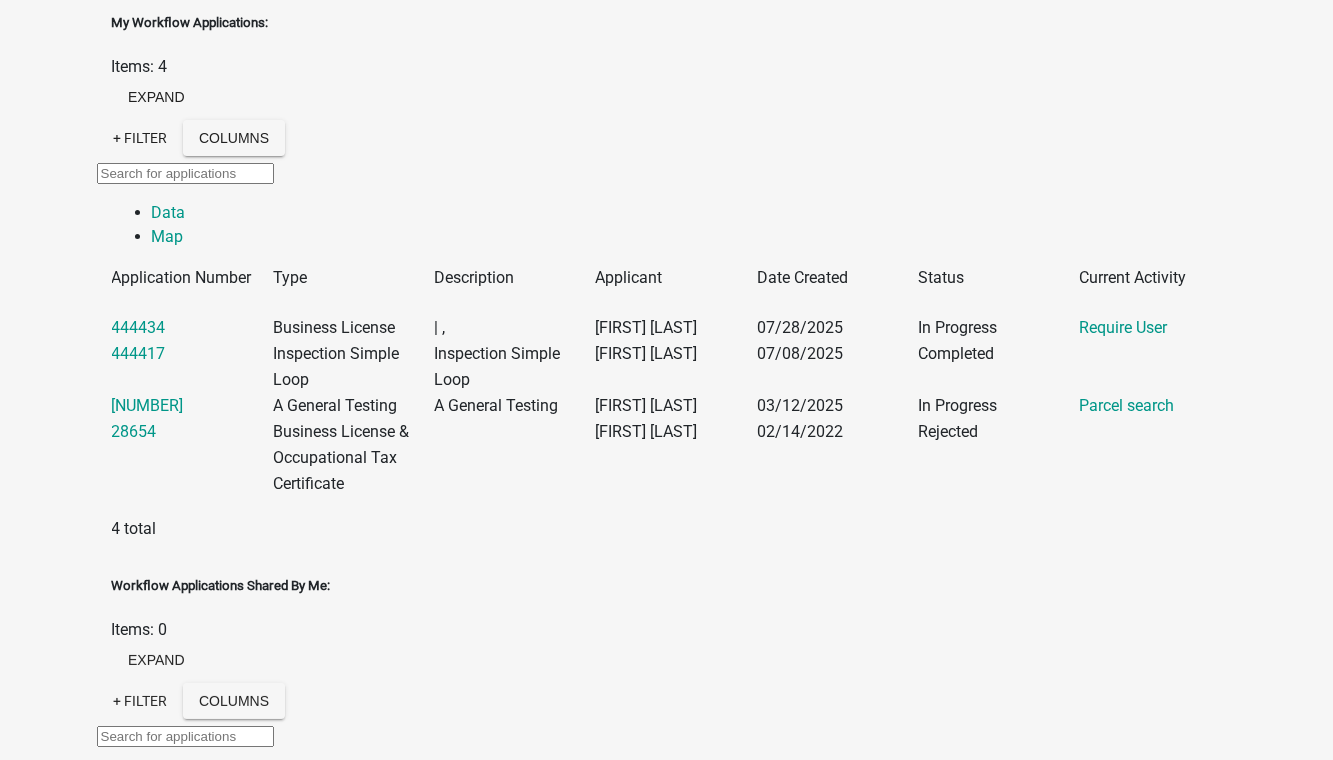 click on "Export" at bounding box center [156, 4937] 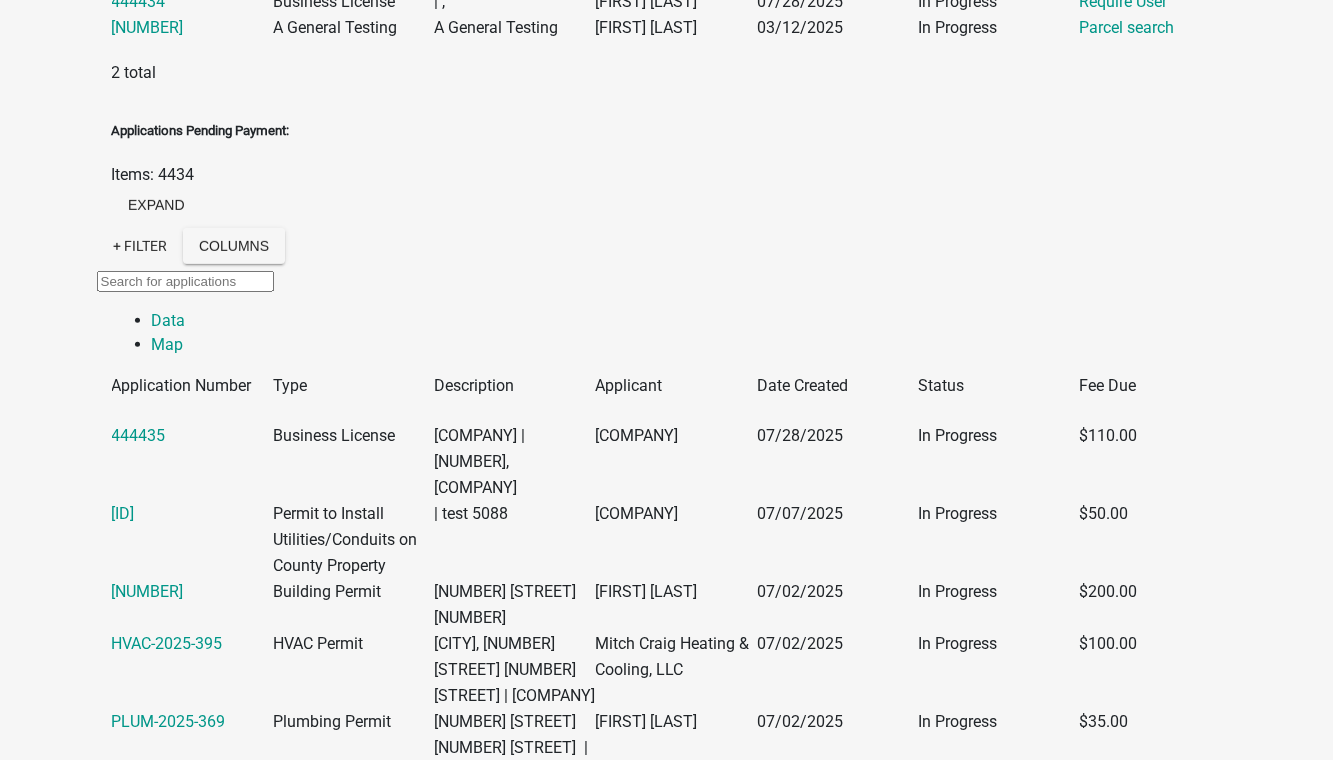 scroll, scrollTop: 2090, scrollLeft: 0, axis: vertical 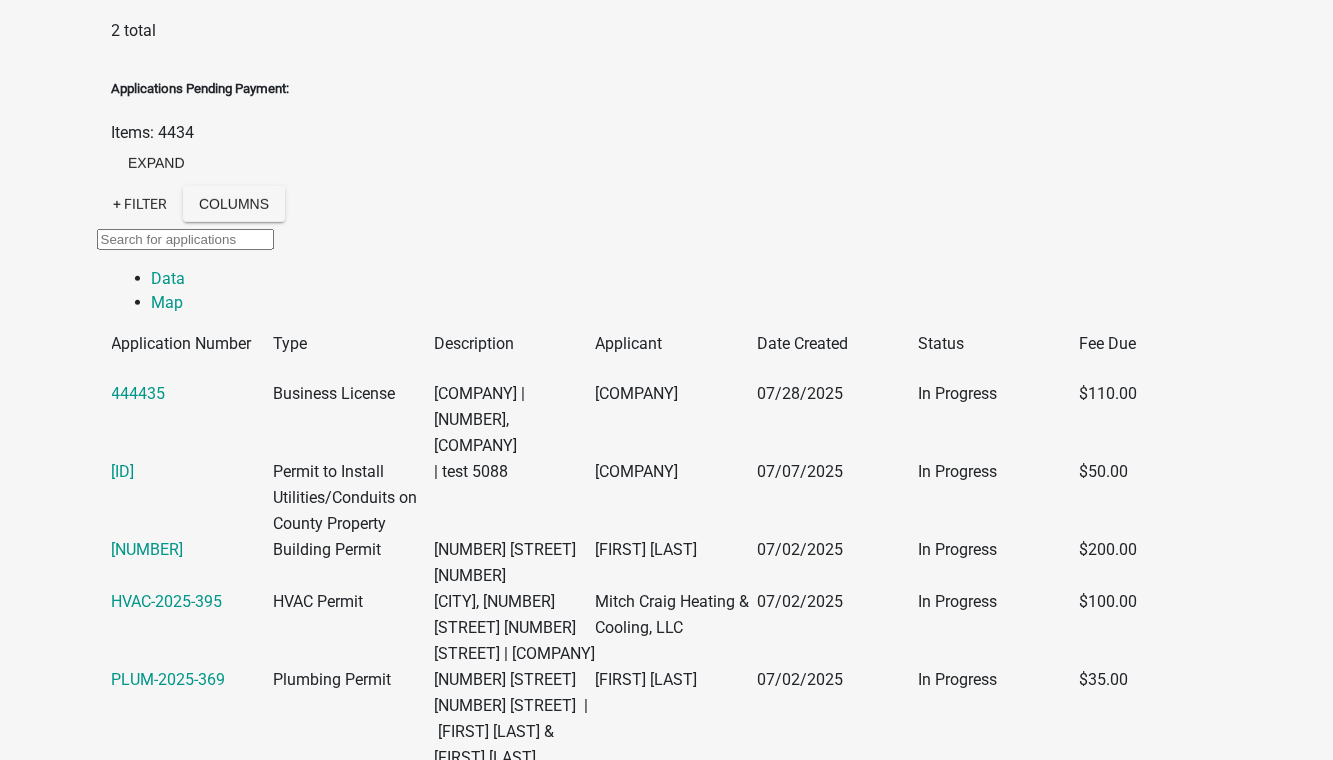 click on "Export" at bounding box center [156, 5495] 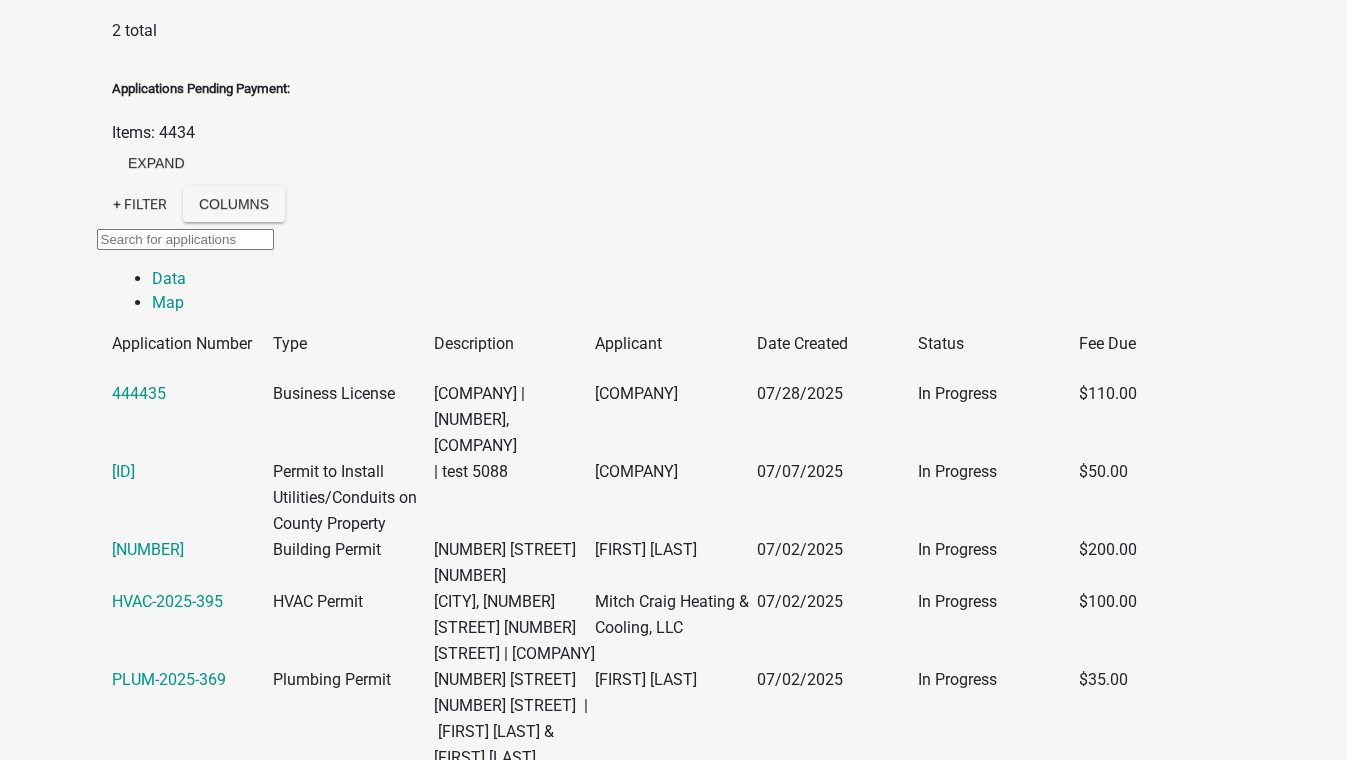 click 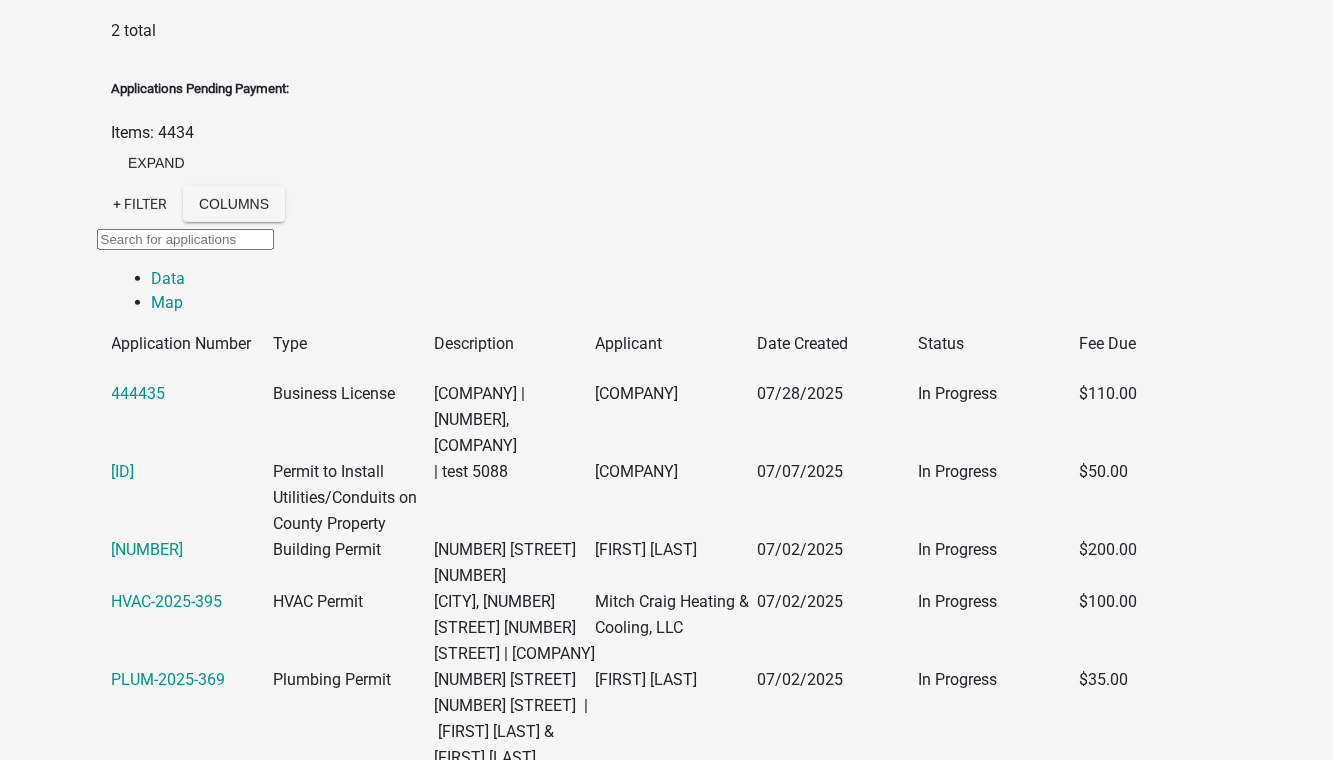click on "Export" at bounding box center [156, 5495] 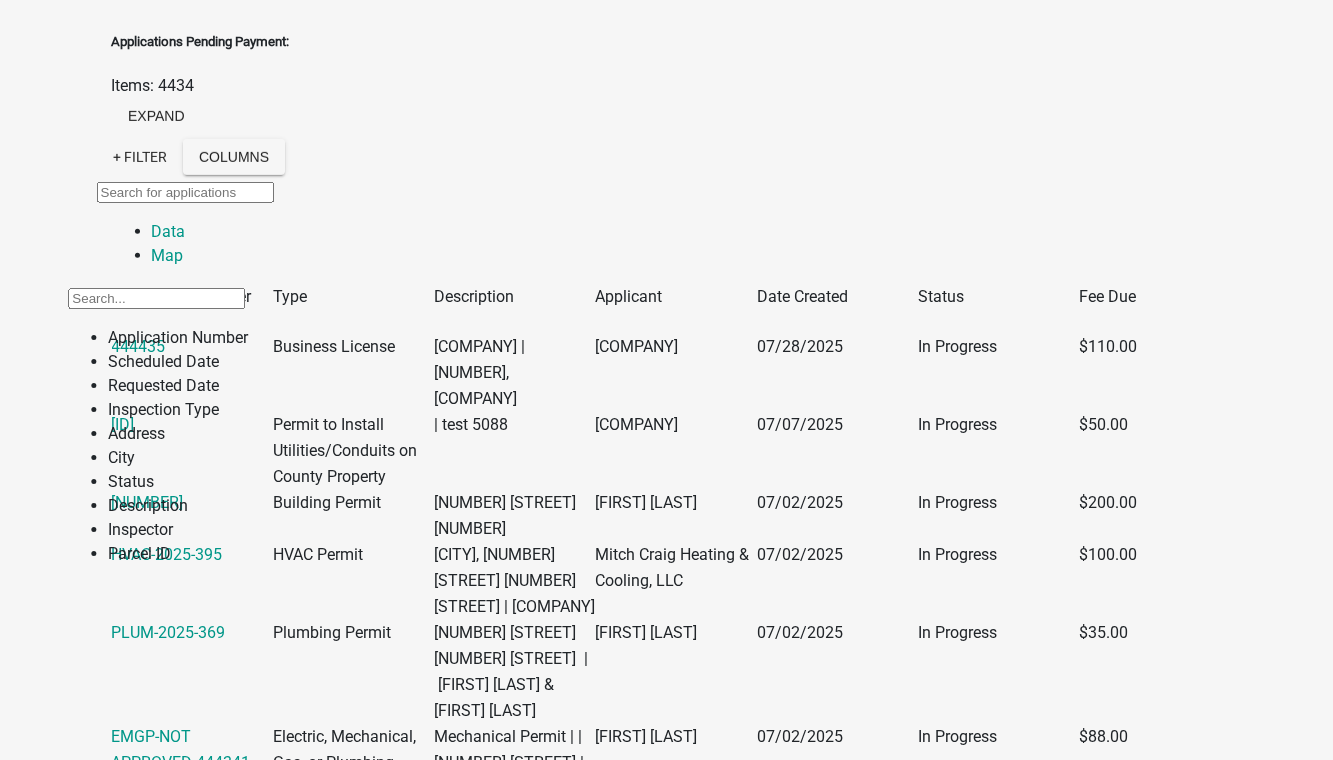 scroll, scrollTop: 2181, scrollLeft: 0, axis: vertical 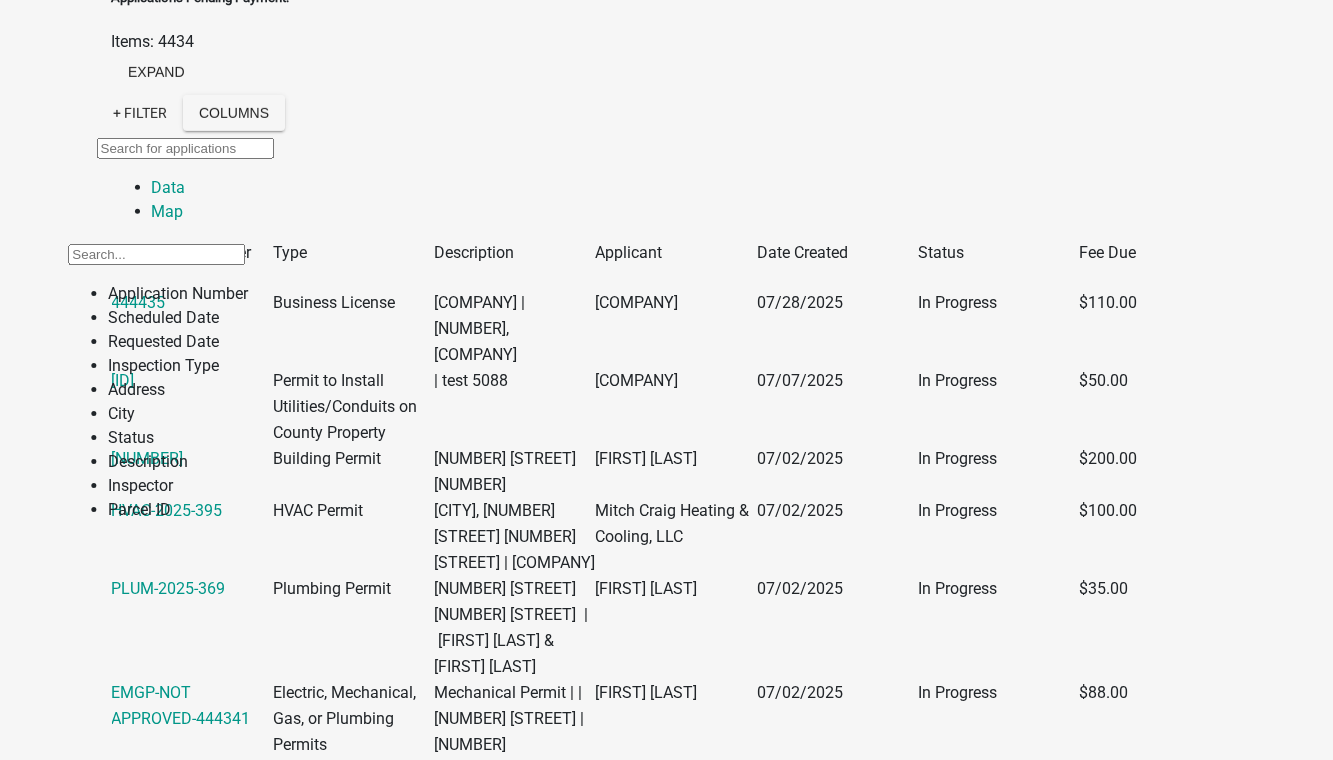 click on "Inspector" at bounding box center (178, 486) 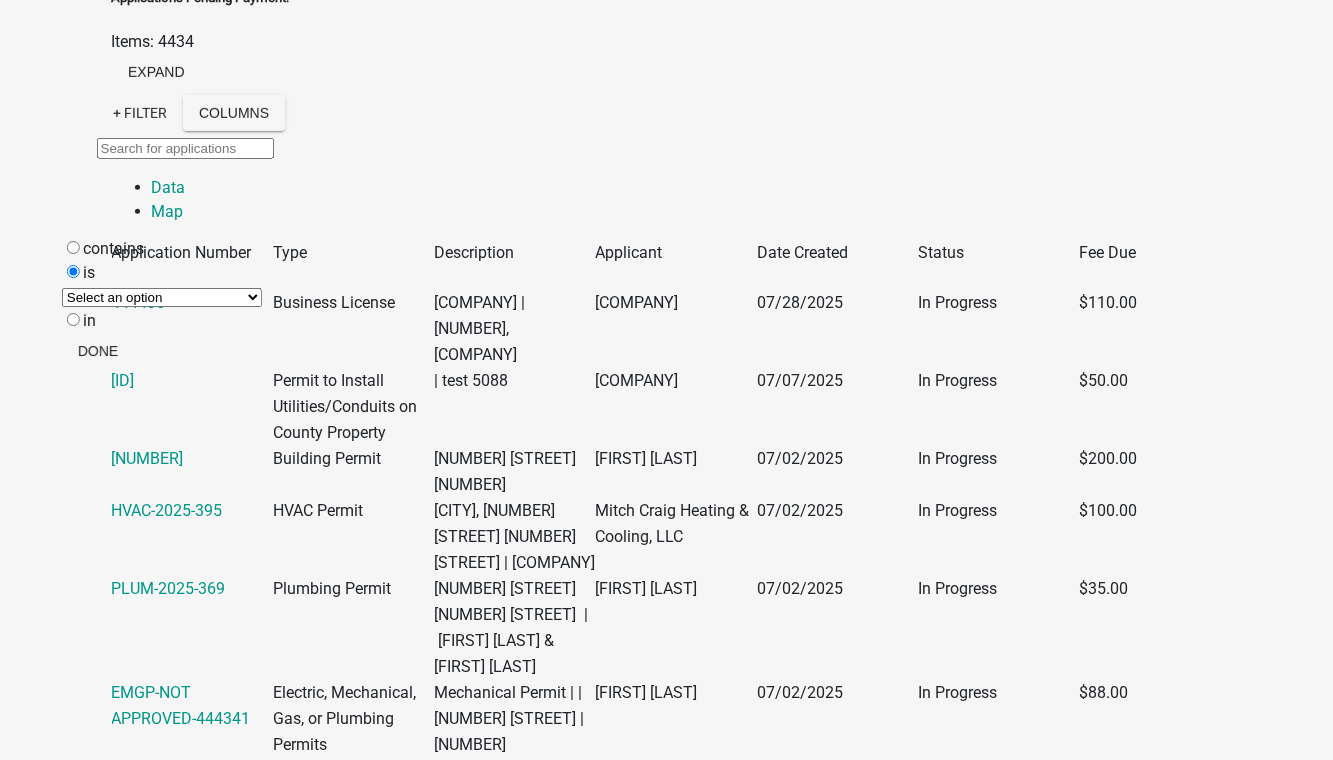 click on "Select an option   None" at bounding box center [162, 297] 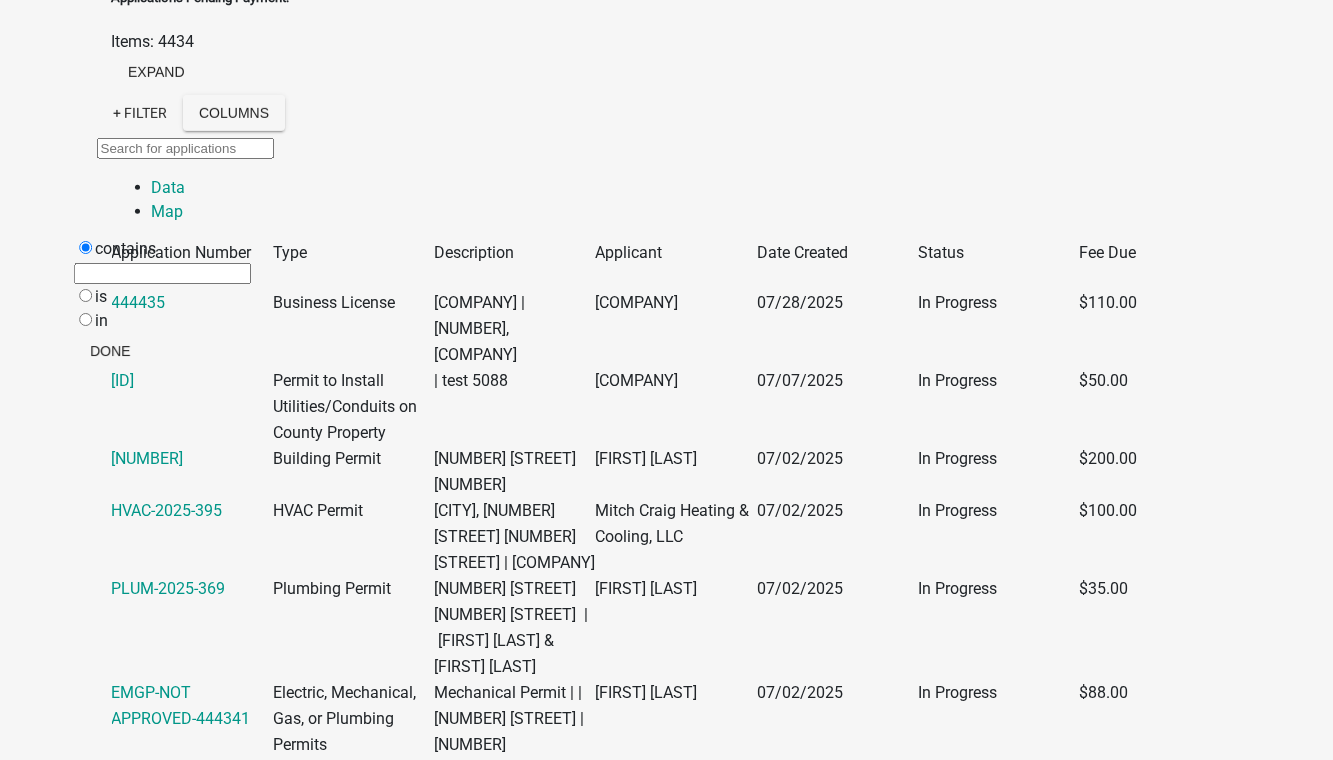 click at bounding box center (162, 273) 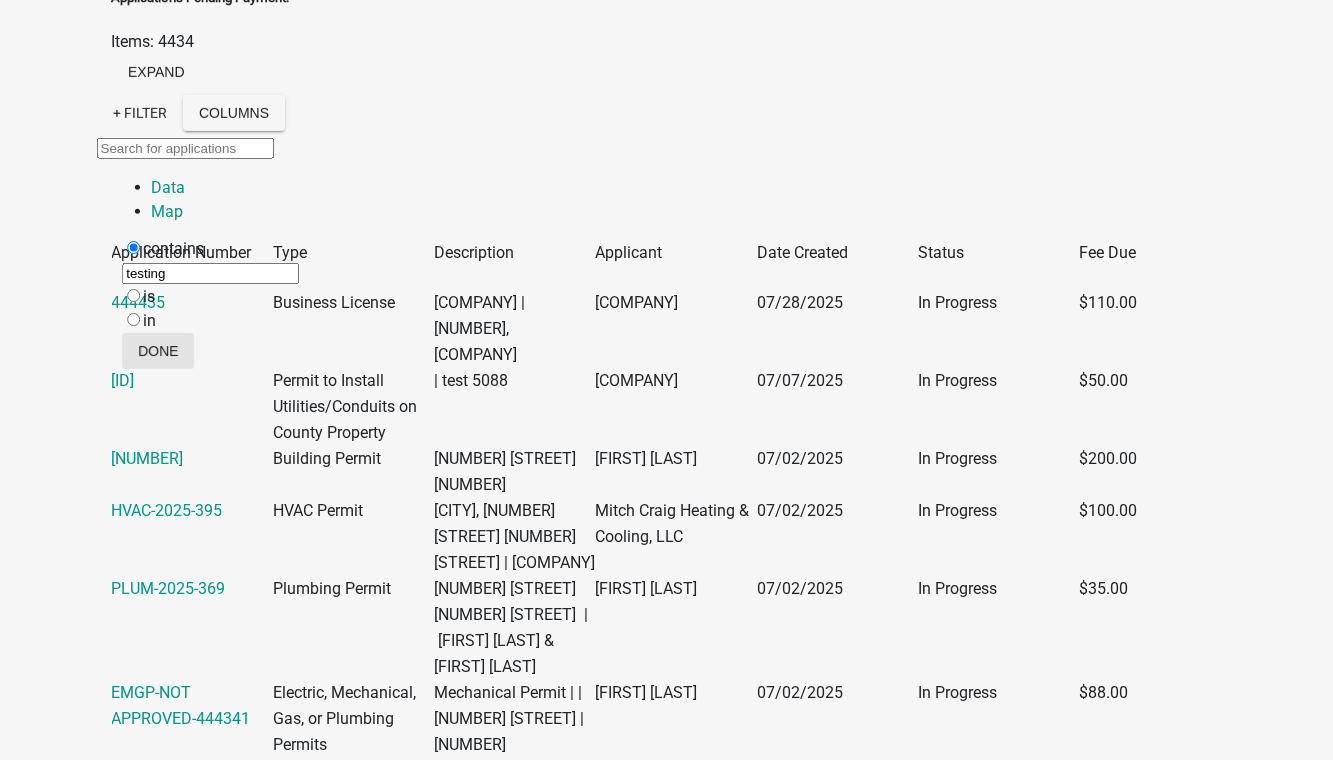 type on "testing" 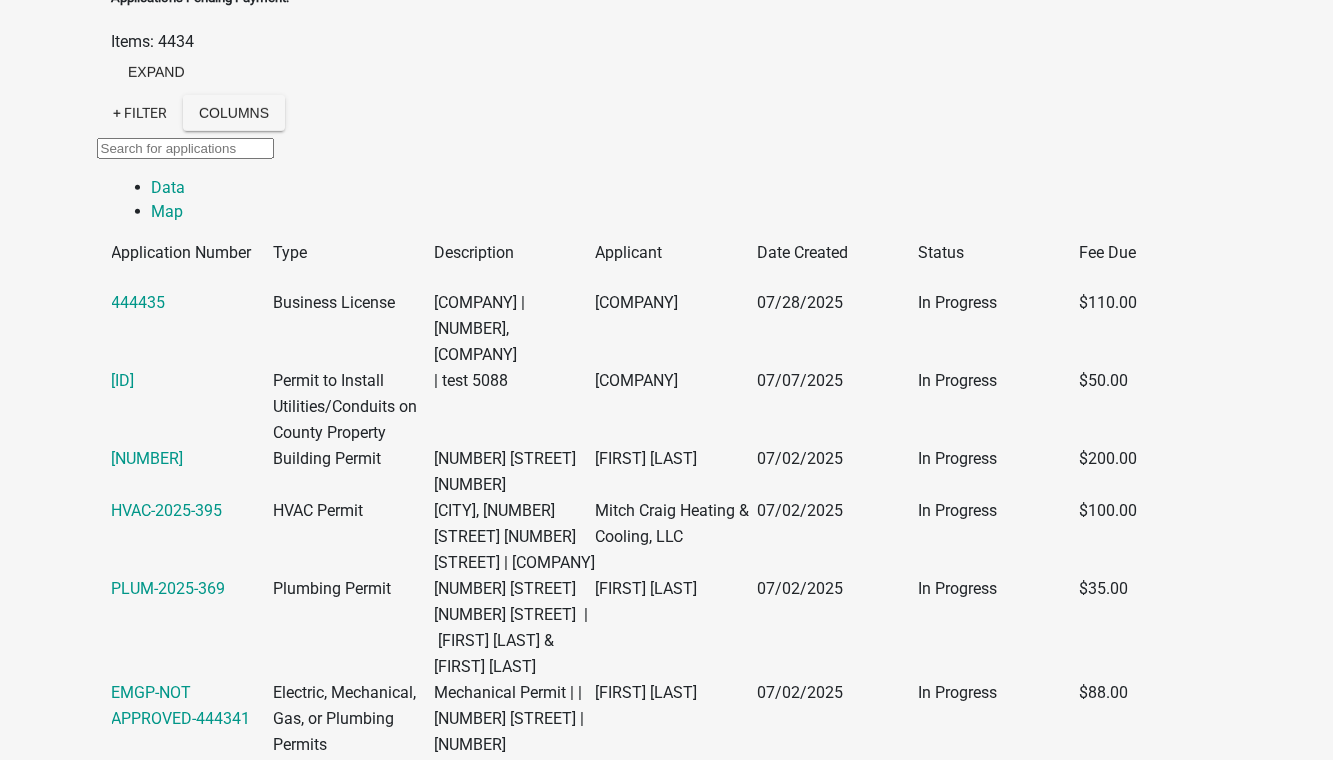 click 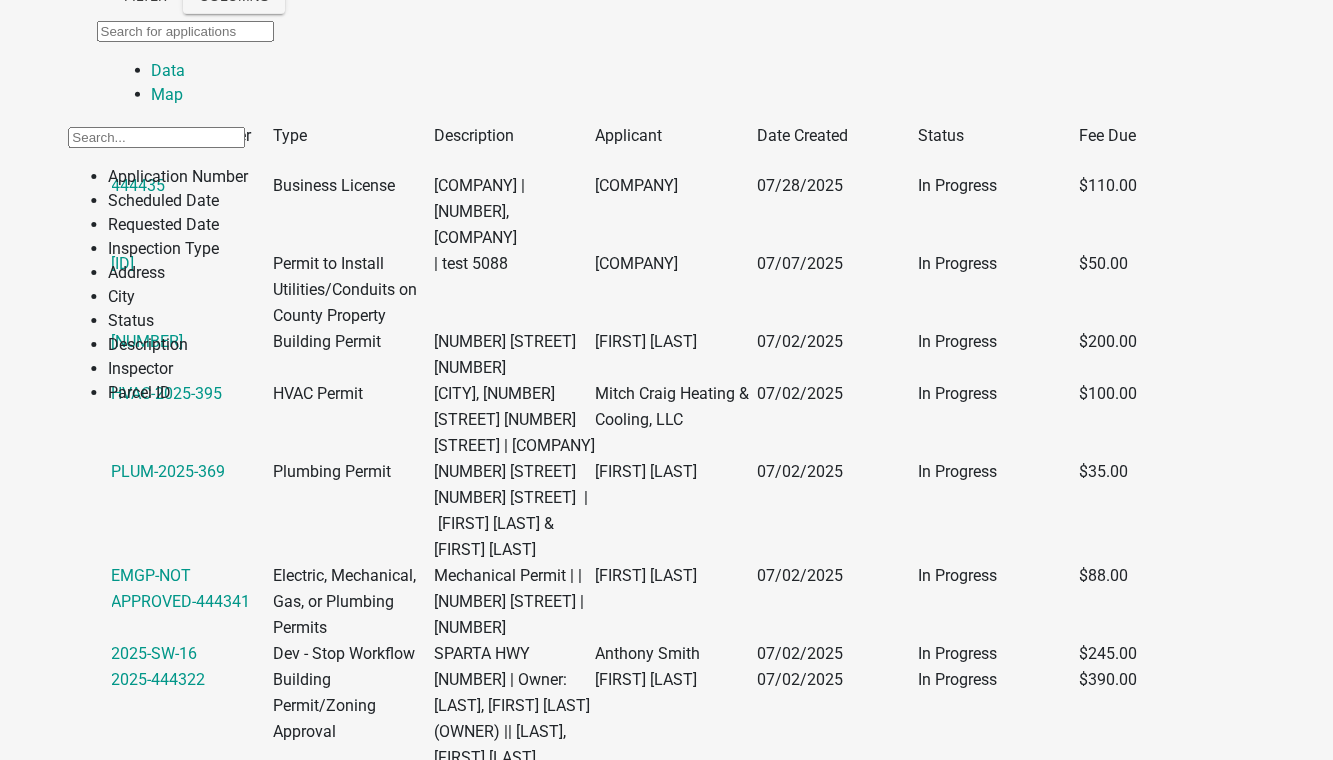 scroll, scrollTop: 2272, scrollLeft: 0, axis: vertical 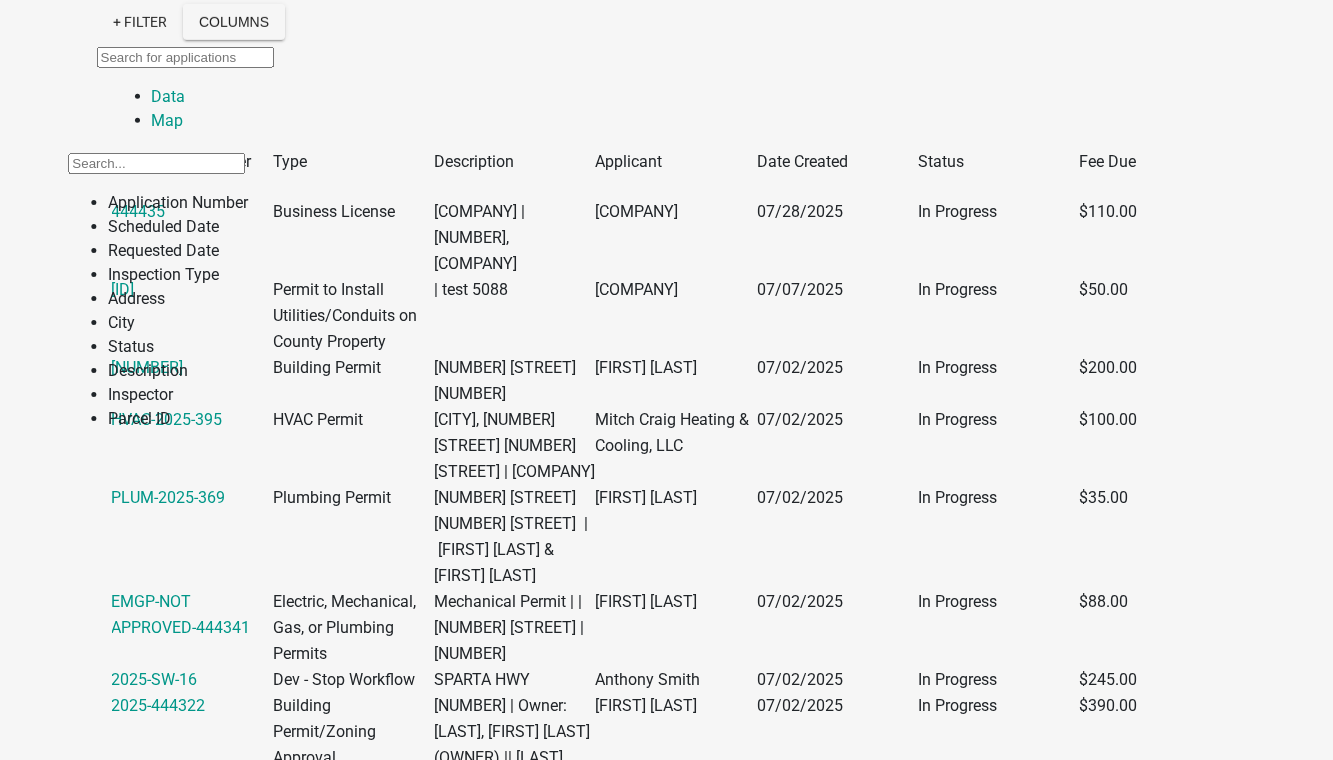 click on "Columns" 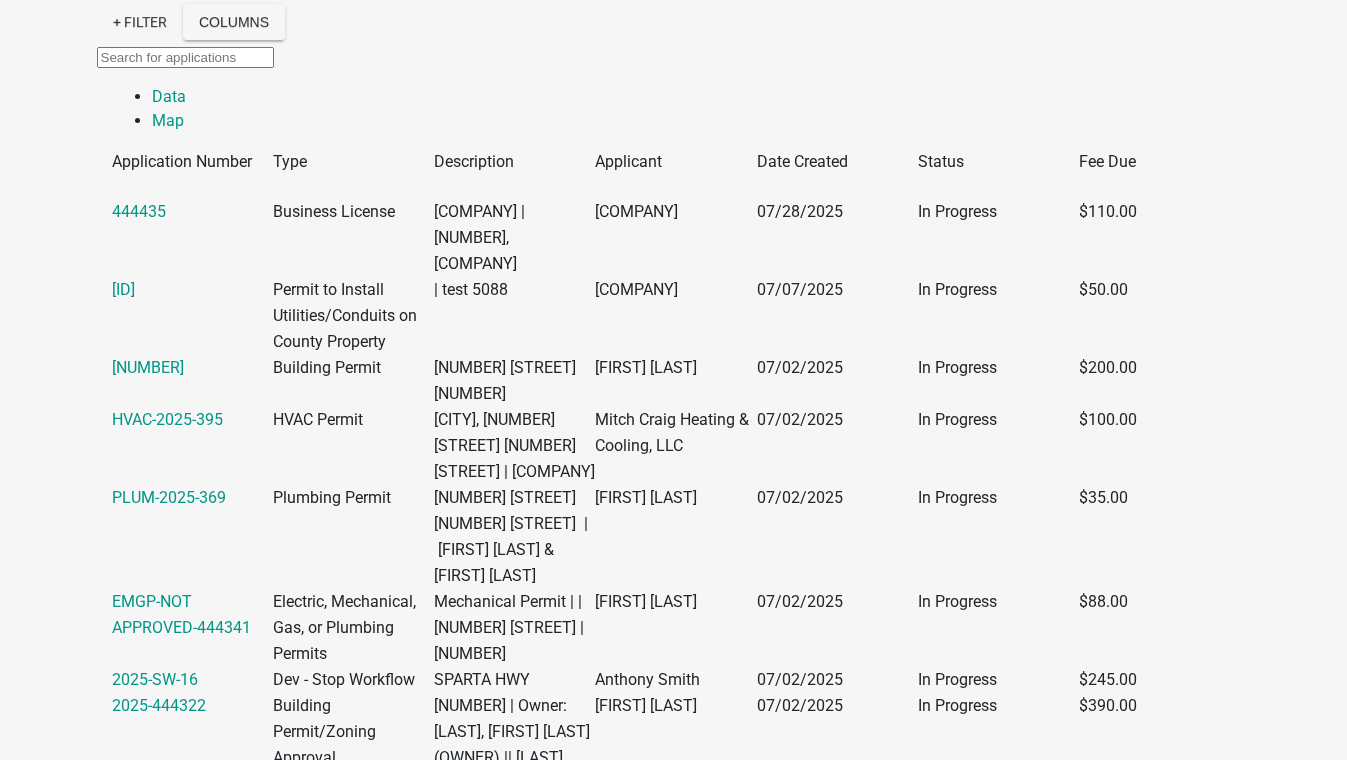 click 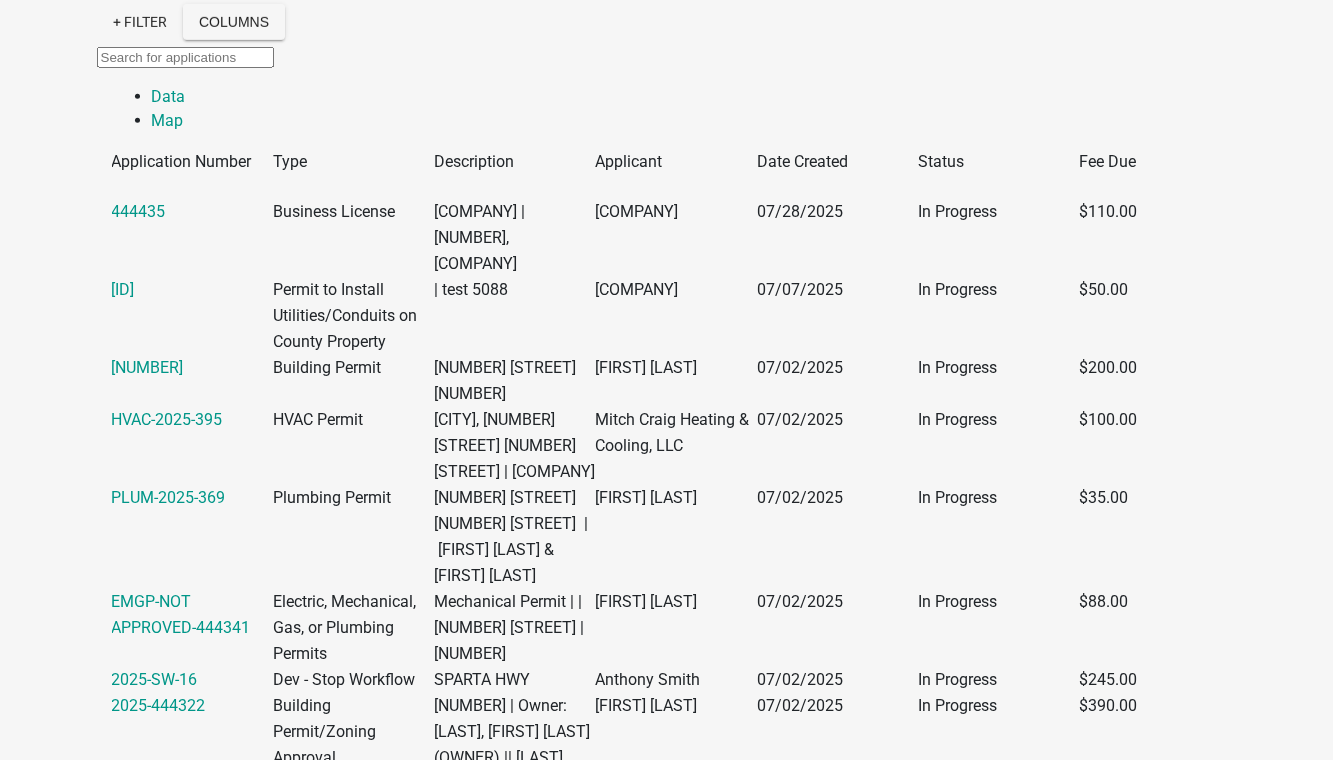 click on "+ Filter" 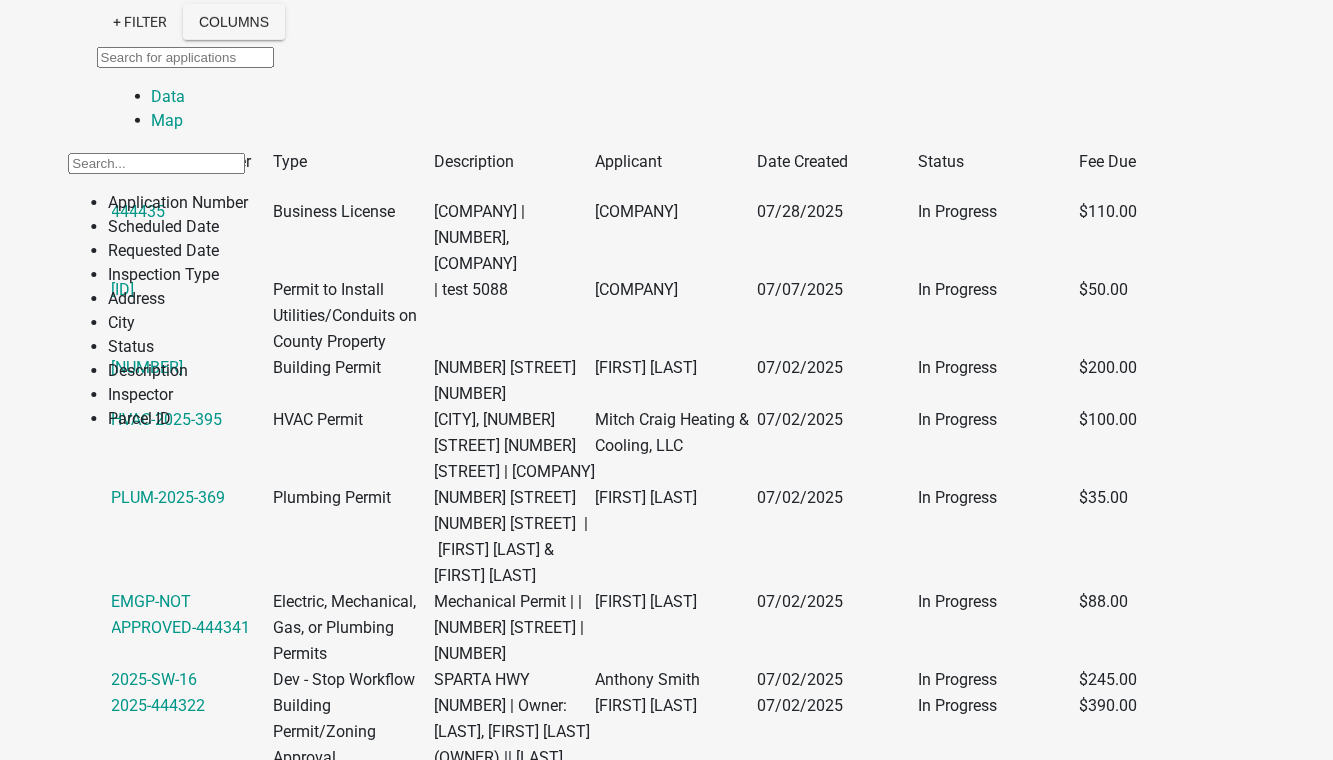 click on "Inspector" at bounding box center (178, 395) 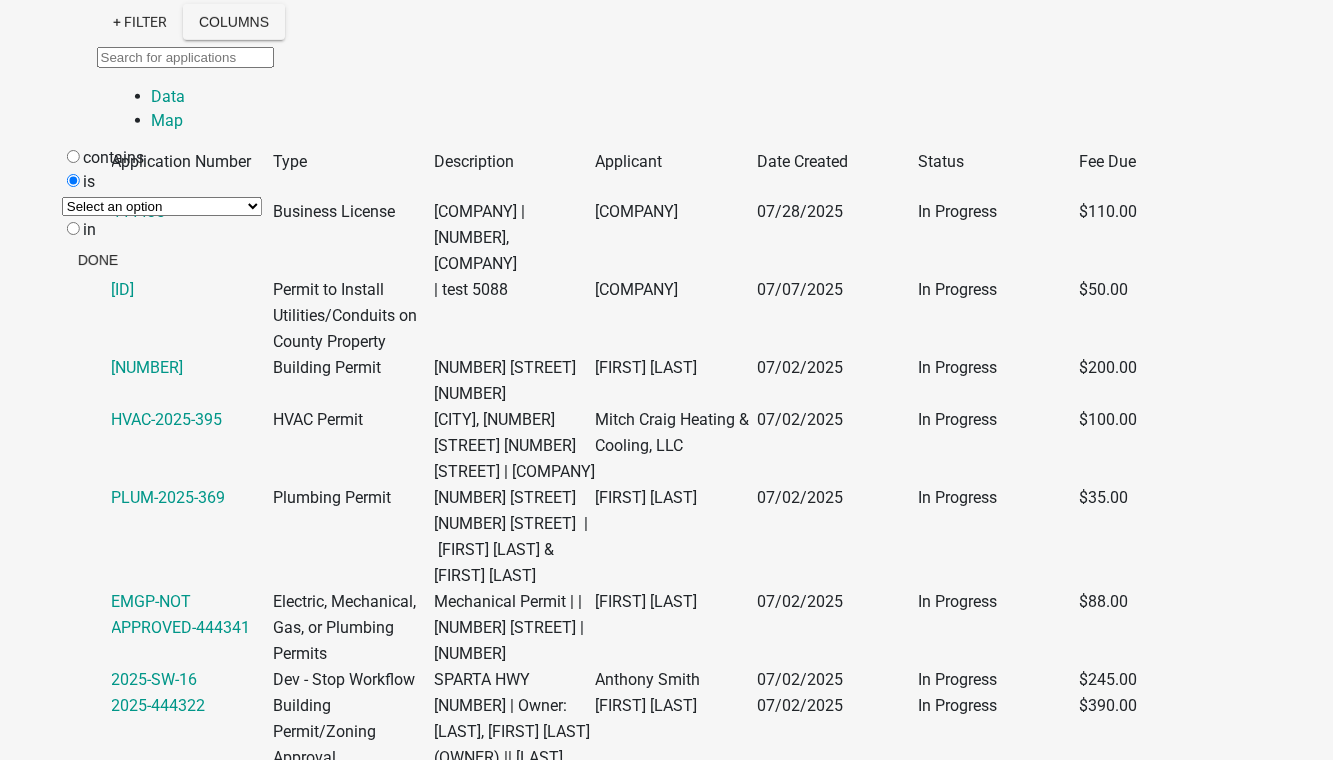 click on "Select an option   None" at bounding box center [162, 206] 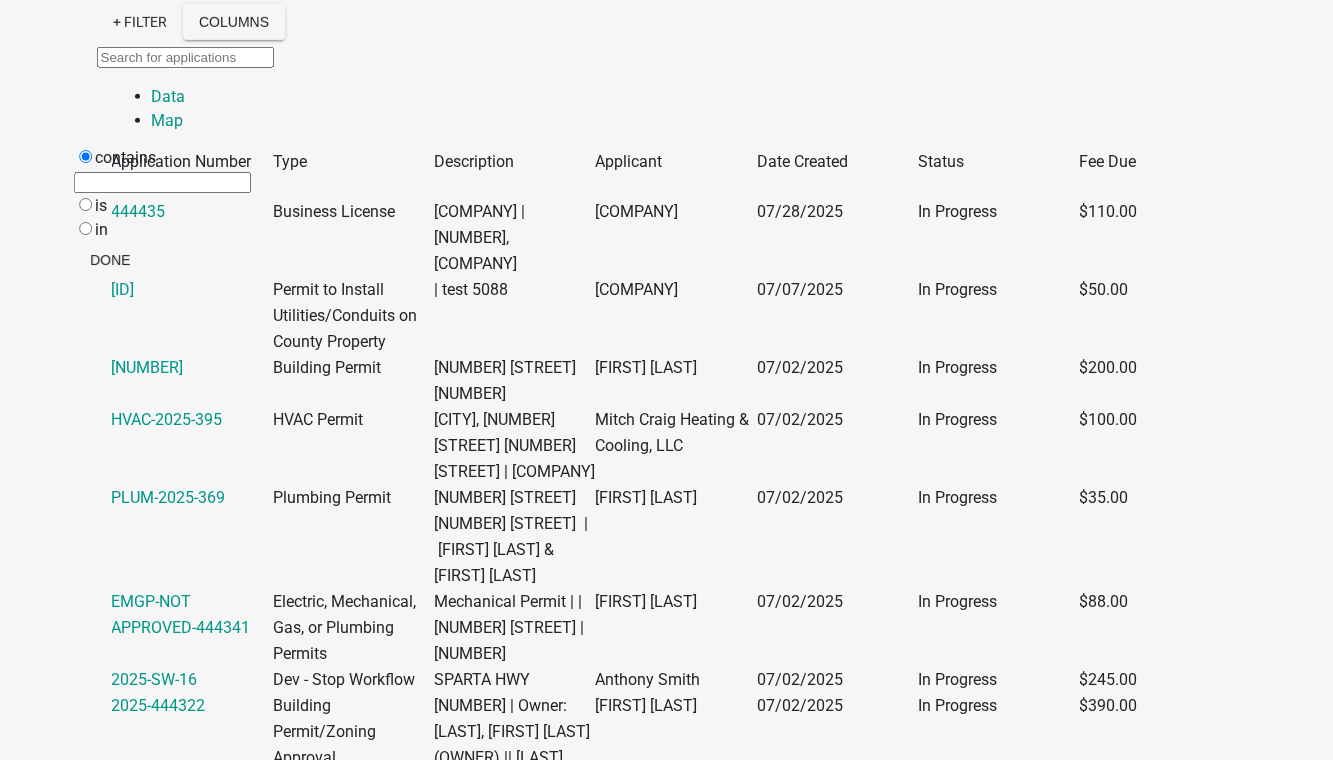 click at bounding box center [162, 182] 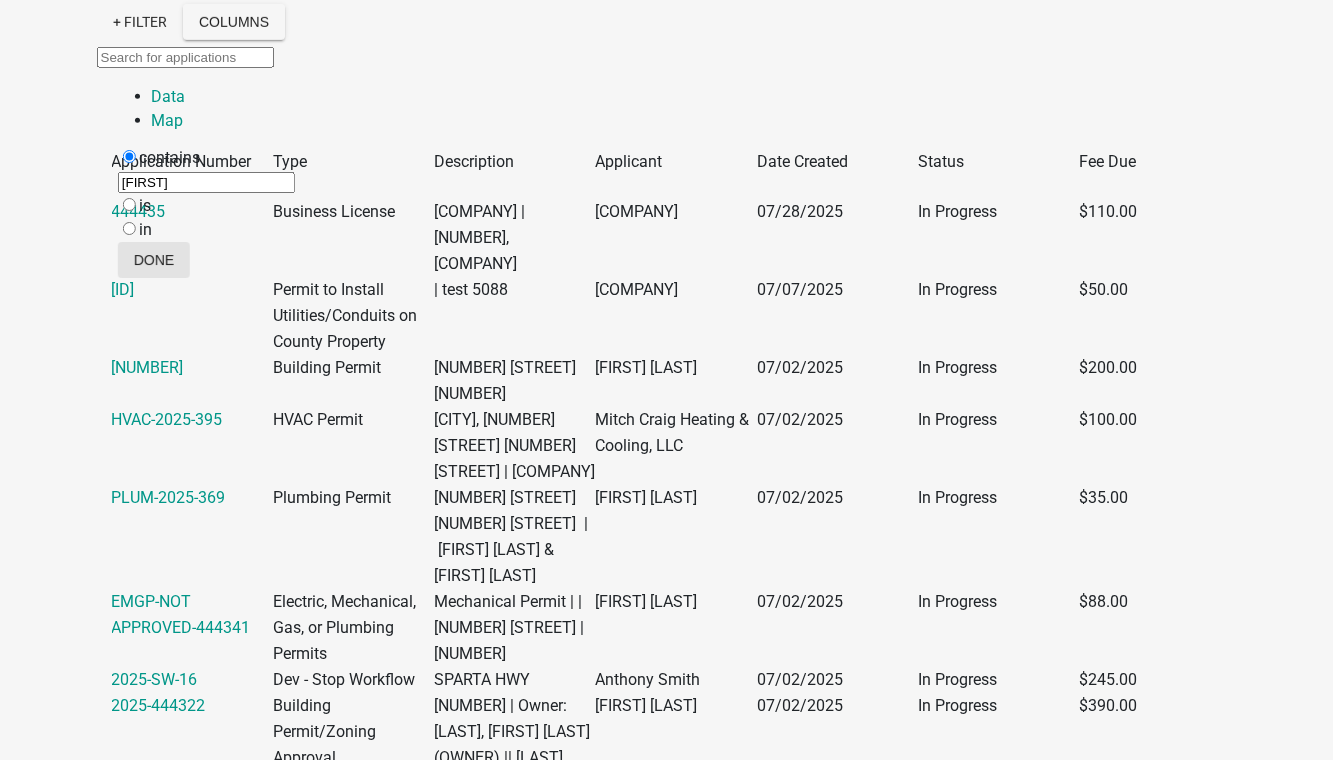 type on "Tracy" 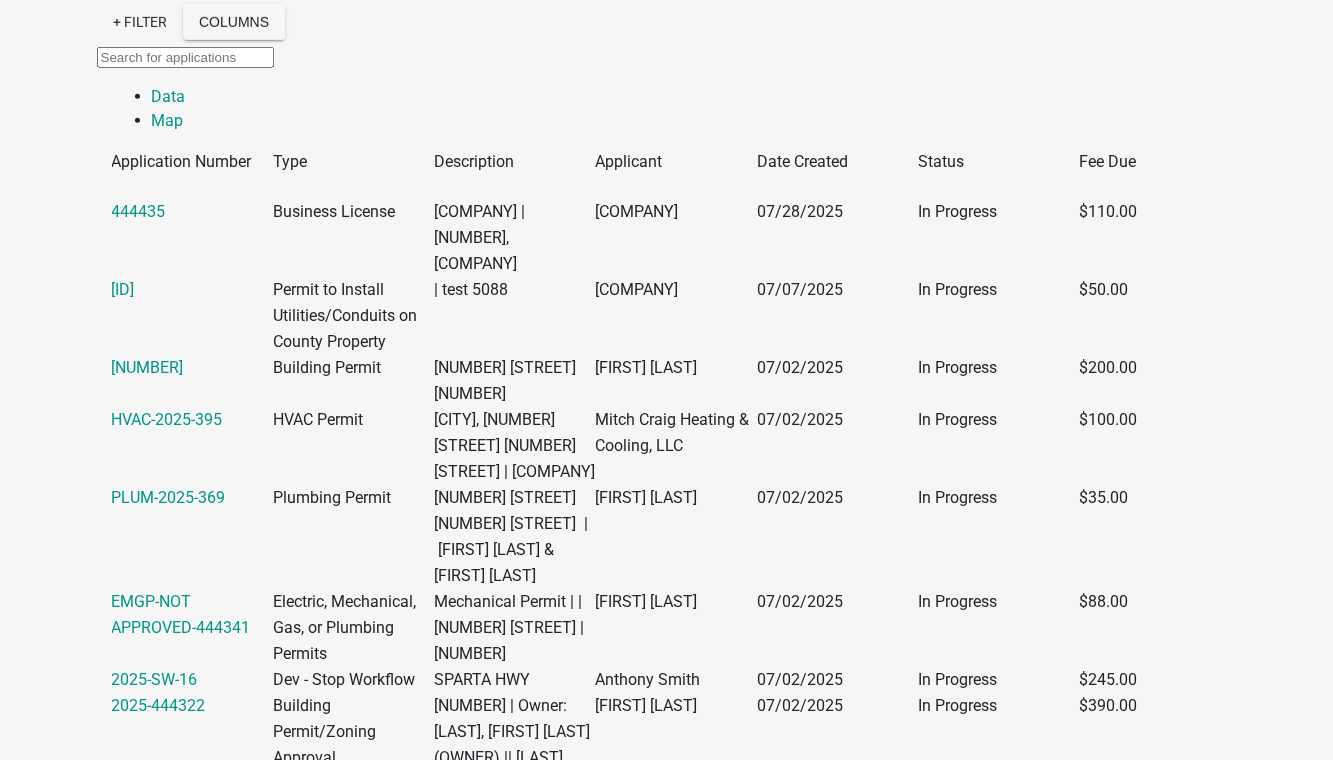 click on "Inspector  contains Tracy" at bounding box center [193, 5372] 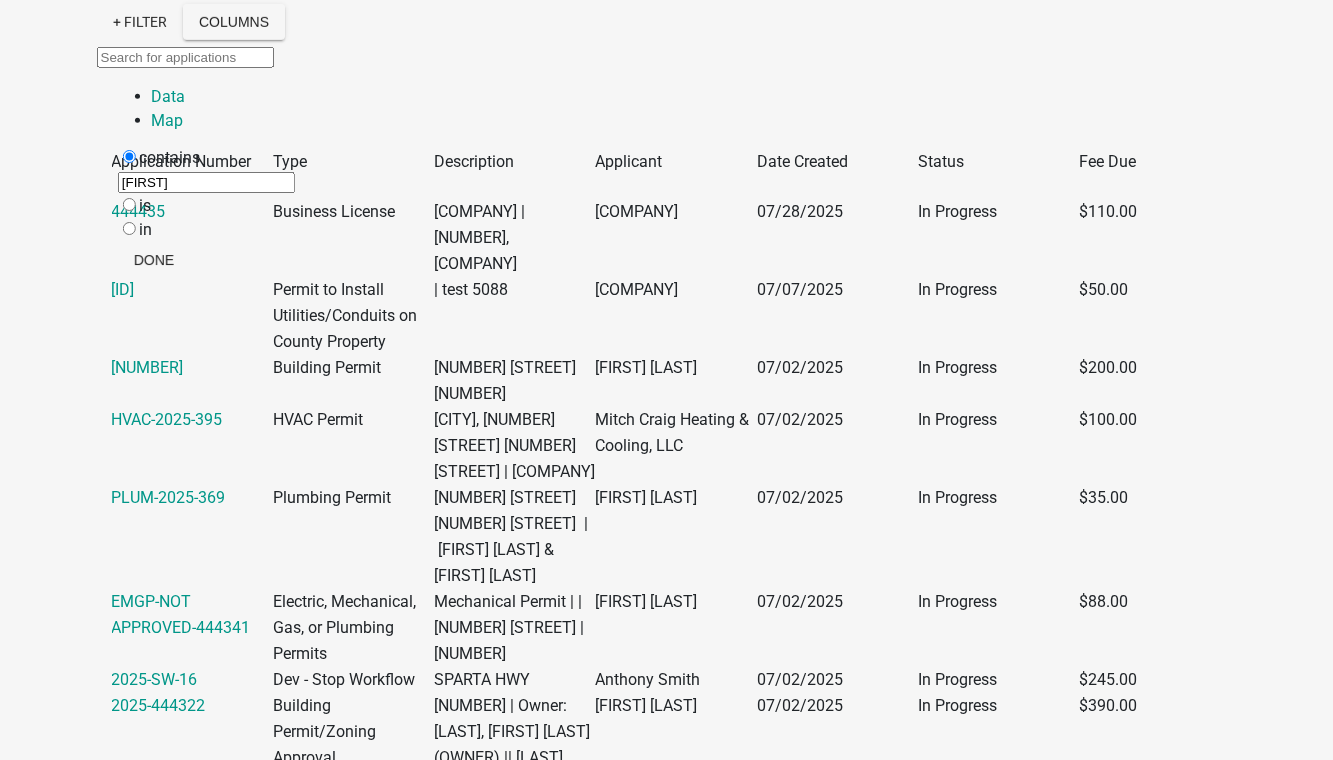 click on "Inspector  contains Tracy   + Filter   Columns" 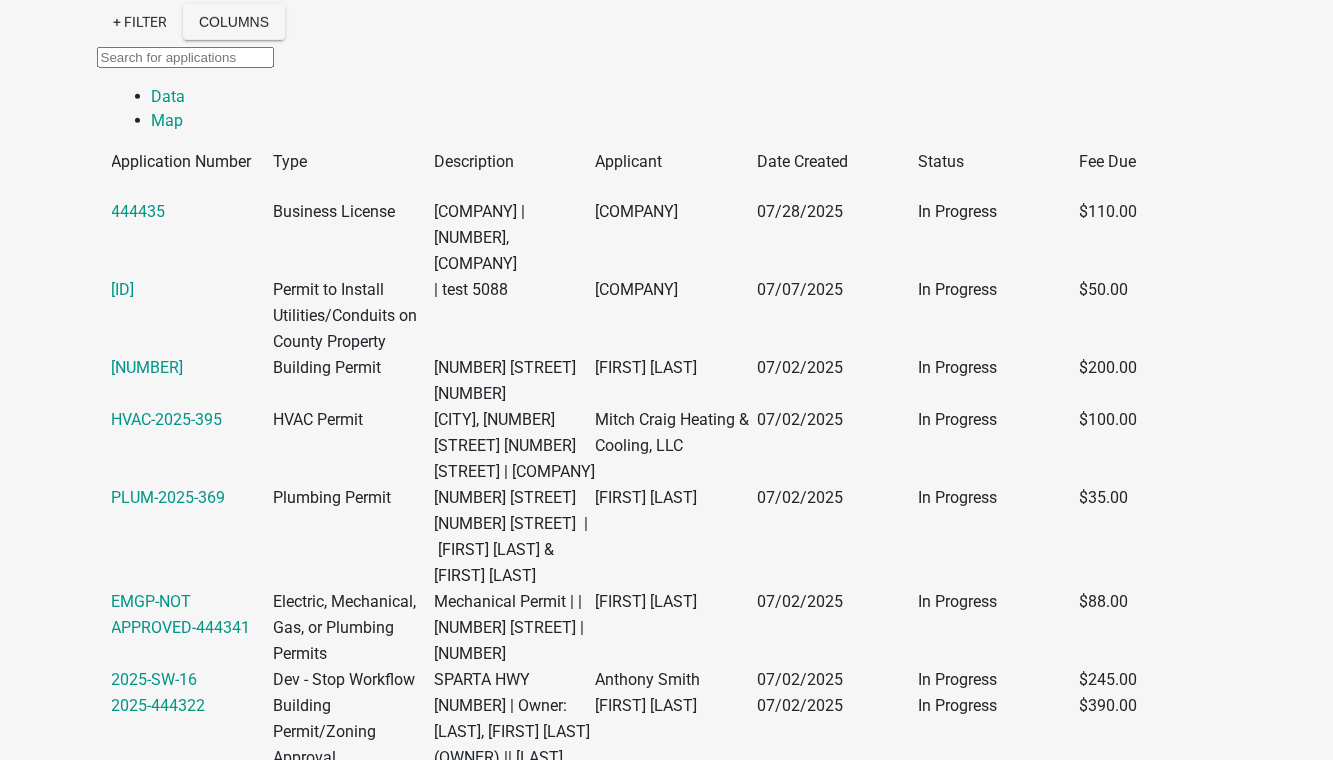 click on "+ Filter" 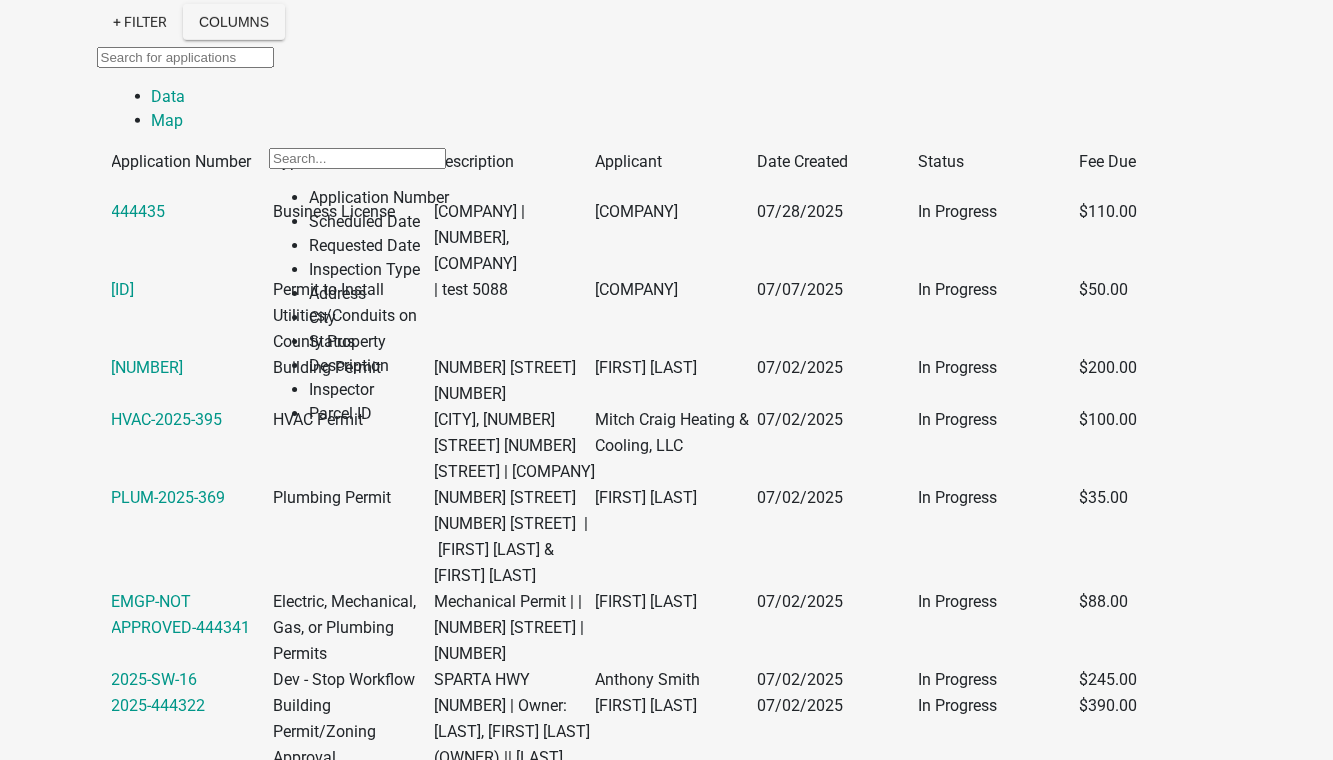 click on "Inspector  contains Tracy" at bounding box center (193, 5372) 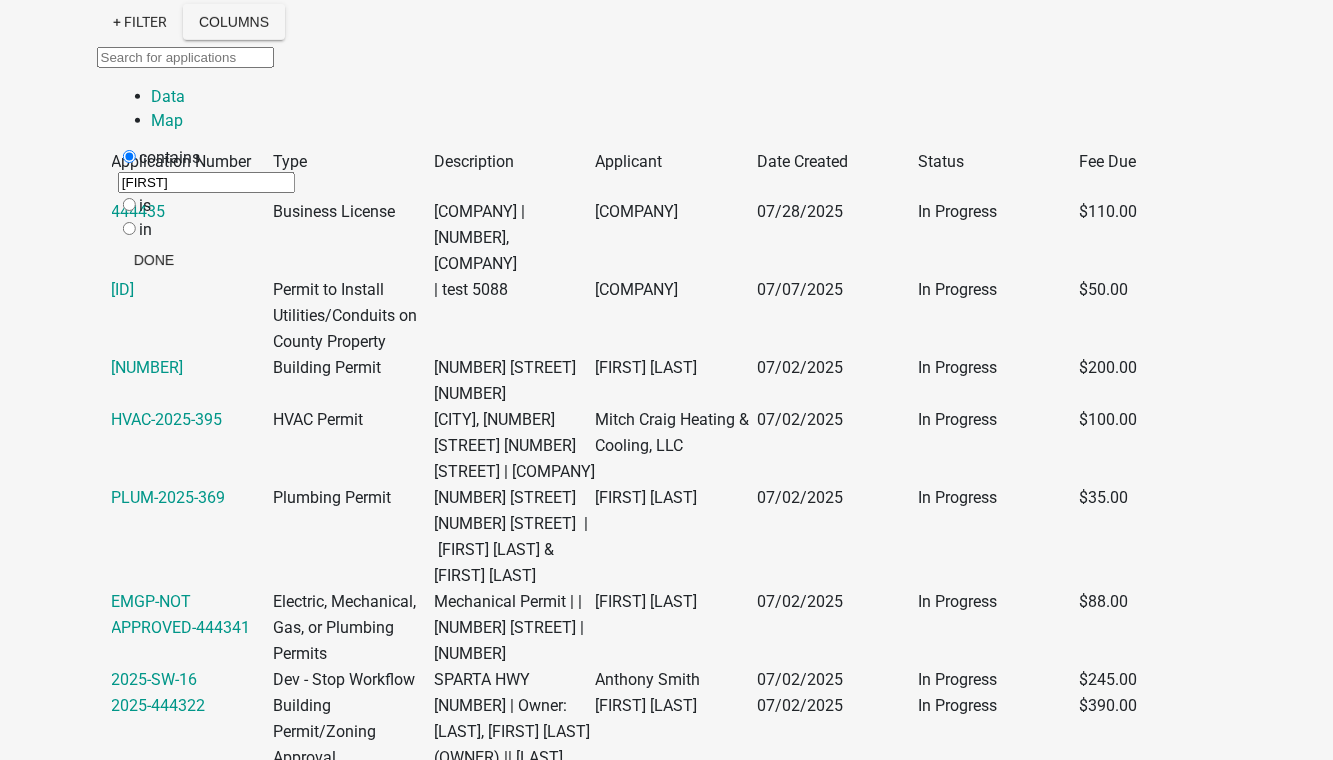 click on "in" at bounding box center (129, 228) 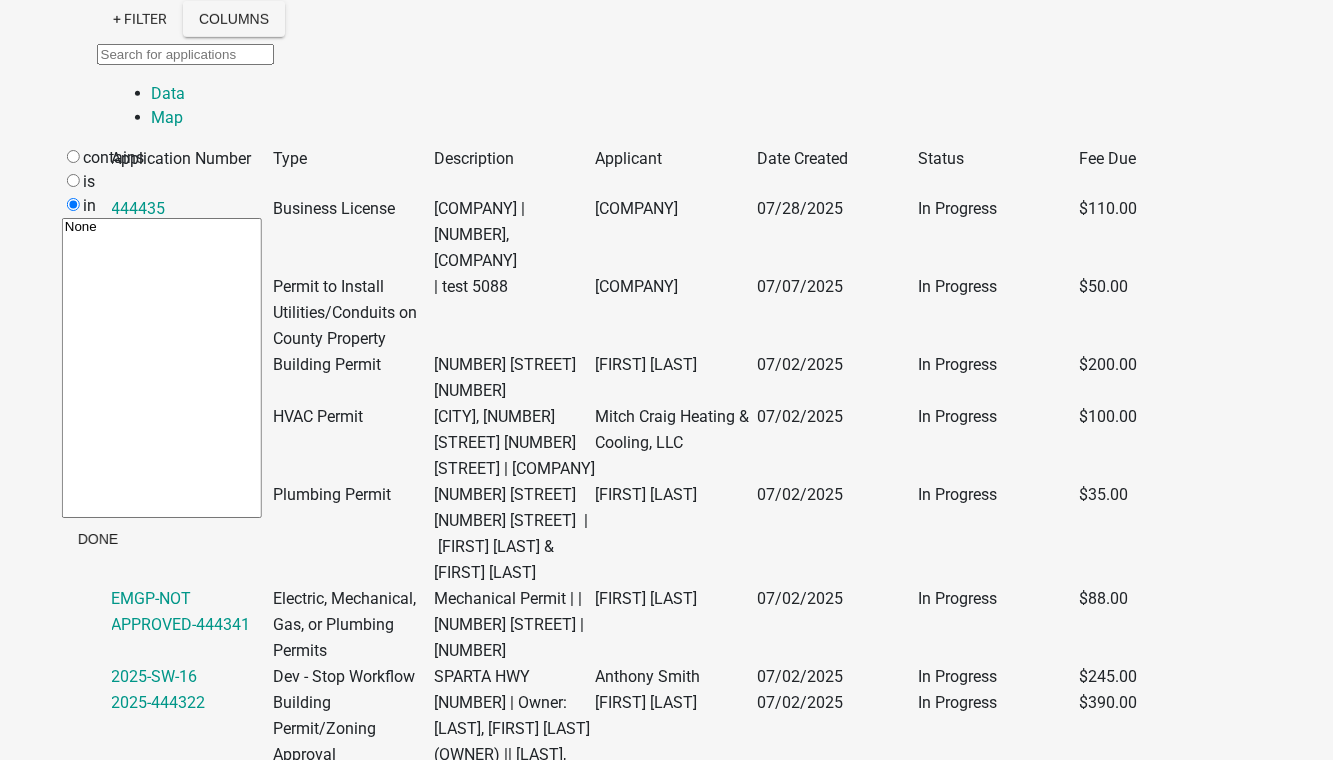 select on "1: 'NULL'" 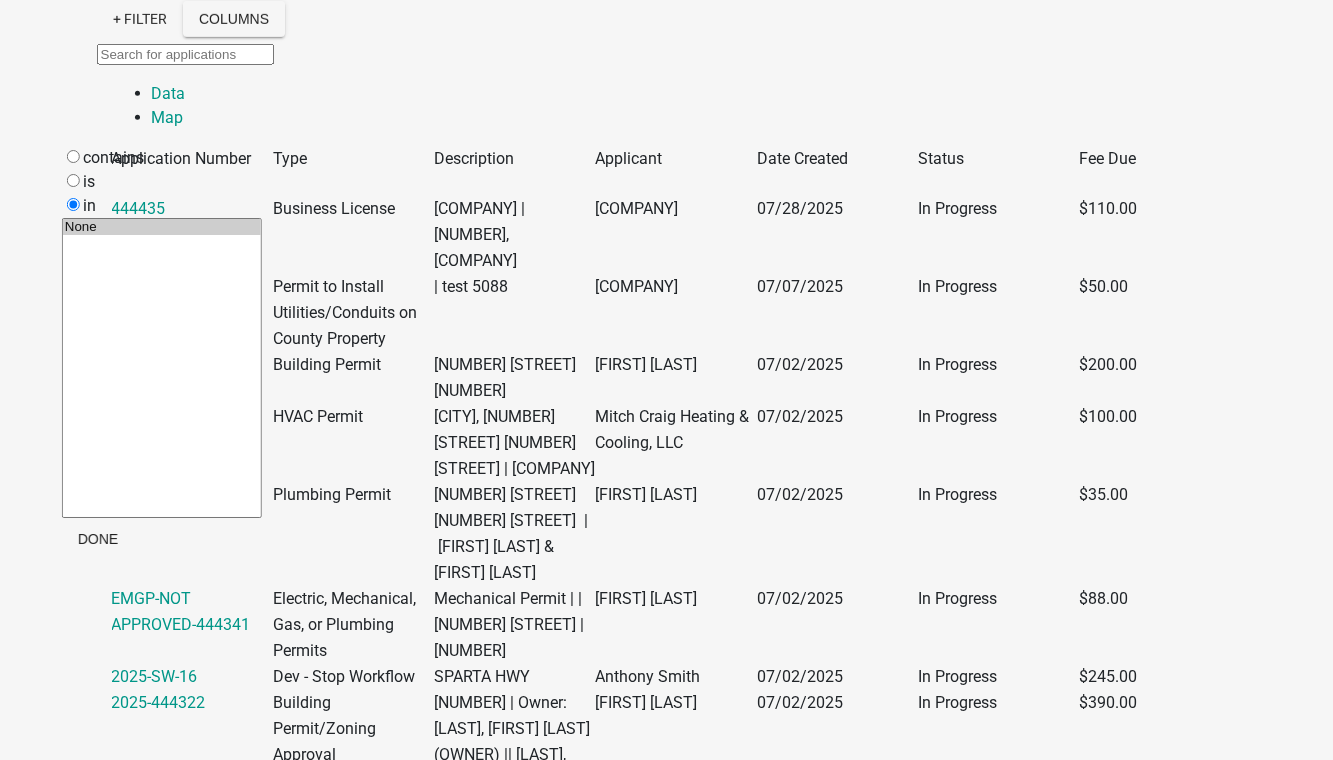 click on "None" at bounding box center (162, 227) 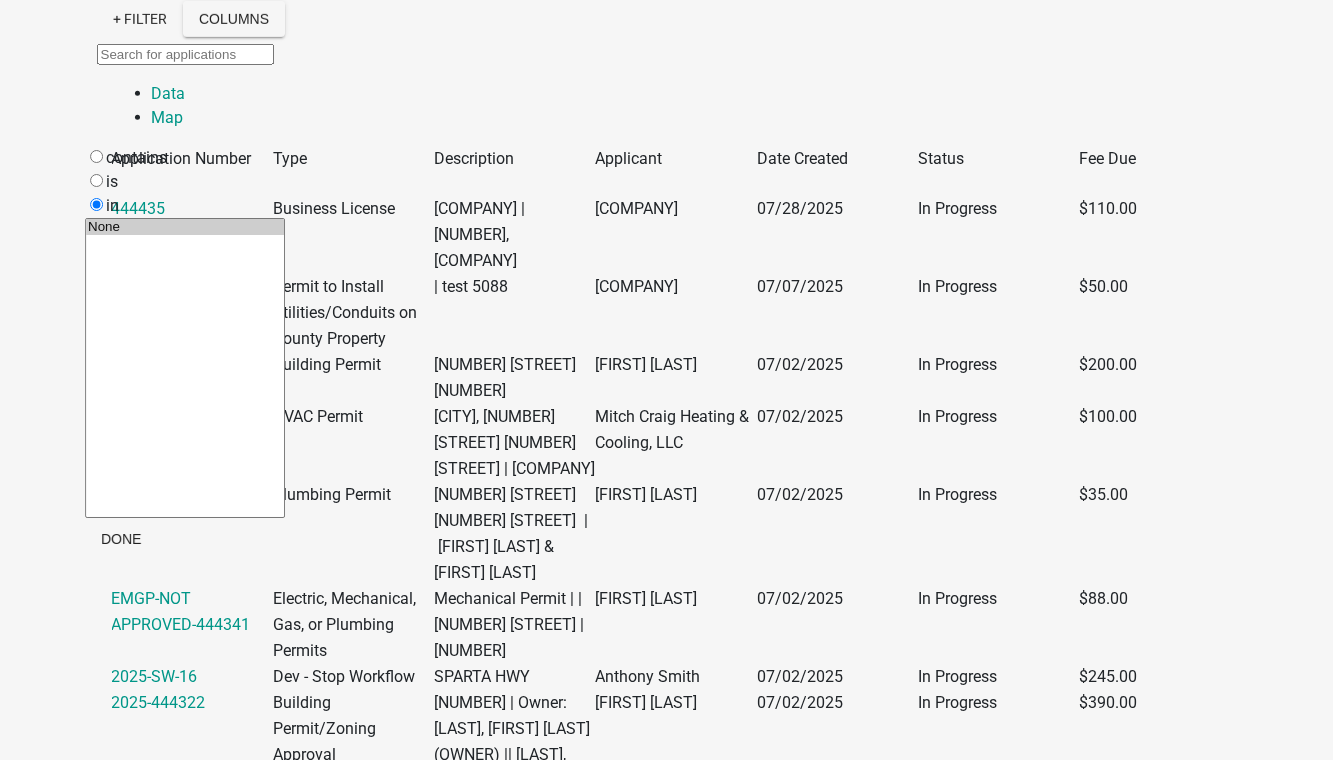 click on "My Dashboard" at bounding box center (92, -2115) 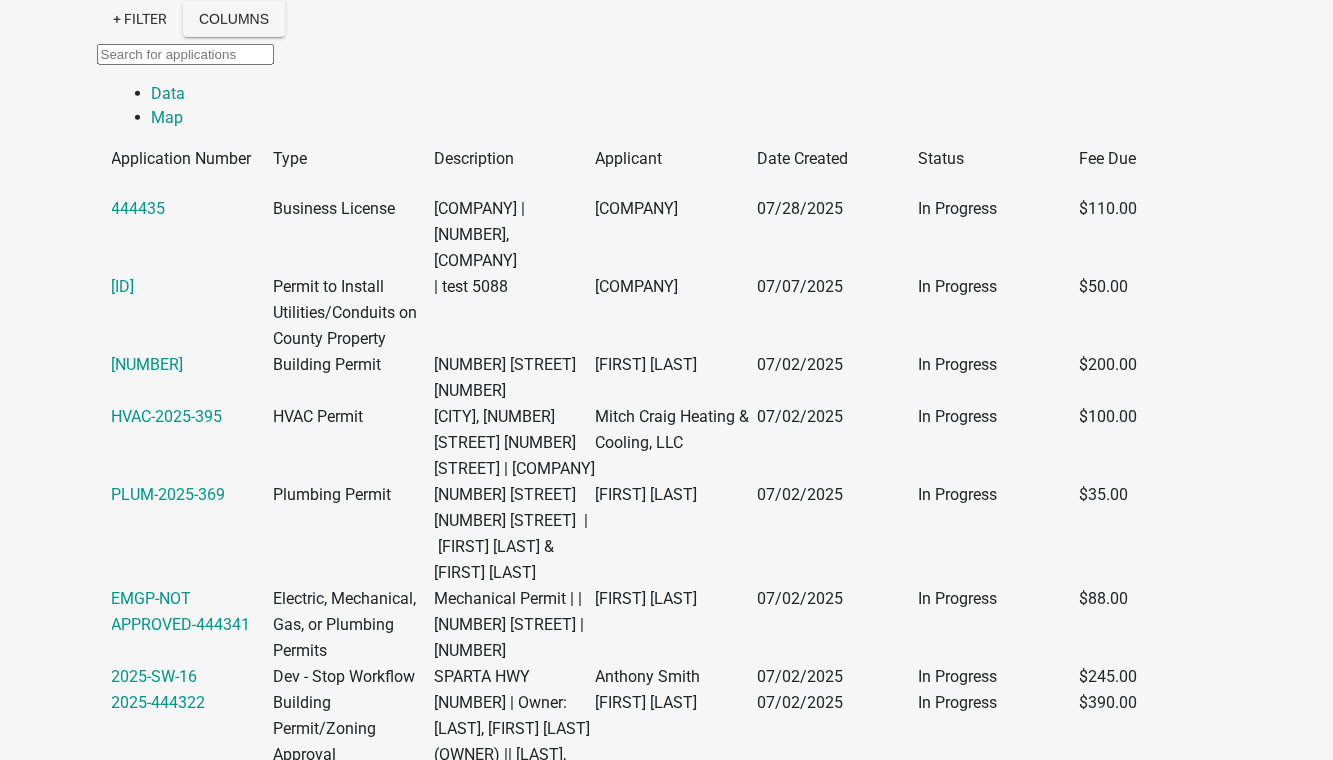 click on "Inspector  in None" at bounding box center (162, 5369) 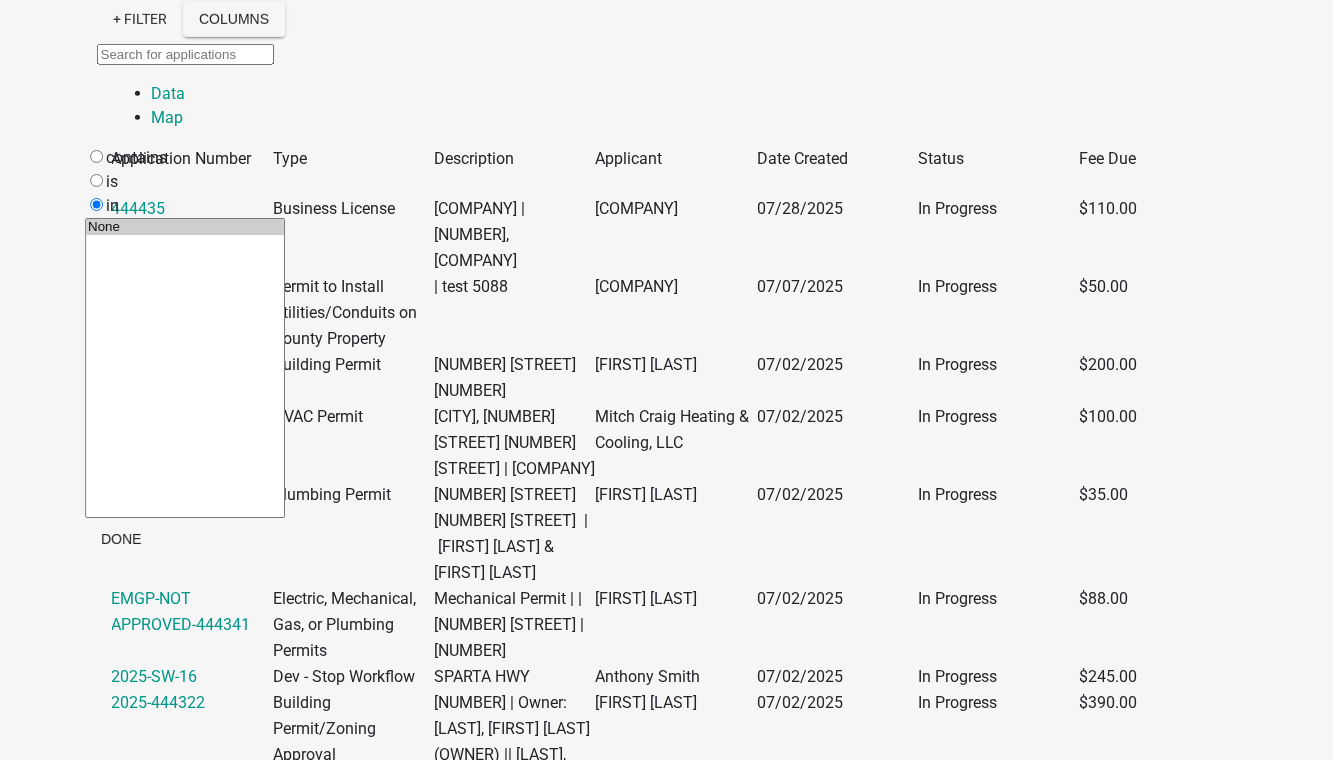 click 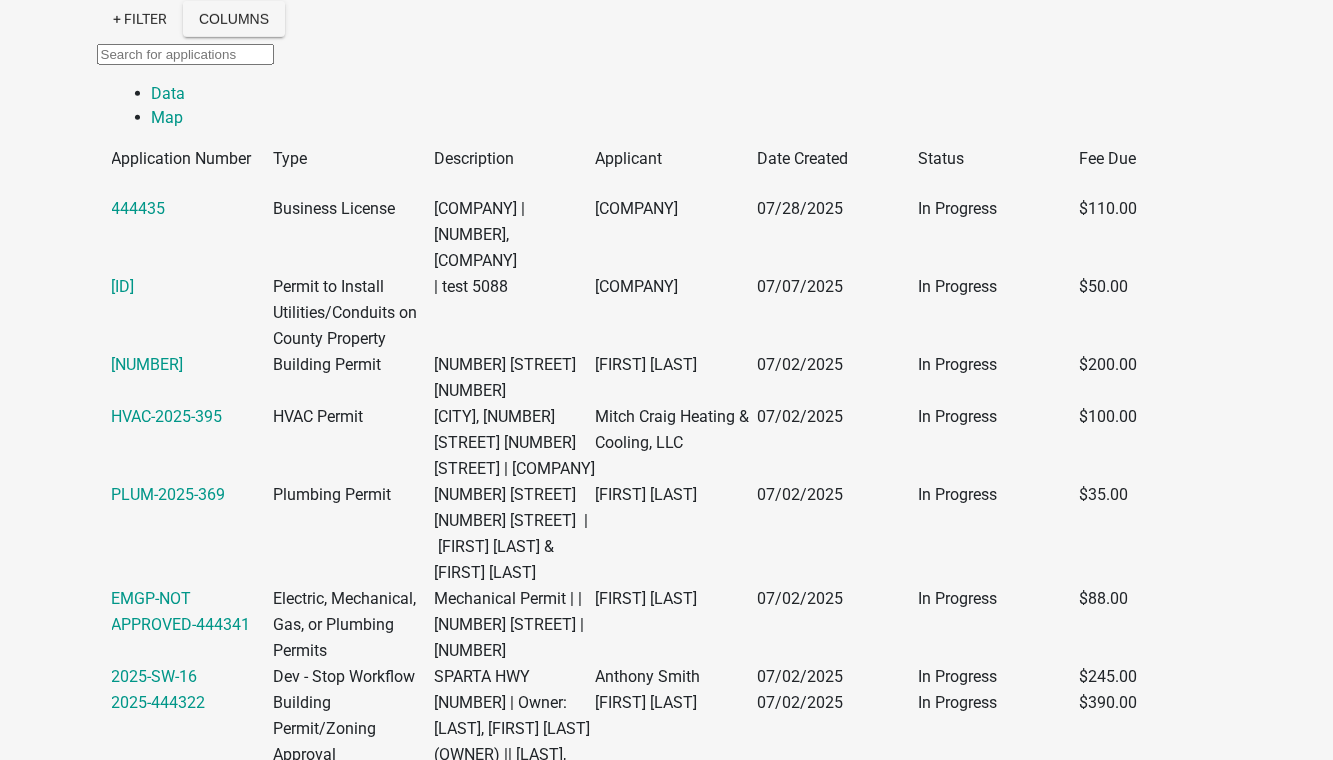 click on "My Dashboard" at bounding box center (92, -2115) 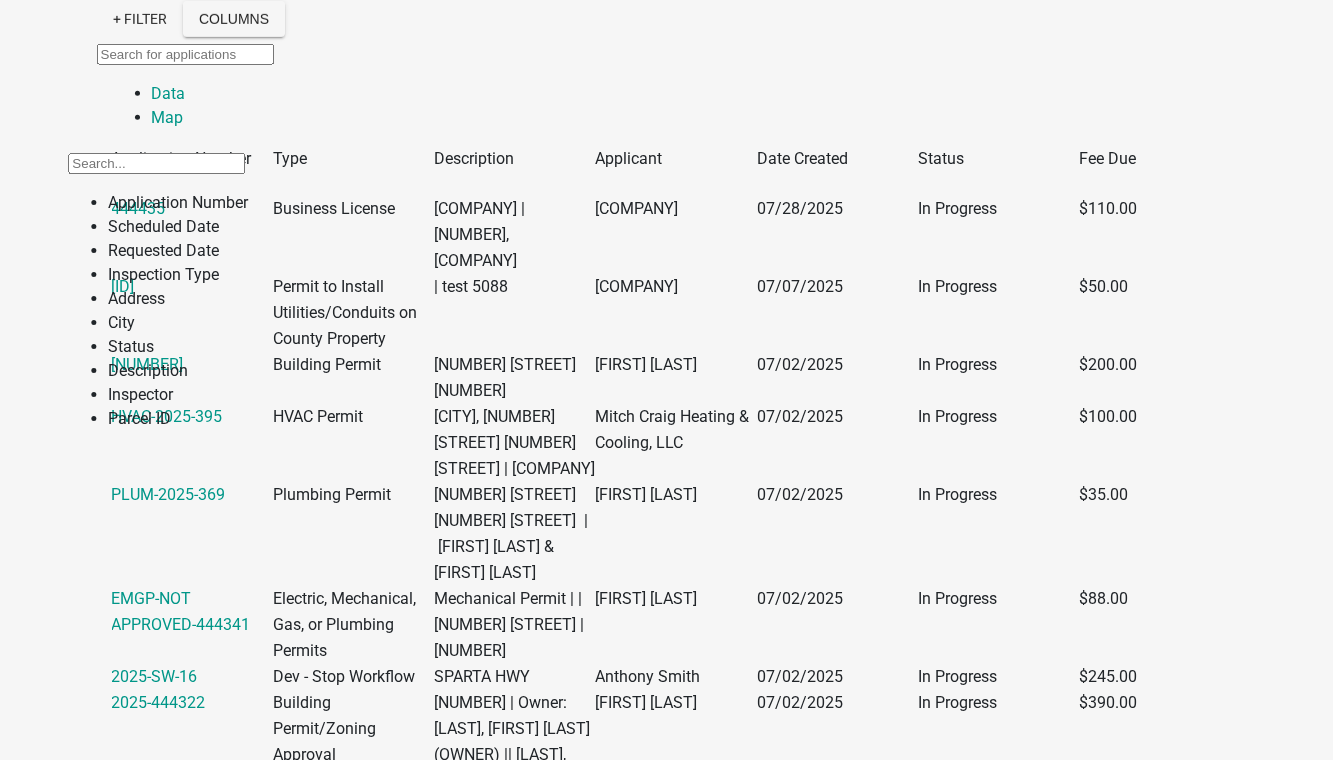 click on "Inspector" at bounding box center [178, 395] 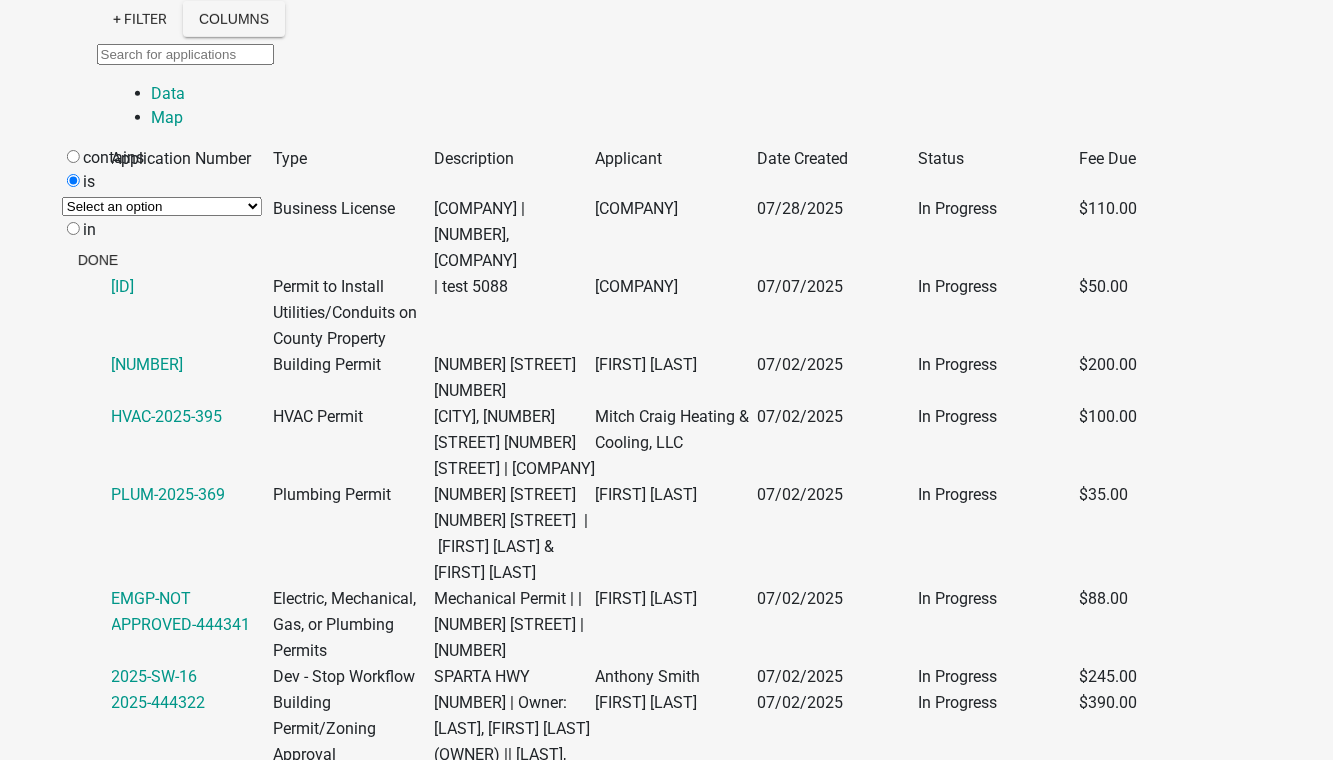 click on "Select an option   None" at bounding box center (162, 206) 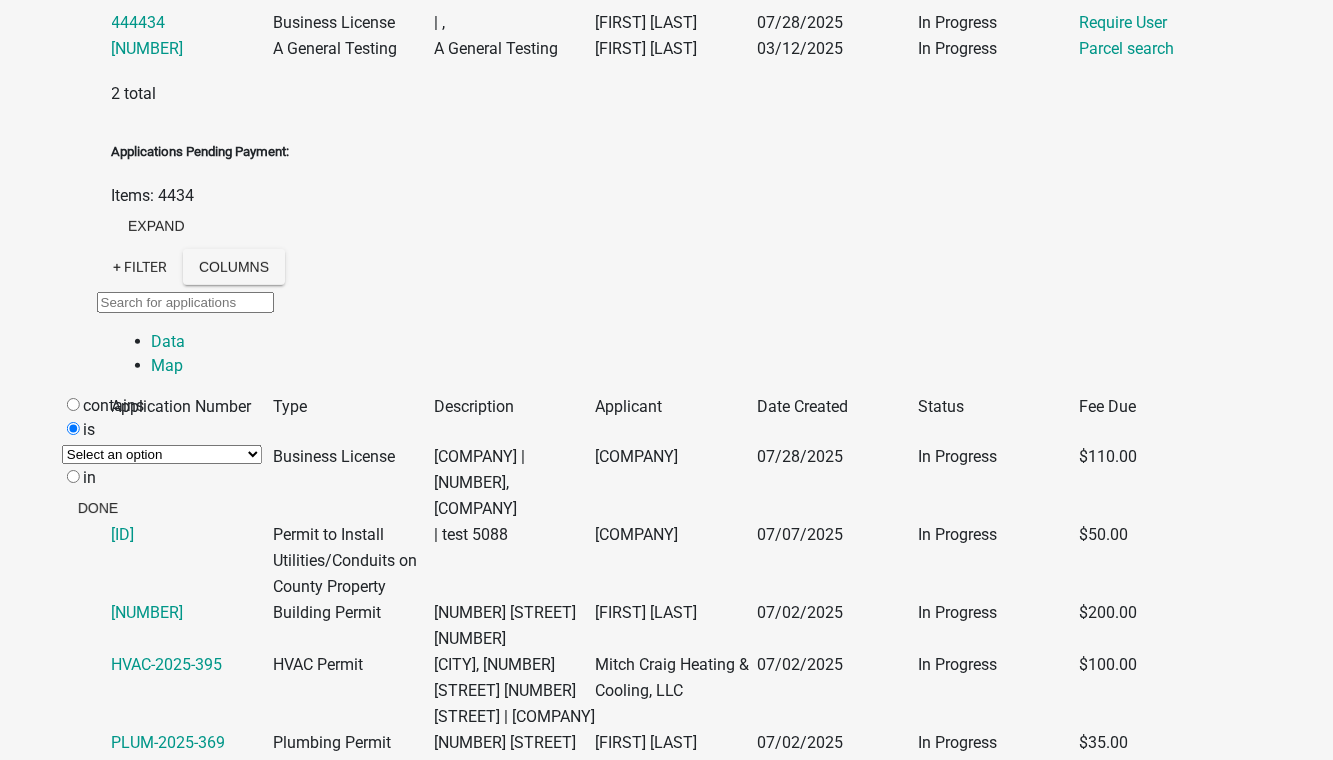 scroll, scrollTop: 2000, scrollLeft: 0, axis: vertical 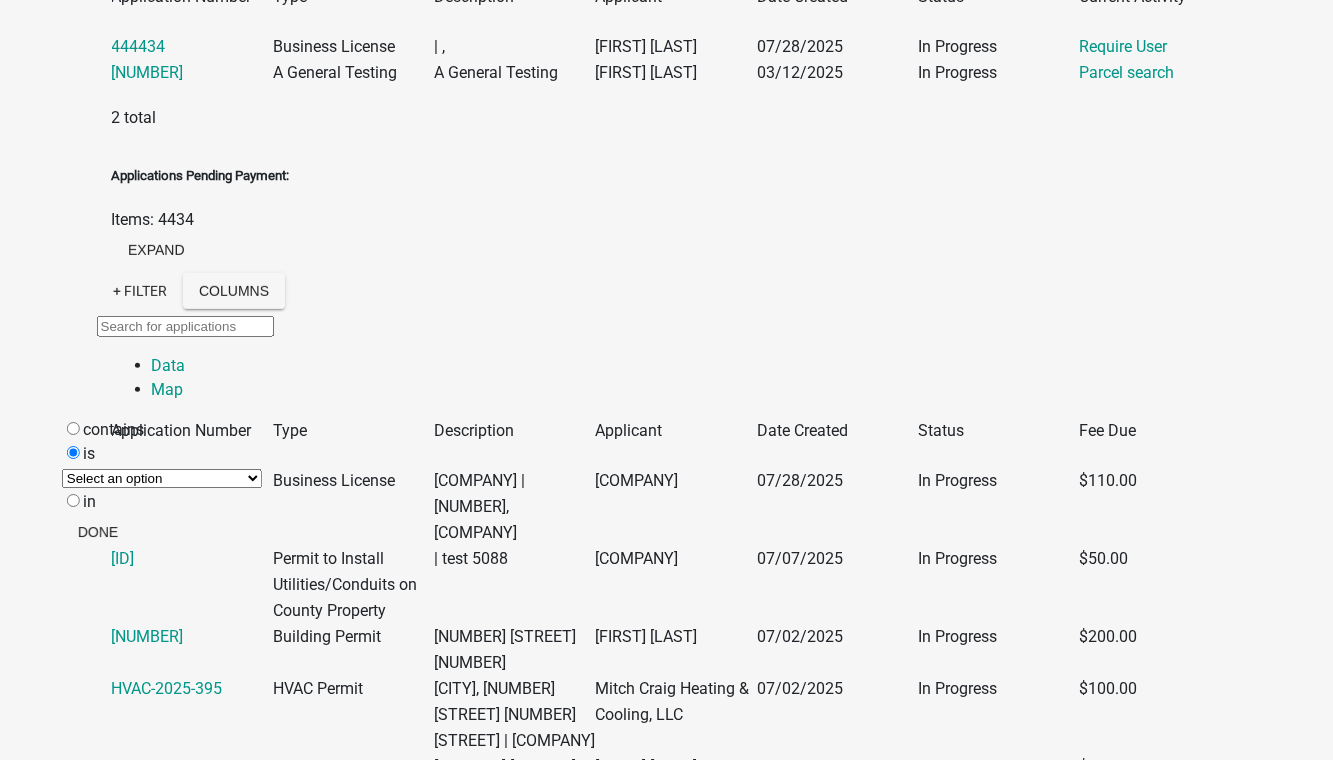 click on "Select an option   None" at bounding box center (162, 478) 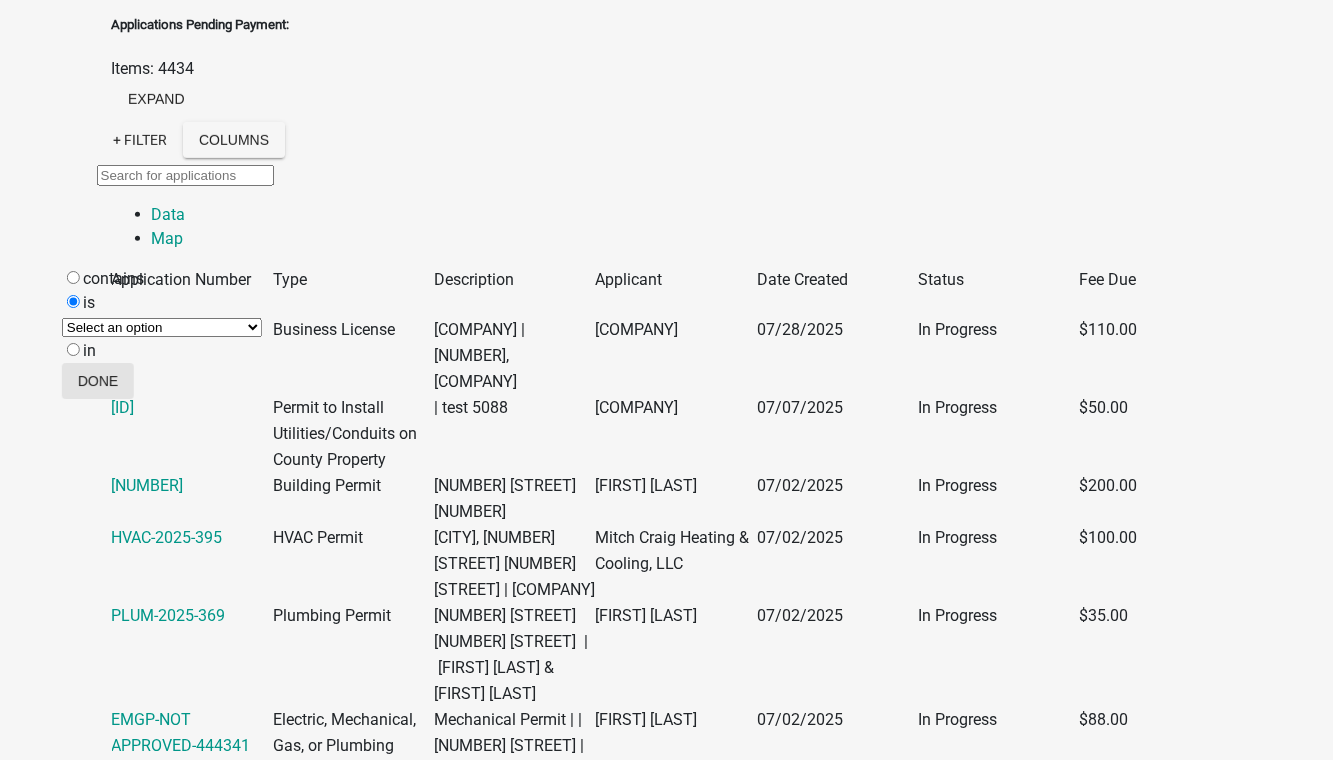scroll, scrollTop: 2181, scrollLeft: 0, axis: vertical 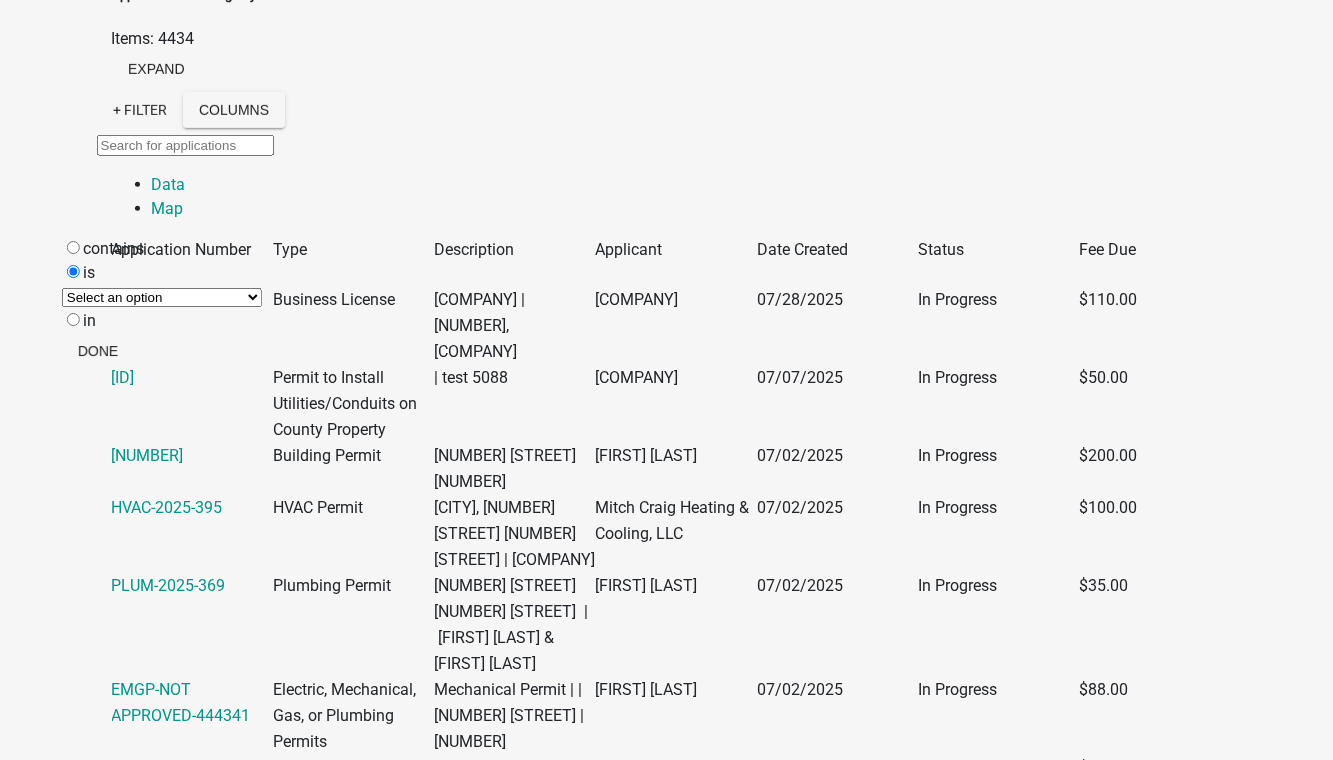click on "Select an option   None" at bounding box center (162, 297) 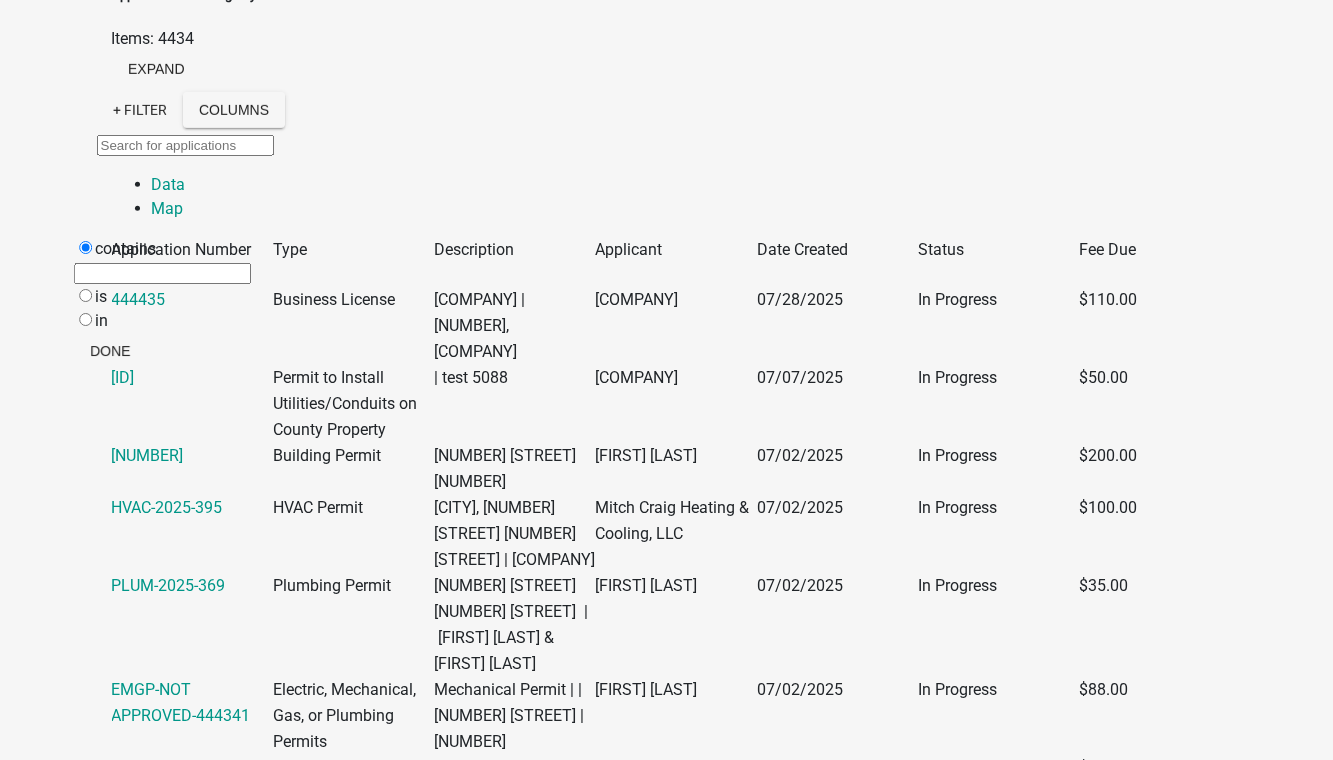 click at bounding box center [162, 273] 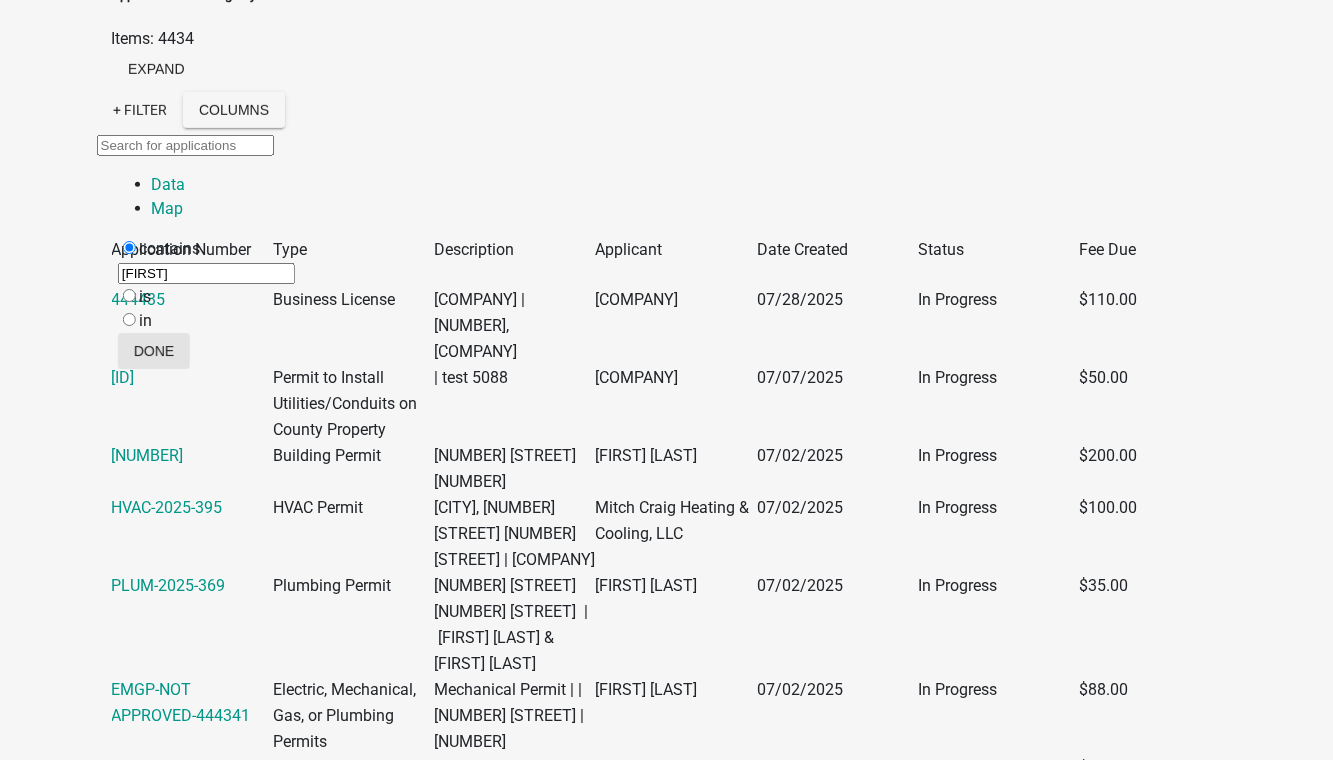 type on "Tracy" 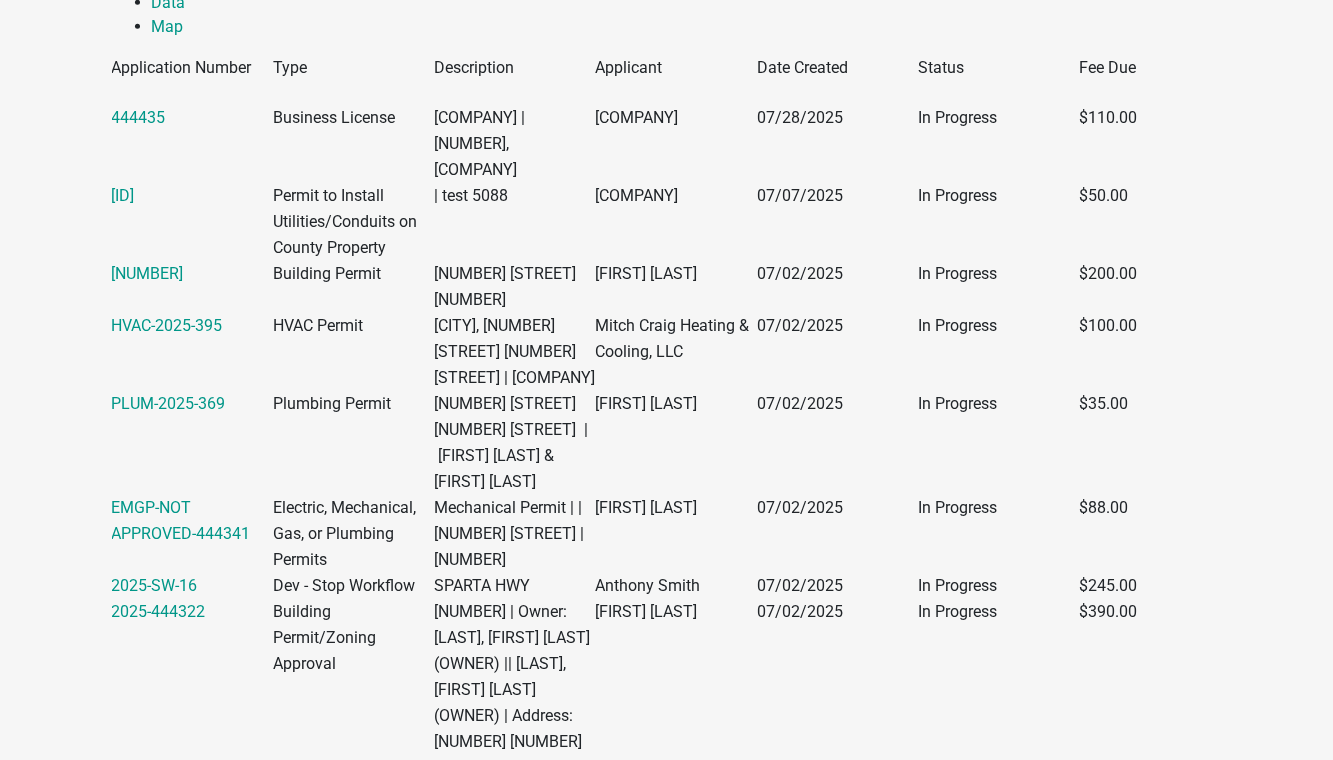 scroll, scrollTop: 2272, scrollLeft: 0, axis: vertical 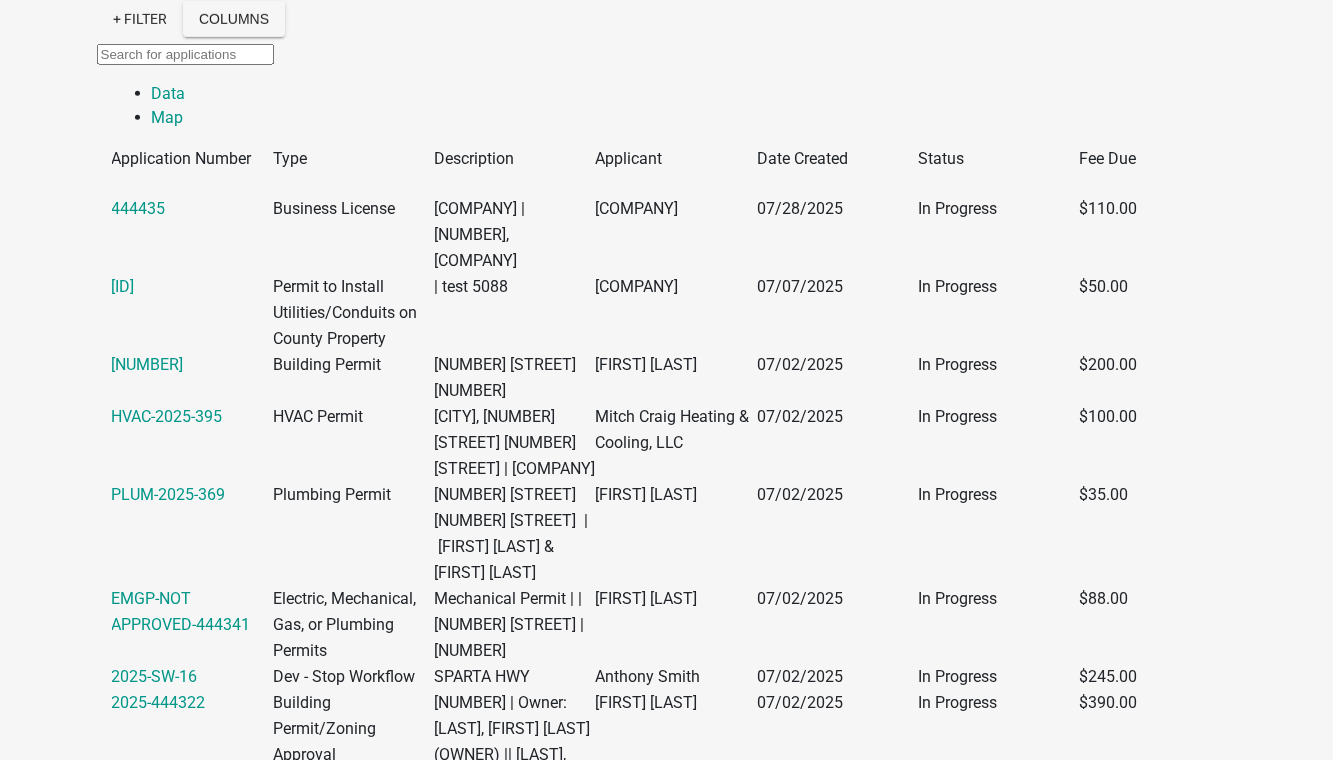 click on "Inspector  contains Tracy" at bounding box center (193, 5369) 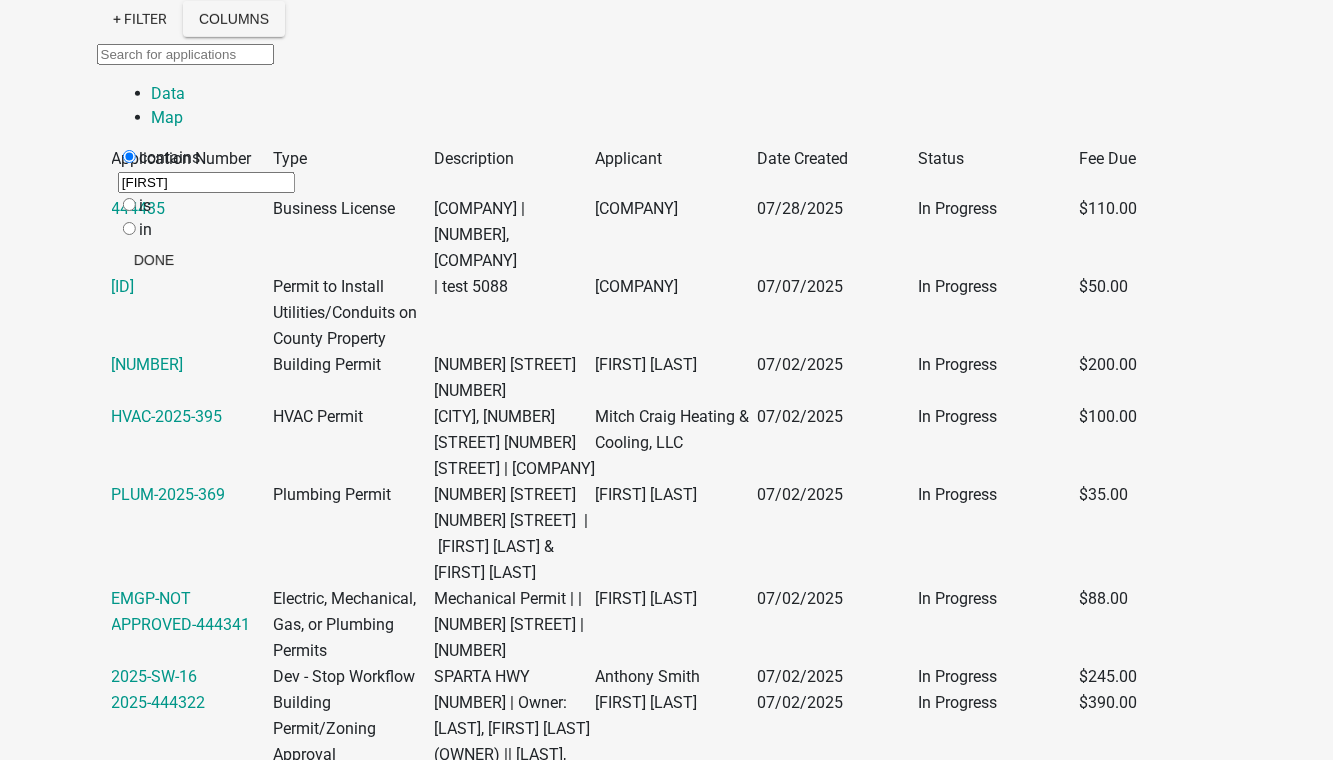 drag, startPoint x: 184, startPoint y: 200, endPoint x: 42, endPoint y: 195, distance: 142.088 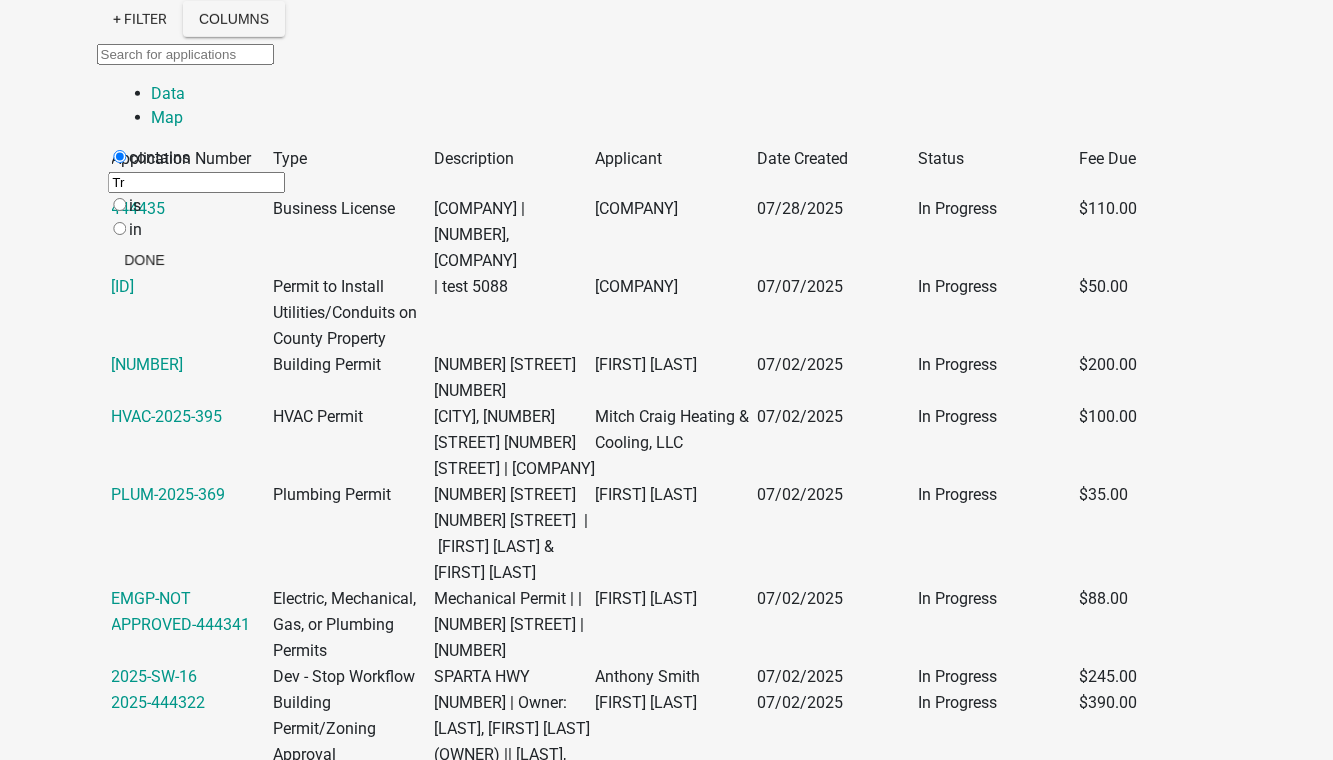 type on "T" 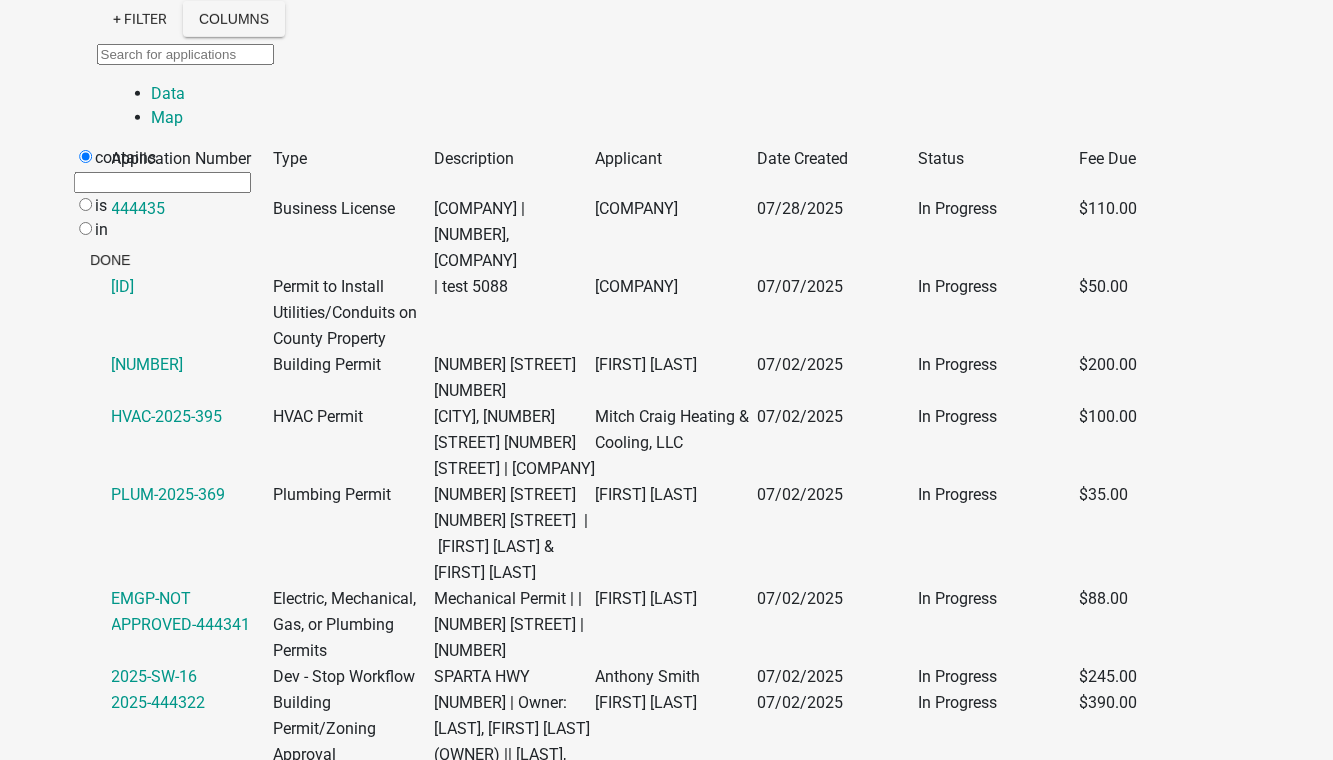 type 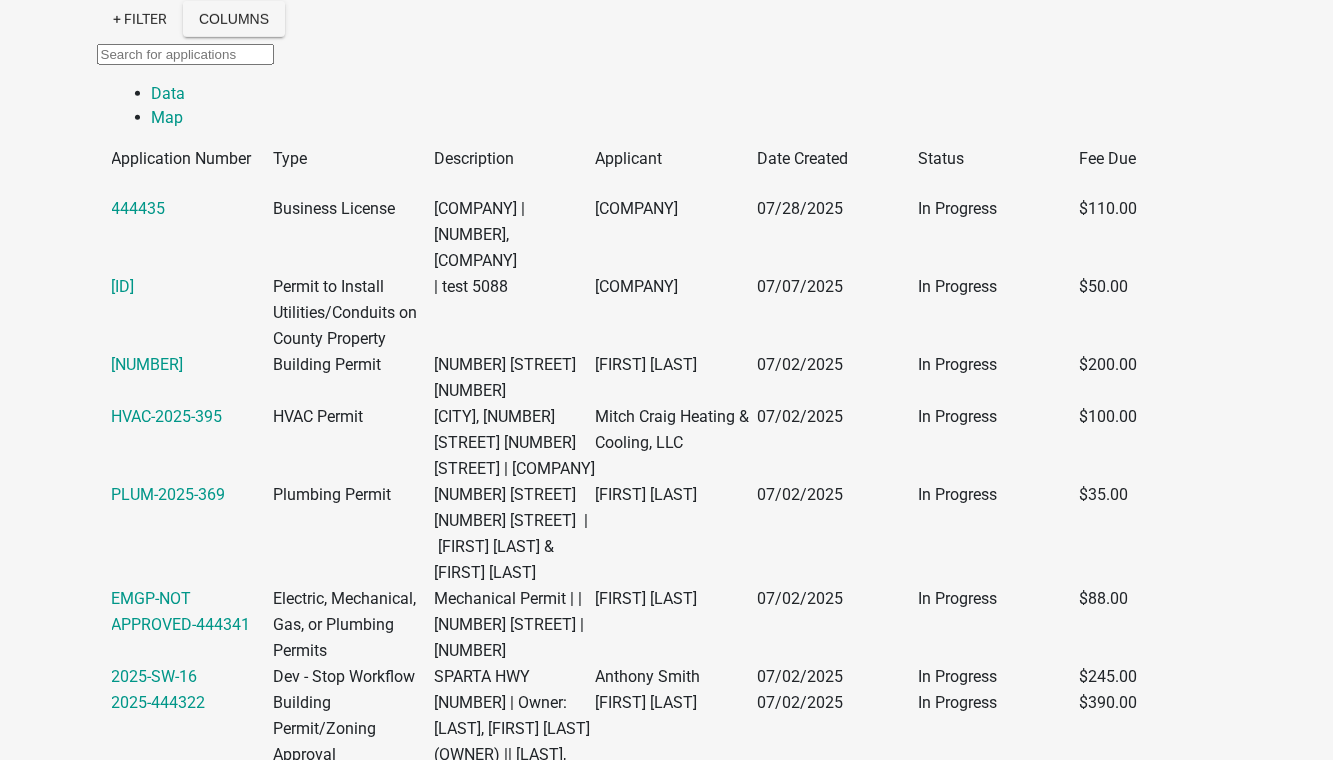 click 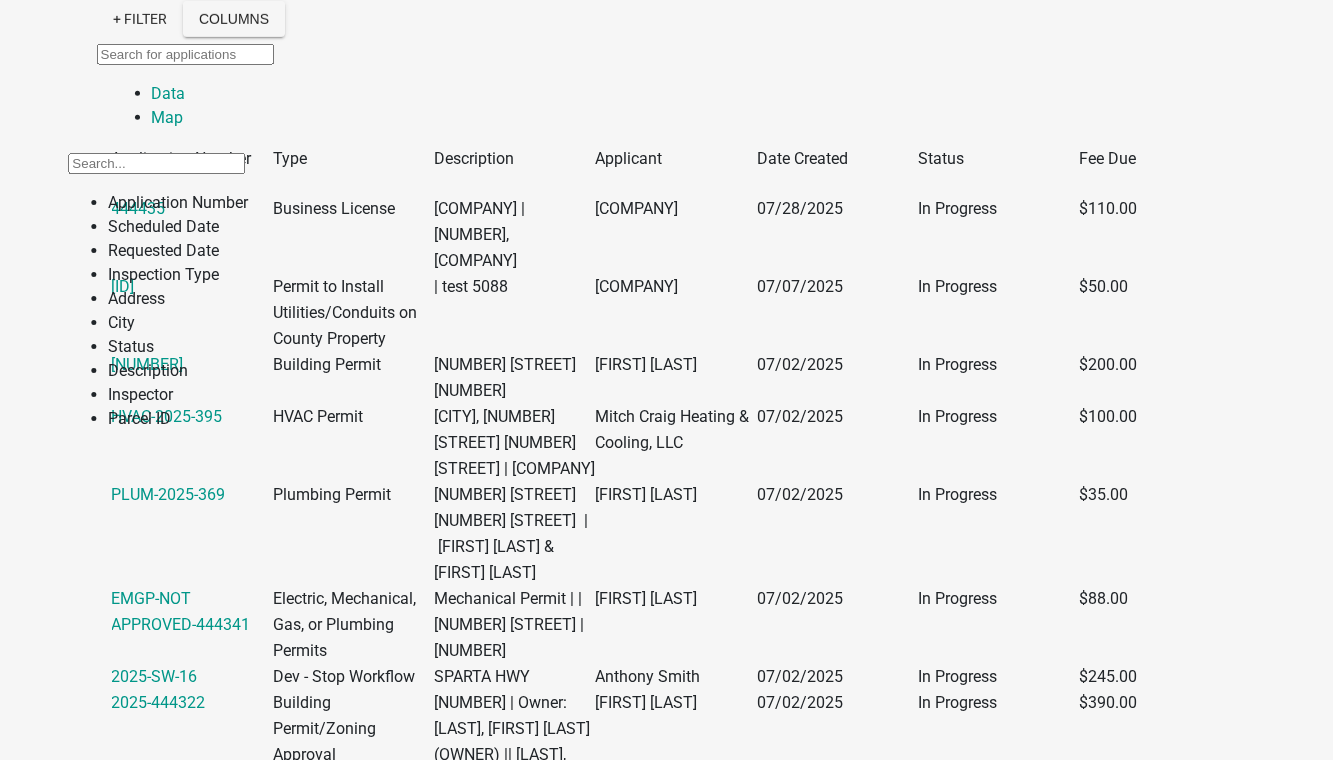 click on "Export   Excel Format (.xlsx)   CSV Format (.csv)" at bounding box center (667, 5324) 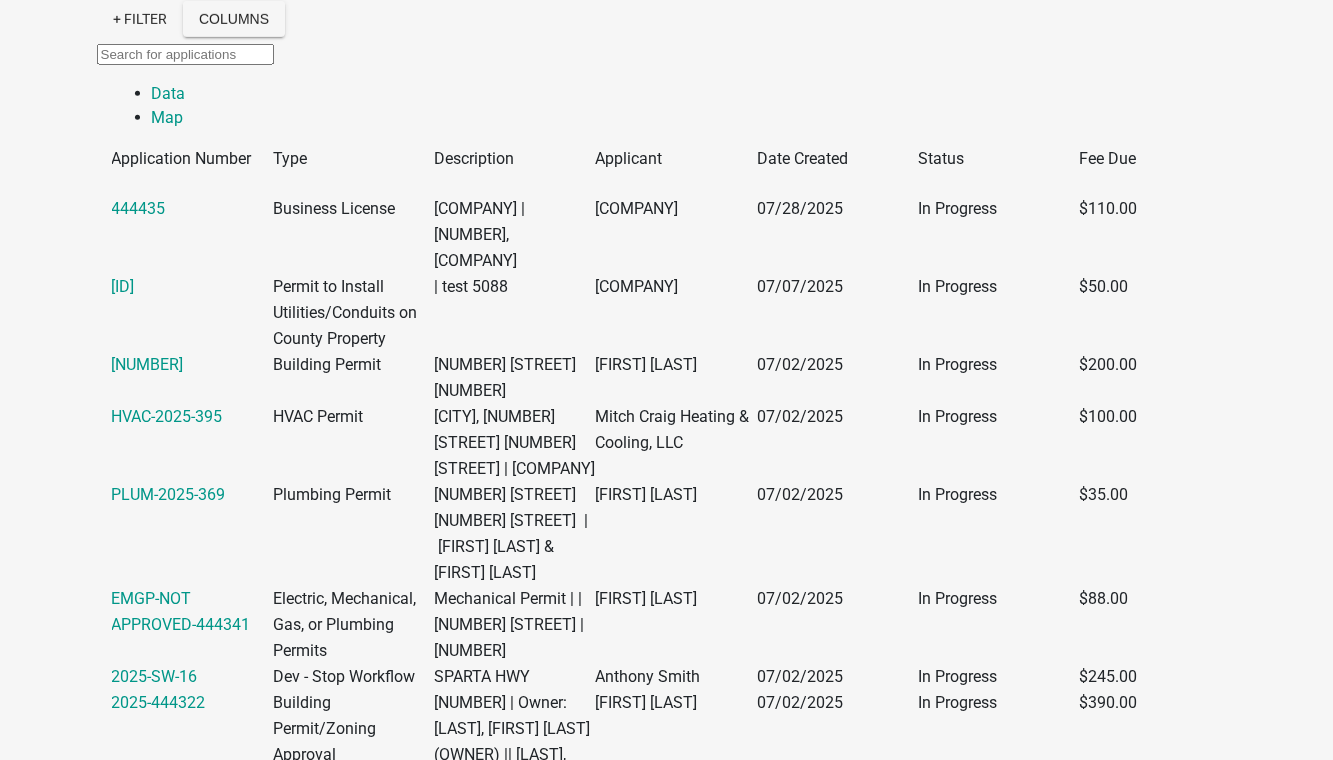 click on "+ Filter" 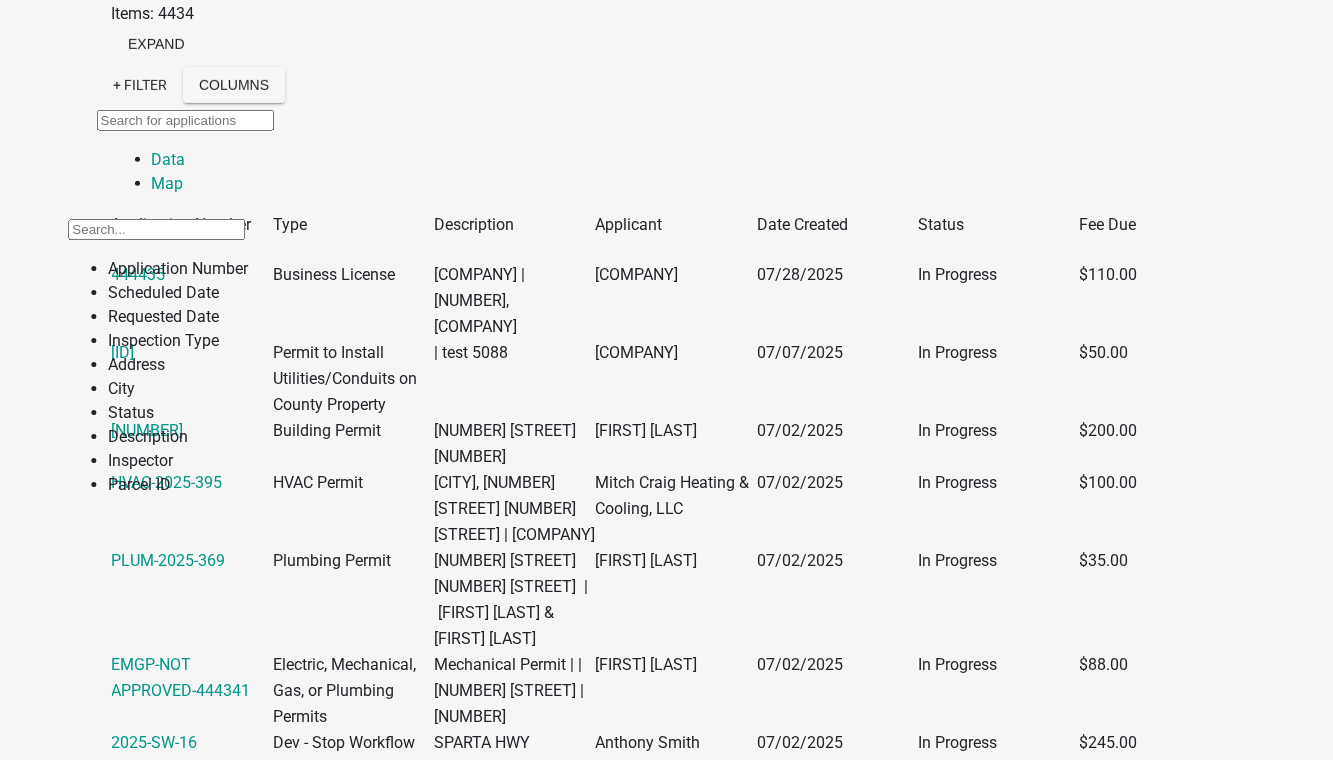 scroll, scrollTop: 2090, scrollLeft: 0, axis: vertical 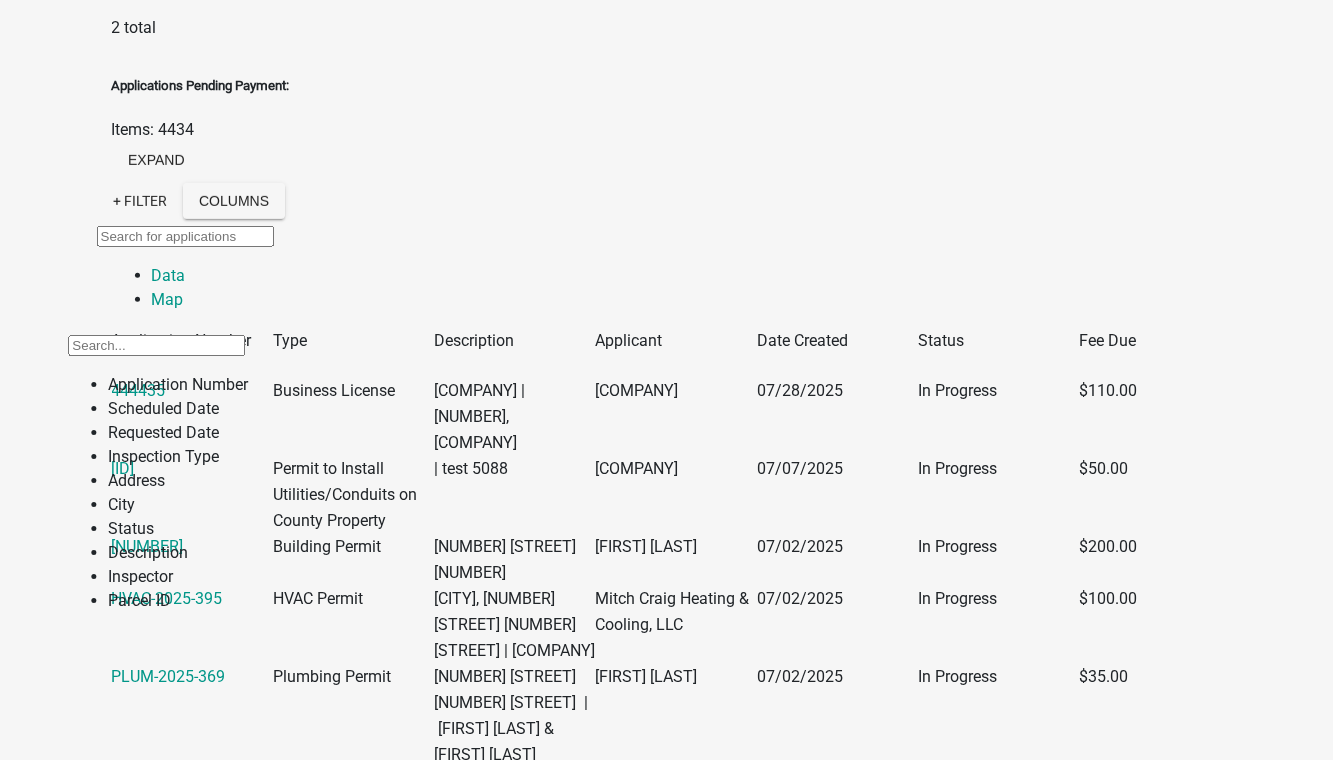 click on "Export" at bounding box center [156, 5492] 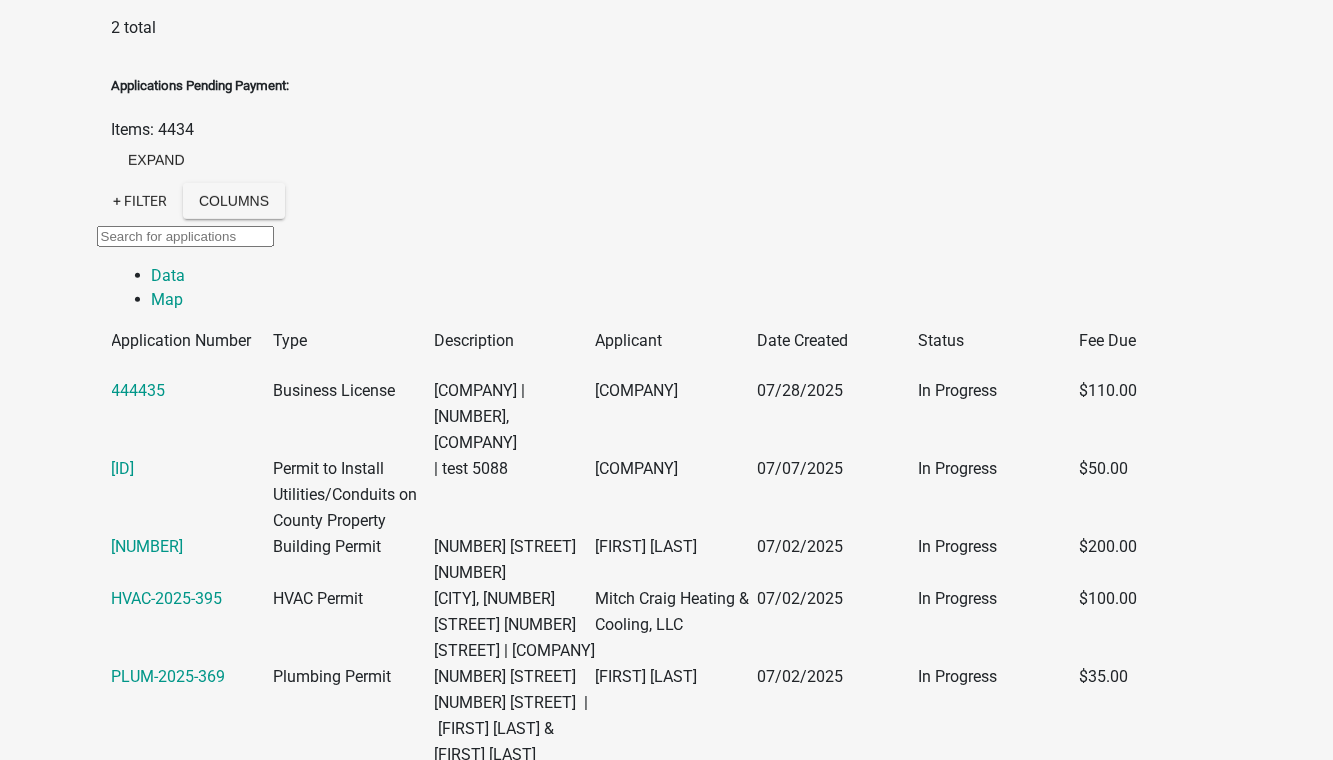 click on "Export   Excel Format (.xlsx)   CSV Format (.csv)" at bounding box center (667, 5494) 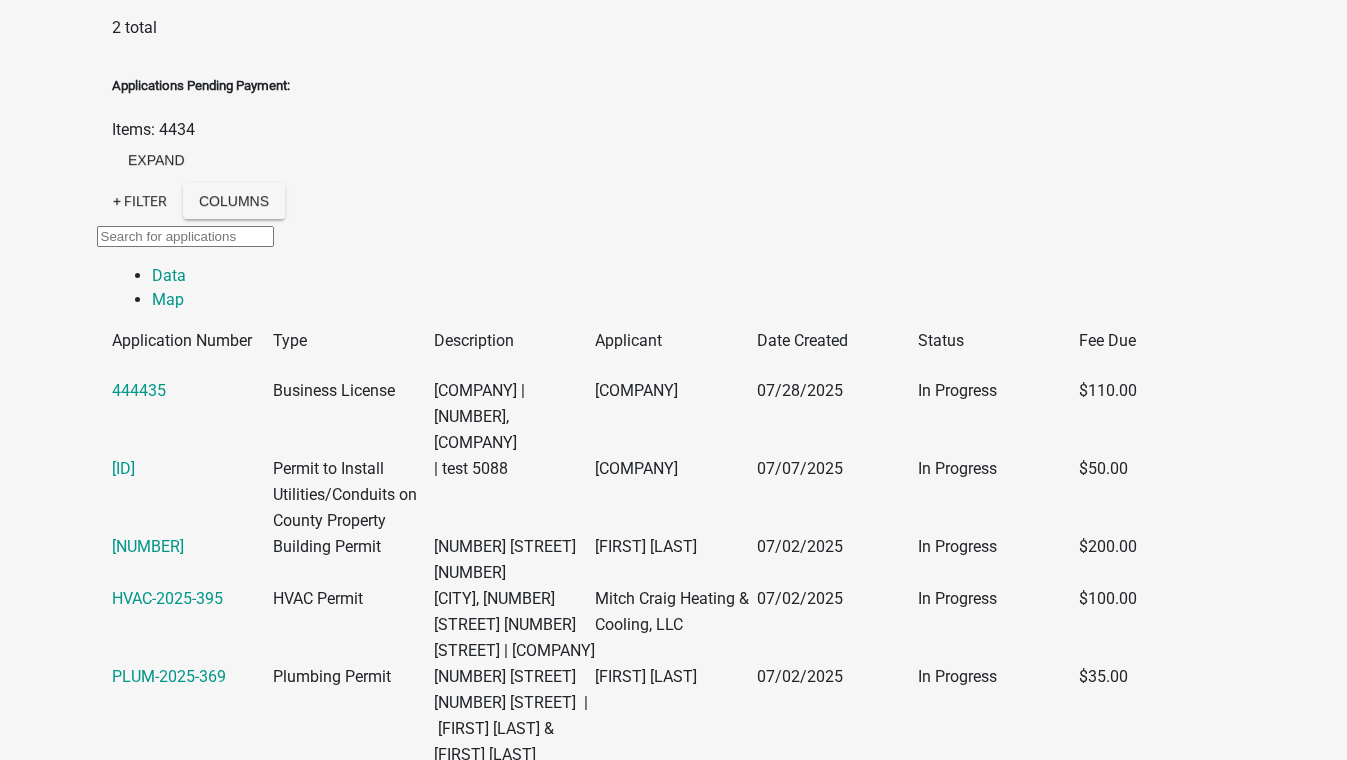 click on "×" 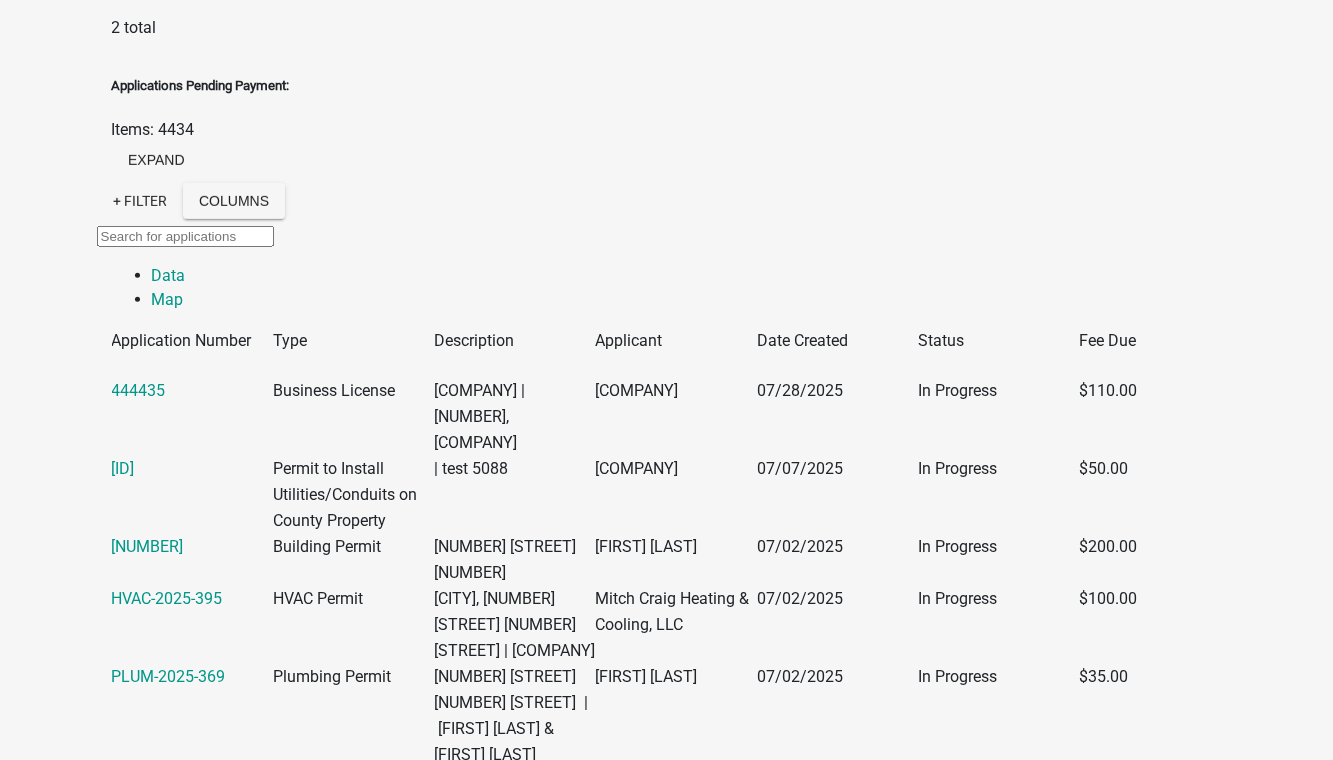 click on "+ Filter" 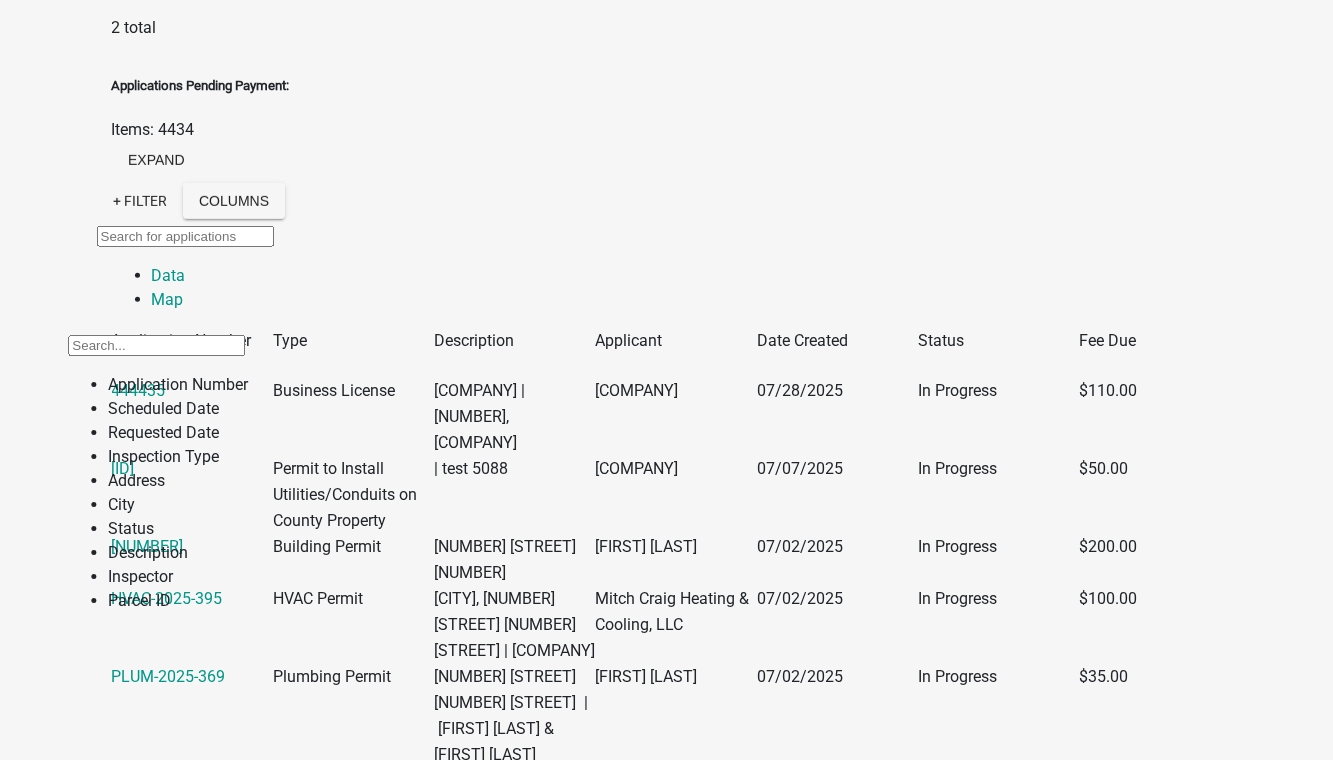 click on "+ Filter" 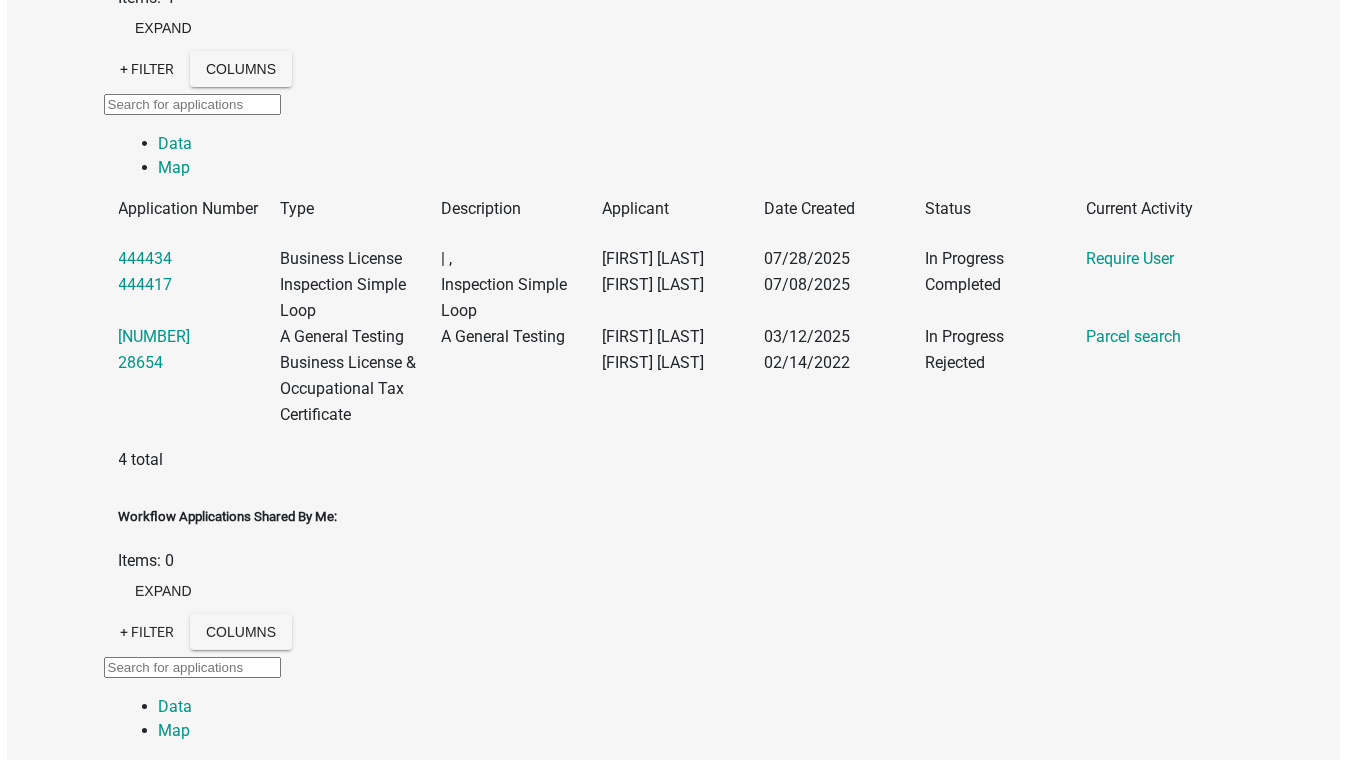 scroll, scrollTop: 0, scrollLeft: 0, axis: both 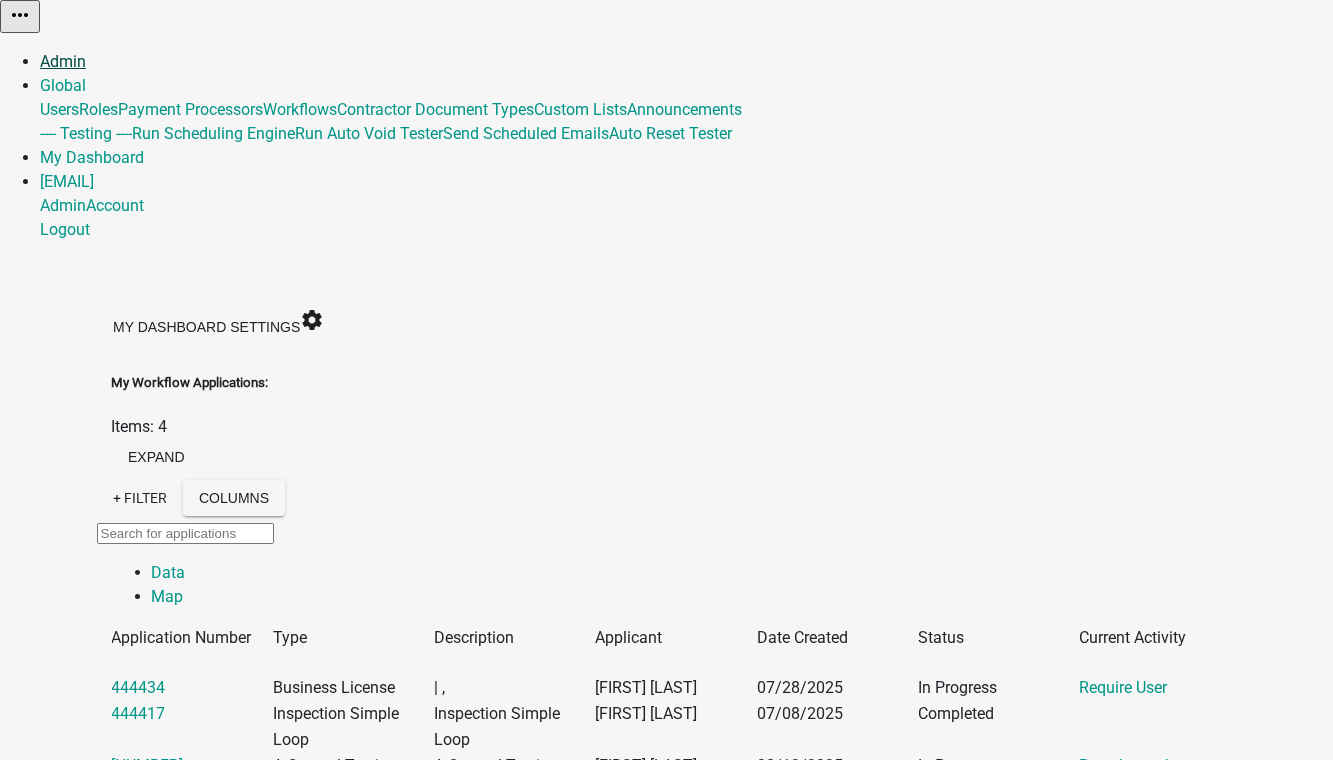 click on "Admin" at bounding box center (63, 61) 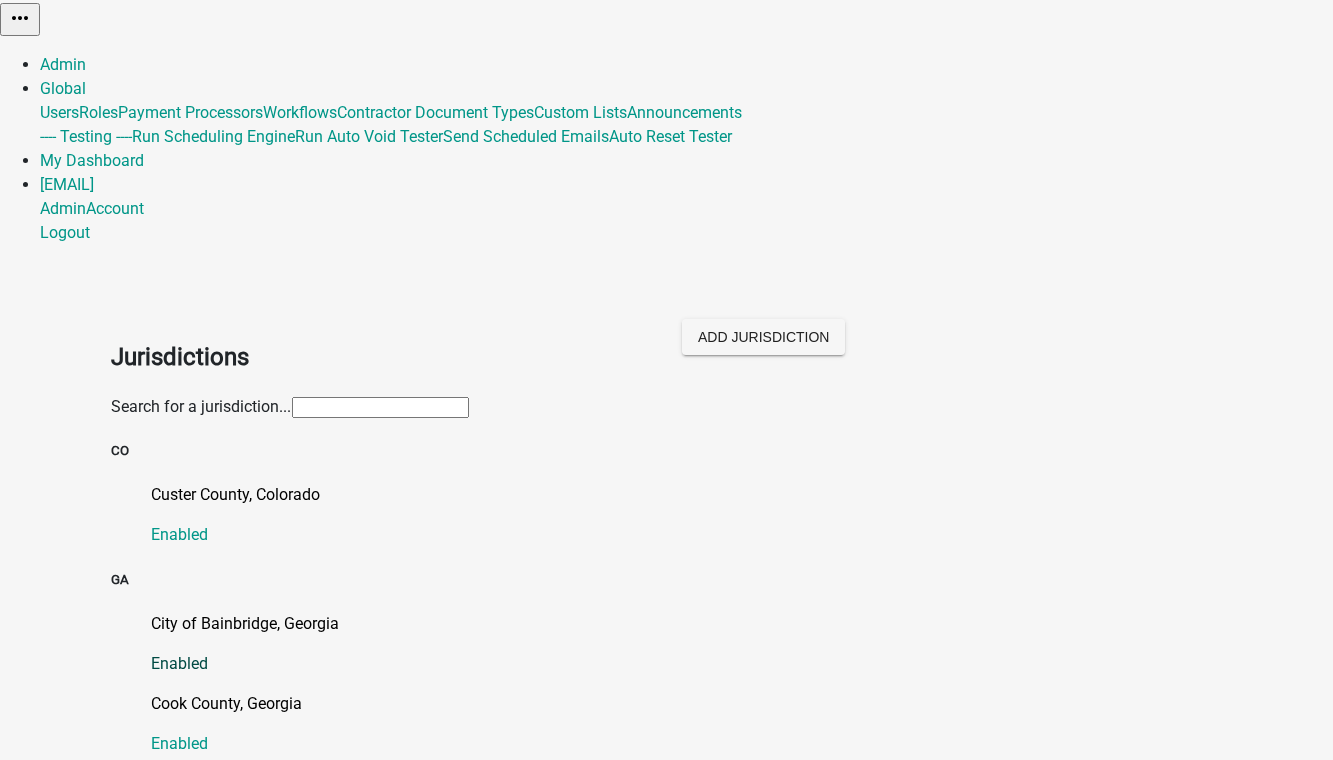 click on "City of Bainbridge, Georgia" 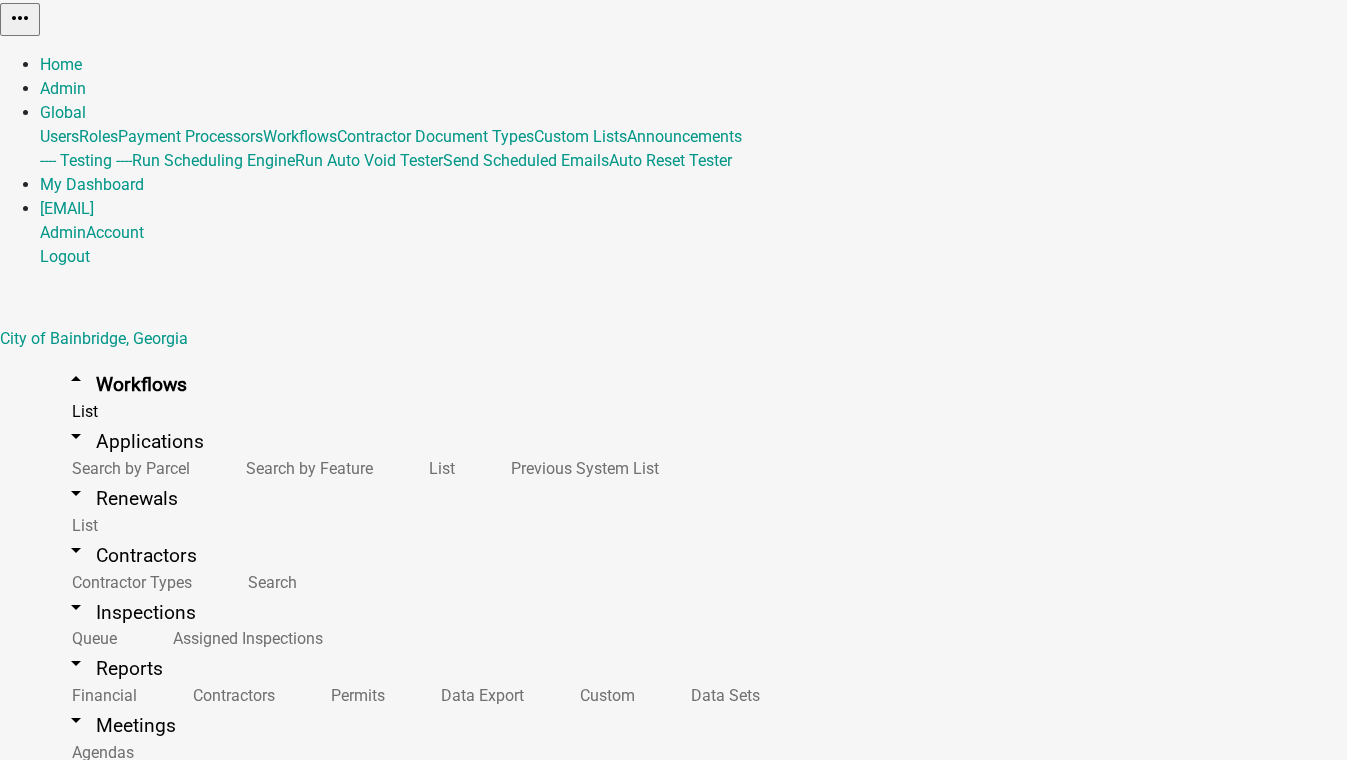 click at bounding box center (811, 1185) 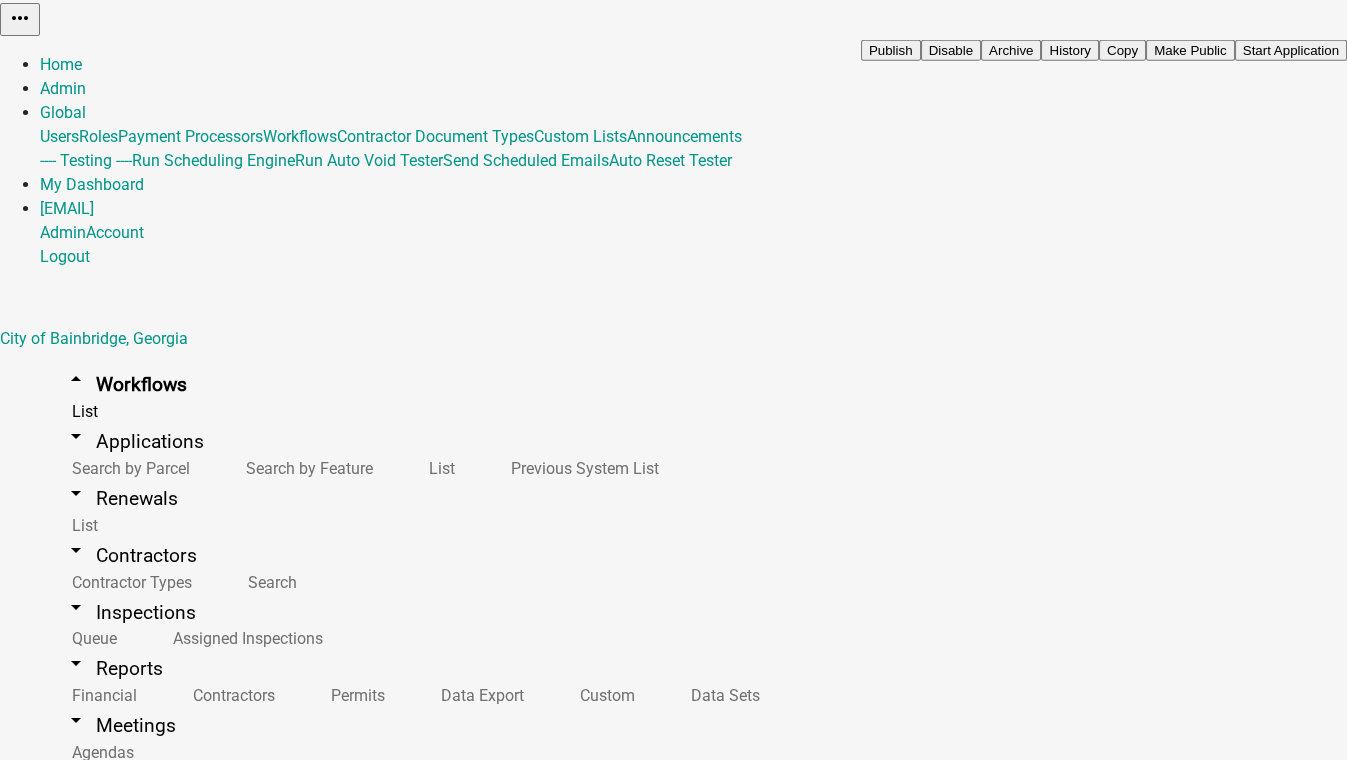 click on "Start Application" at bounding box center [1291, 50] 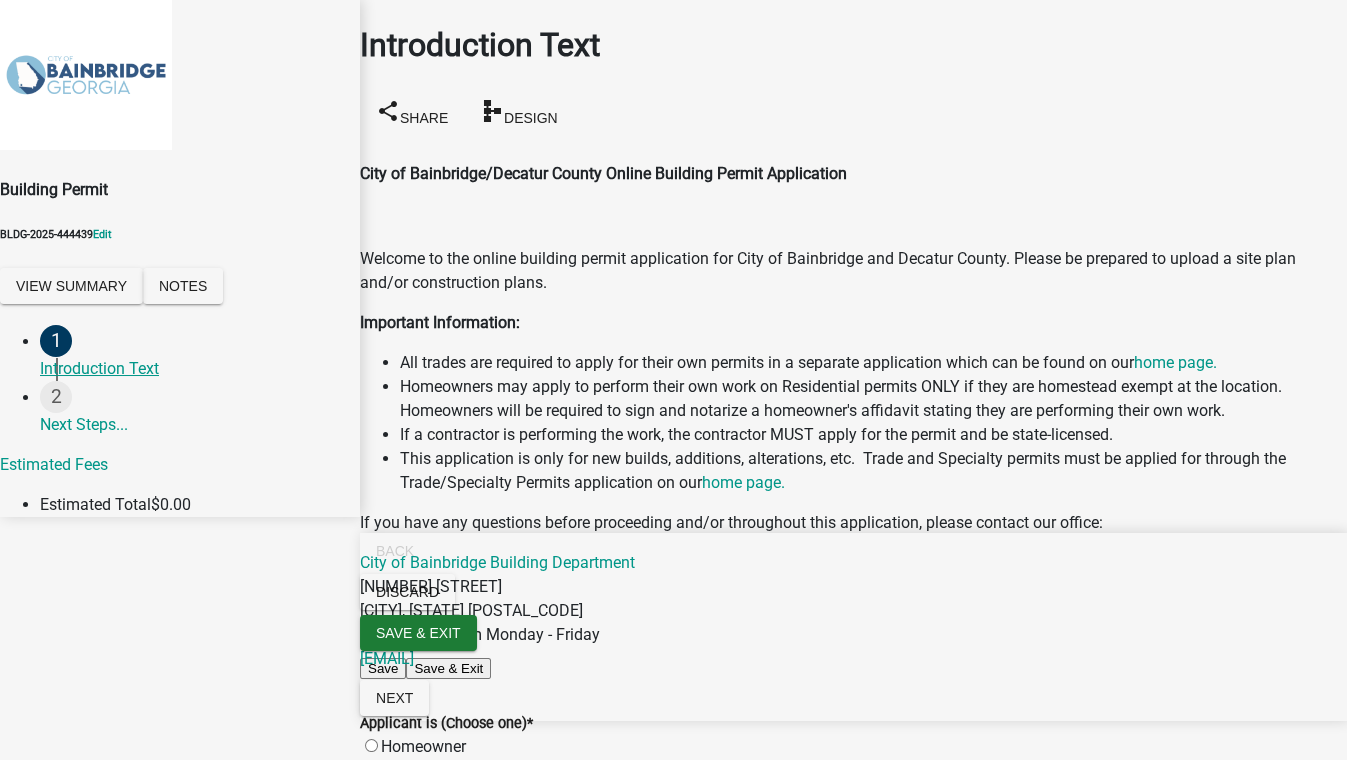 scroll, scrollTop: 534, scrollLeft: 0, axis: vertical 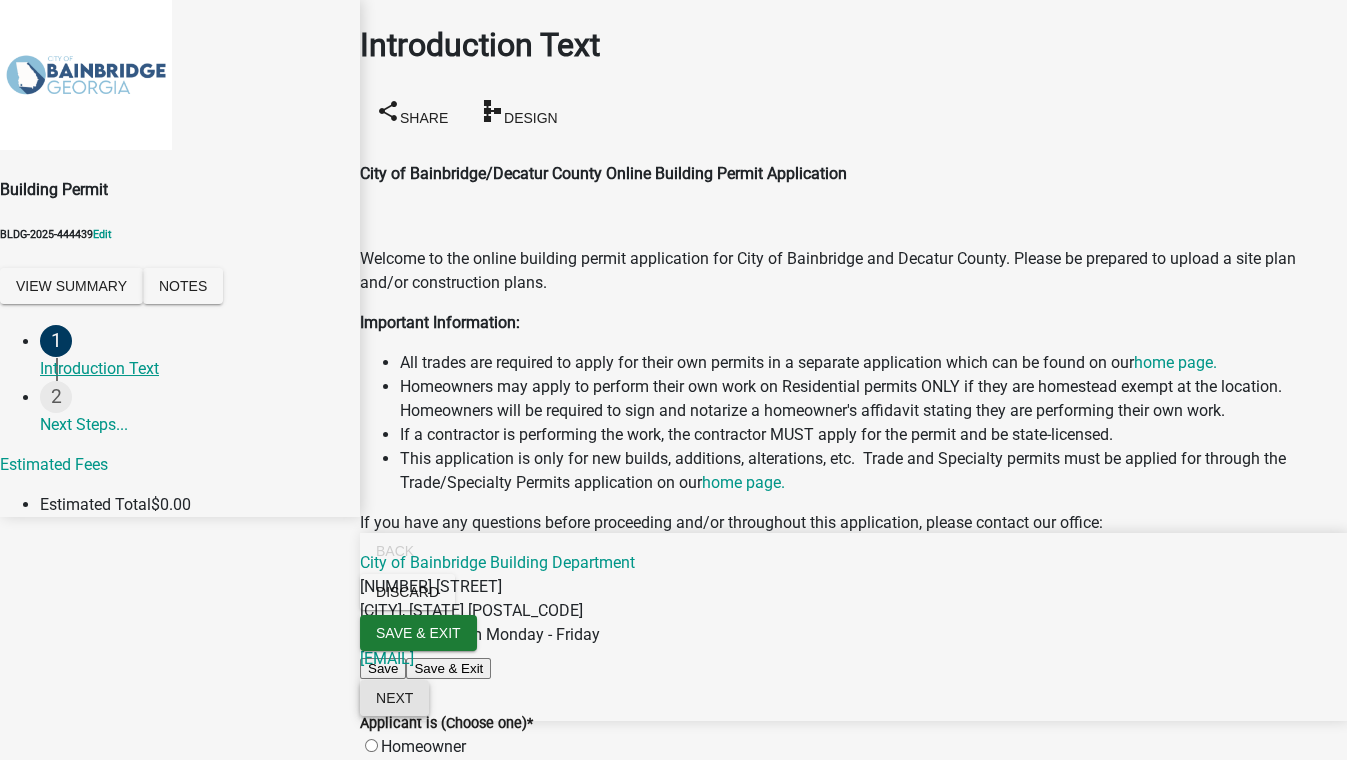 click on "Next" at bounding box center [394, 698] 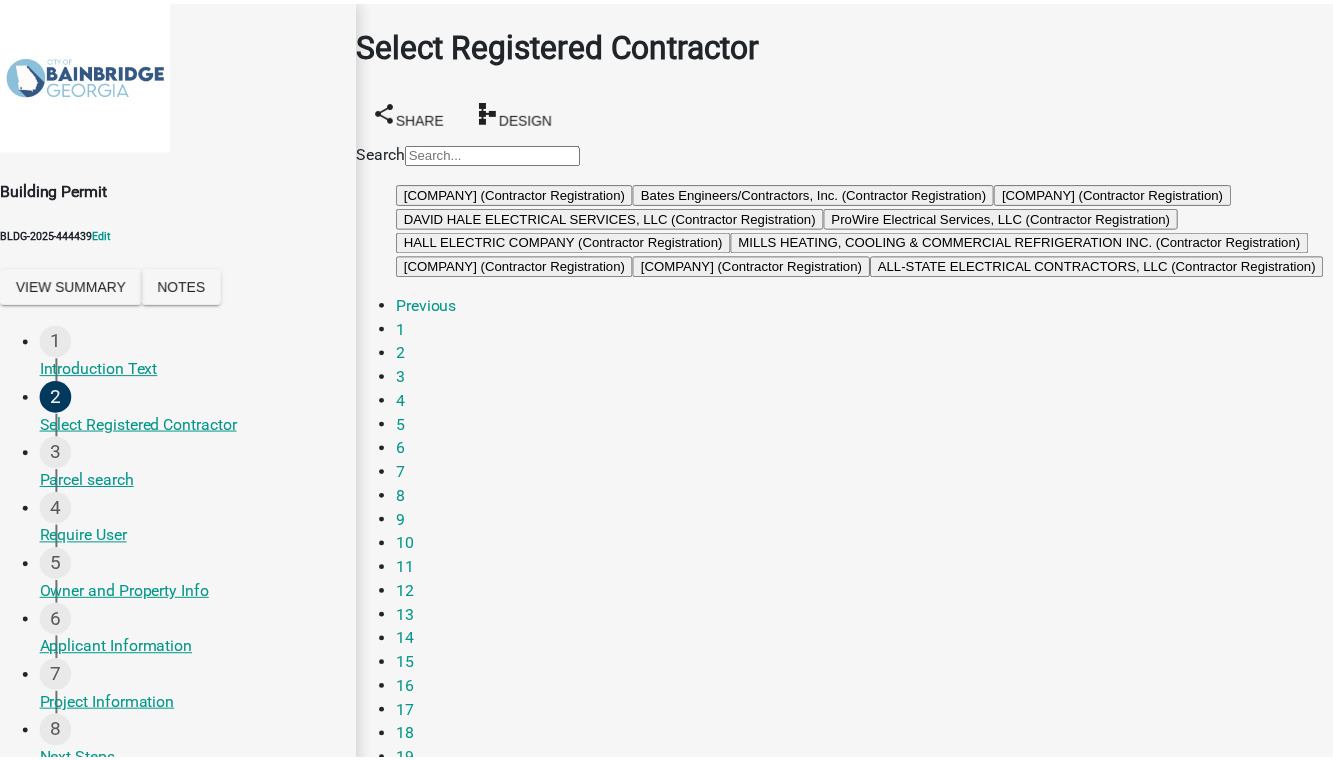 scroll, scrollTop: 154, scrollLeft: 0, axis: vertical 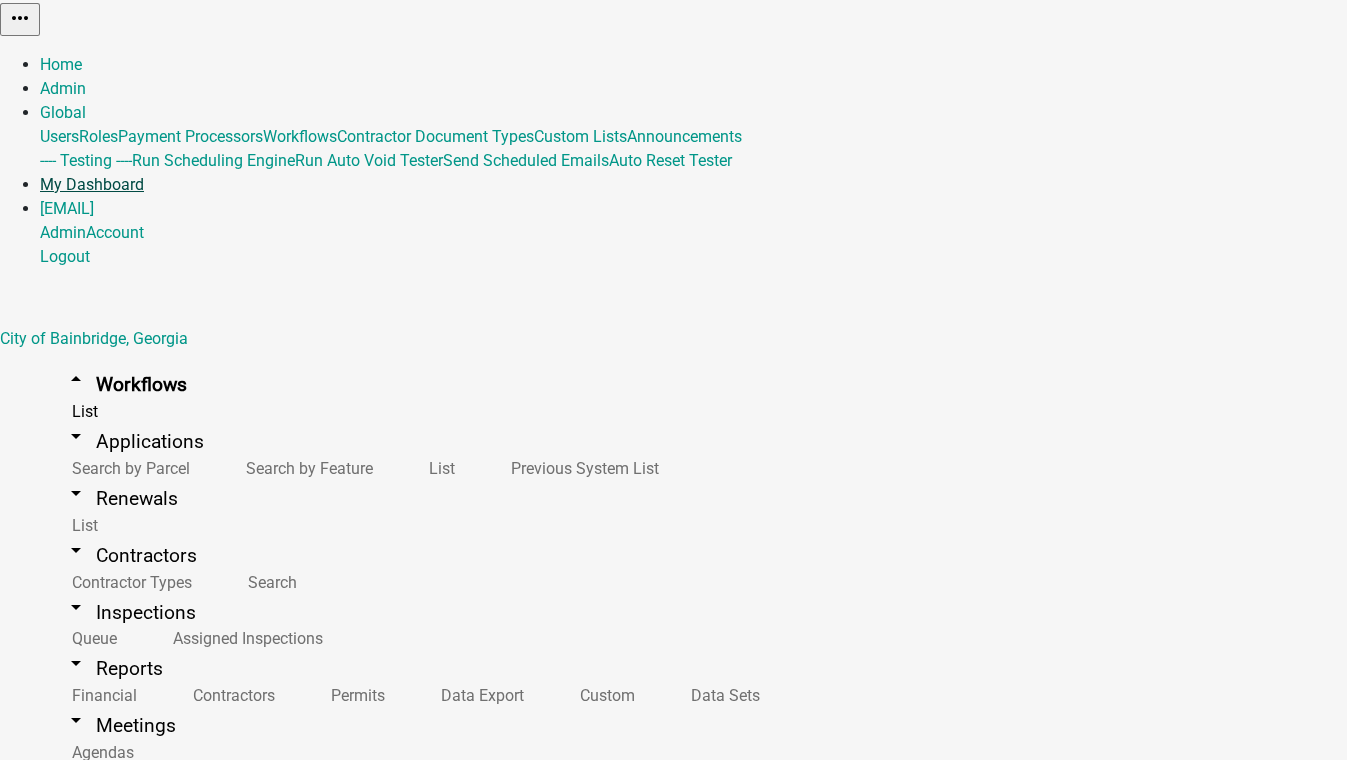 click on "My Dashboard" at bounding box center [92, 184] 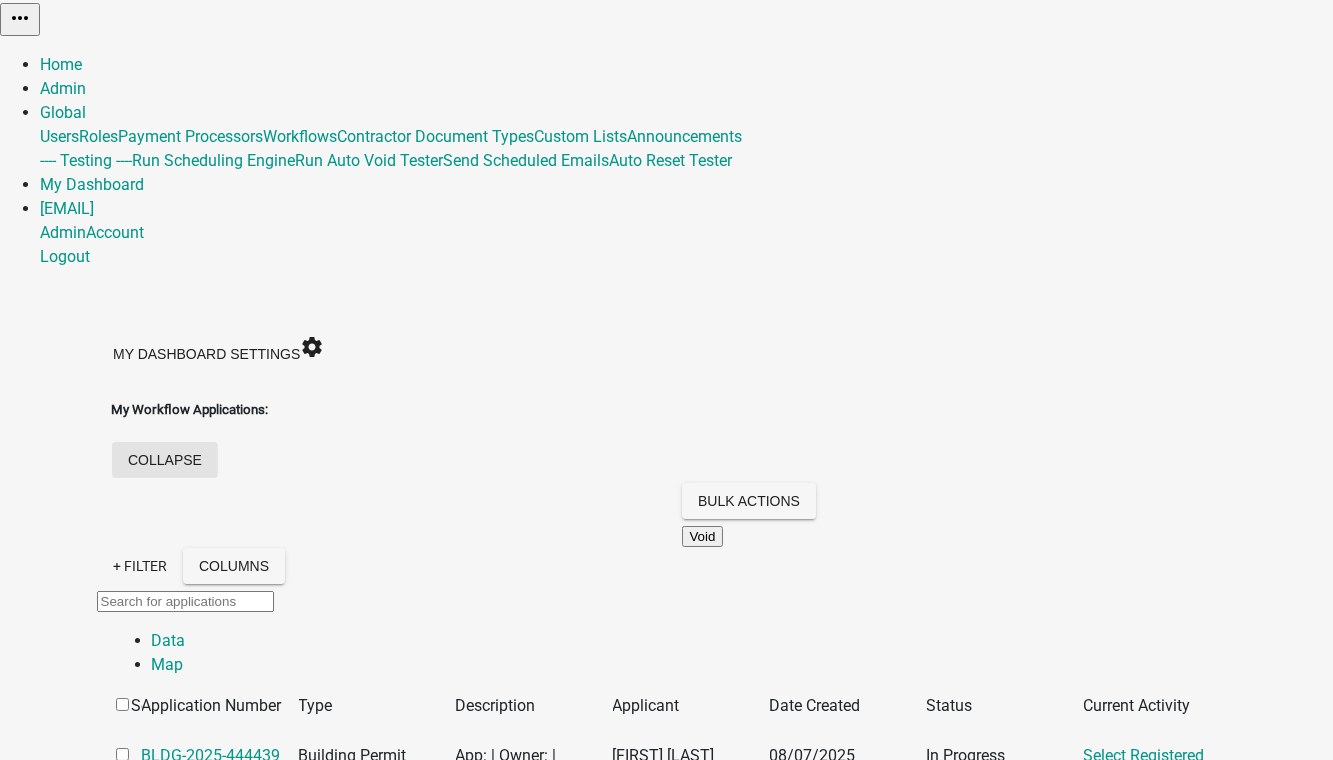 click on "collapse" at bounding box center (165, 460) 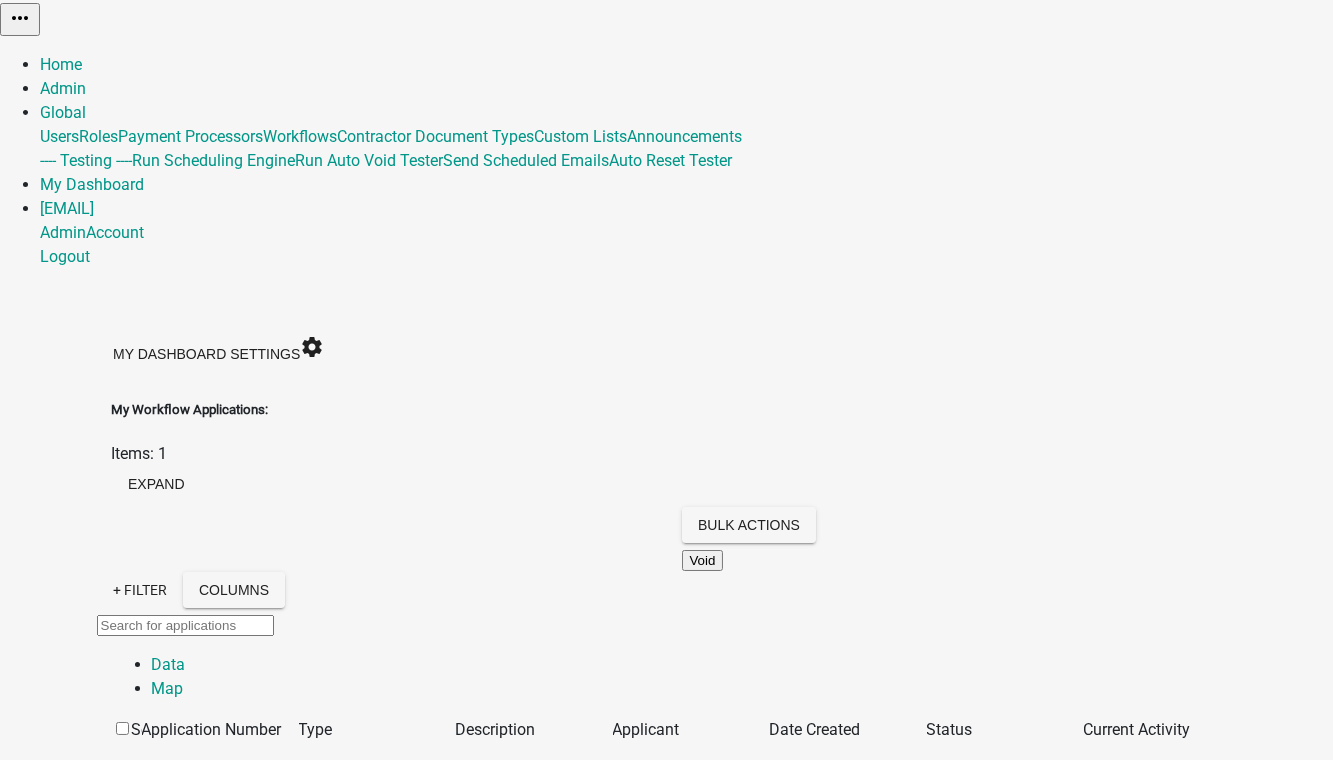 click on "collapse" at bounding box center [165, 1884] 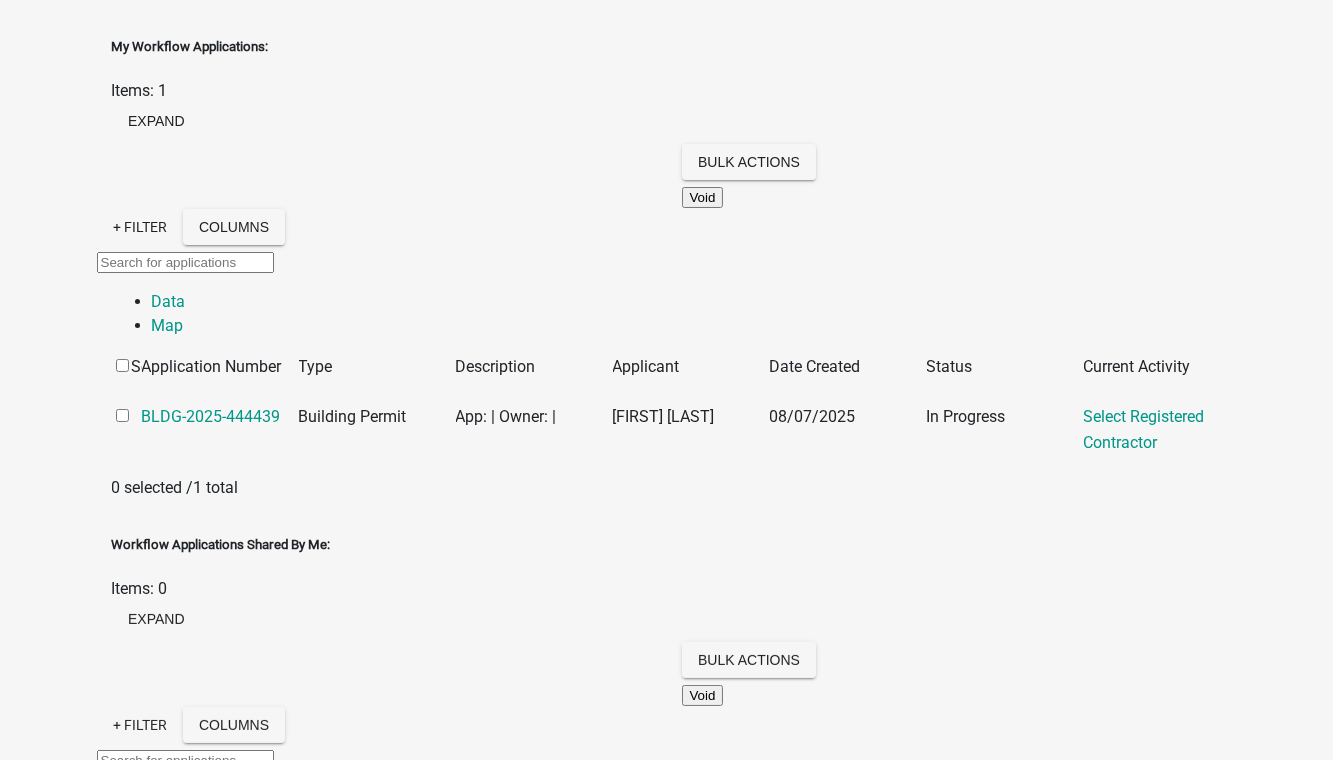 scroll, scrollTop: 454, scrollLeft: 0, axis: vertical 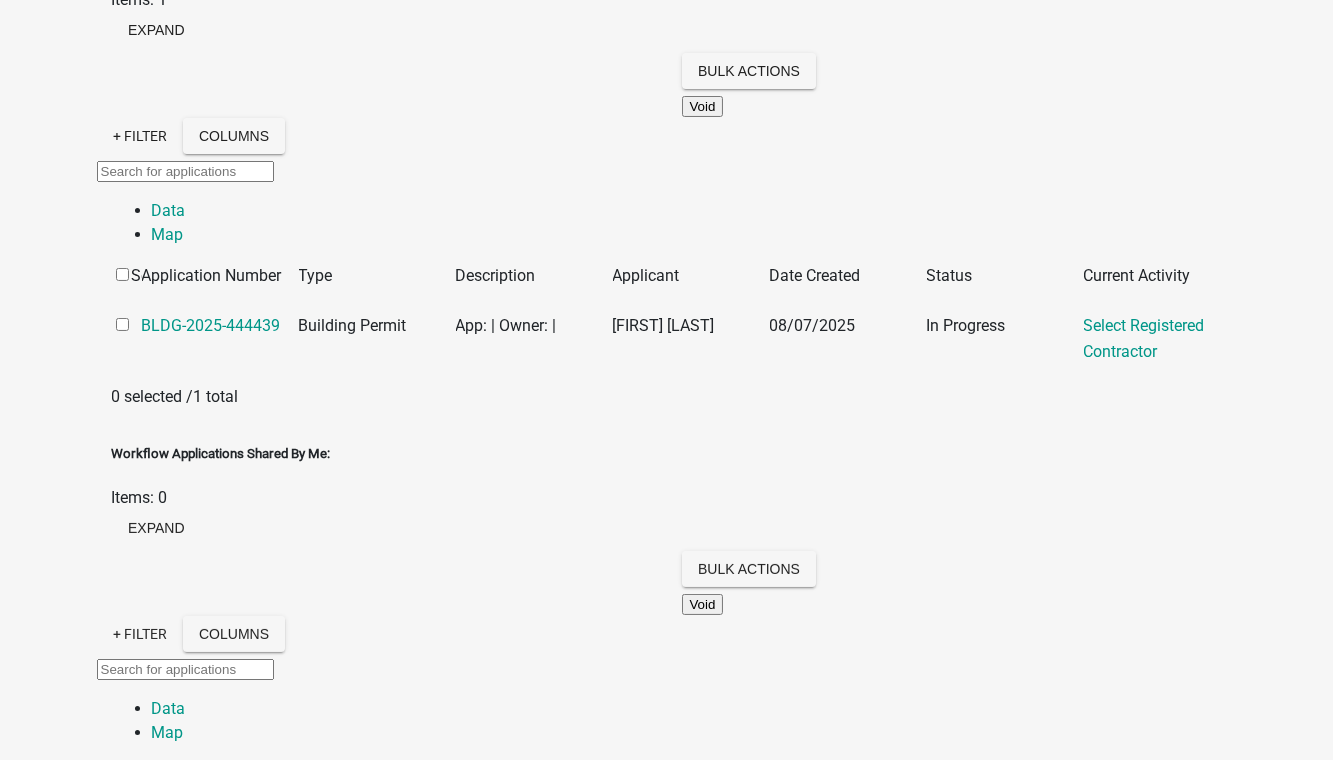 click on "Columns" 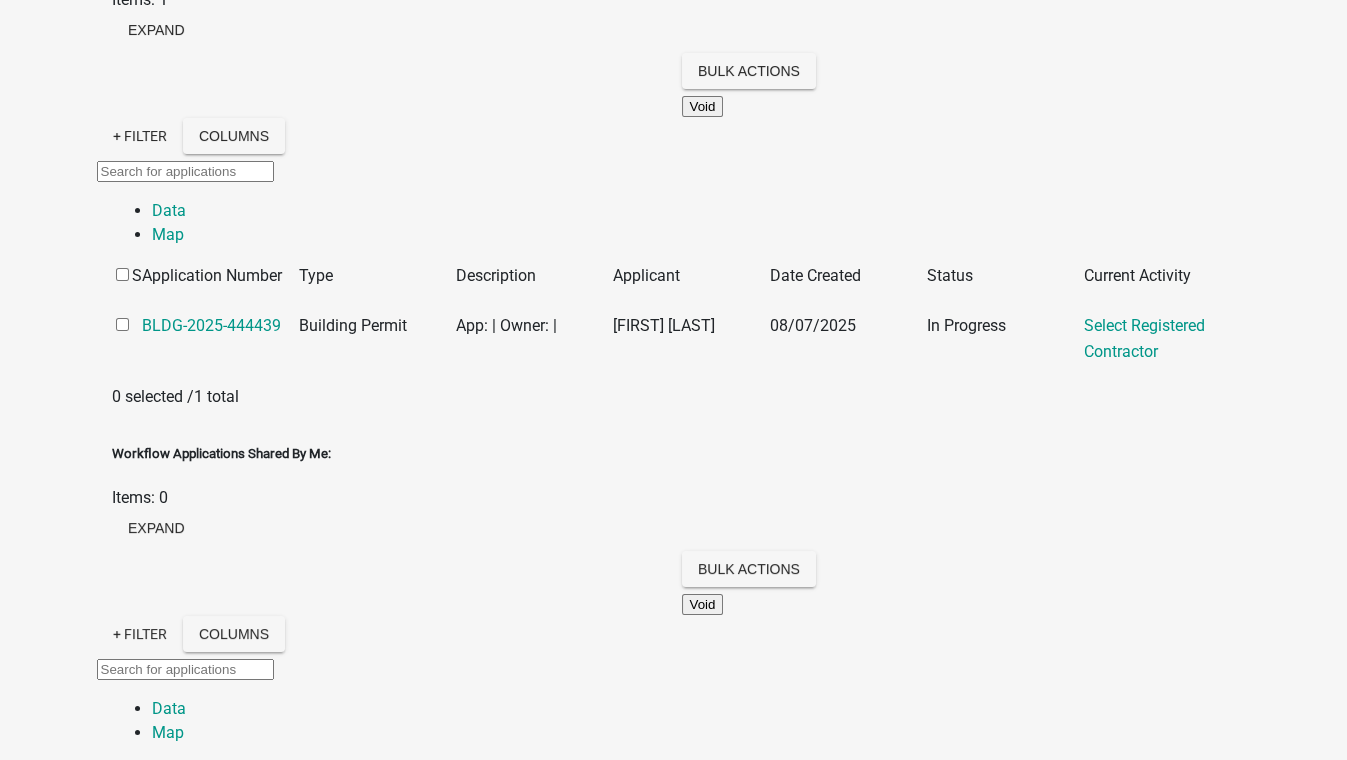 click 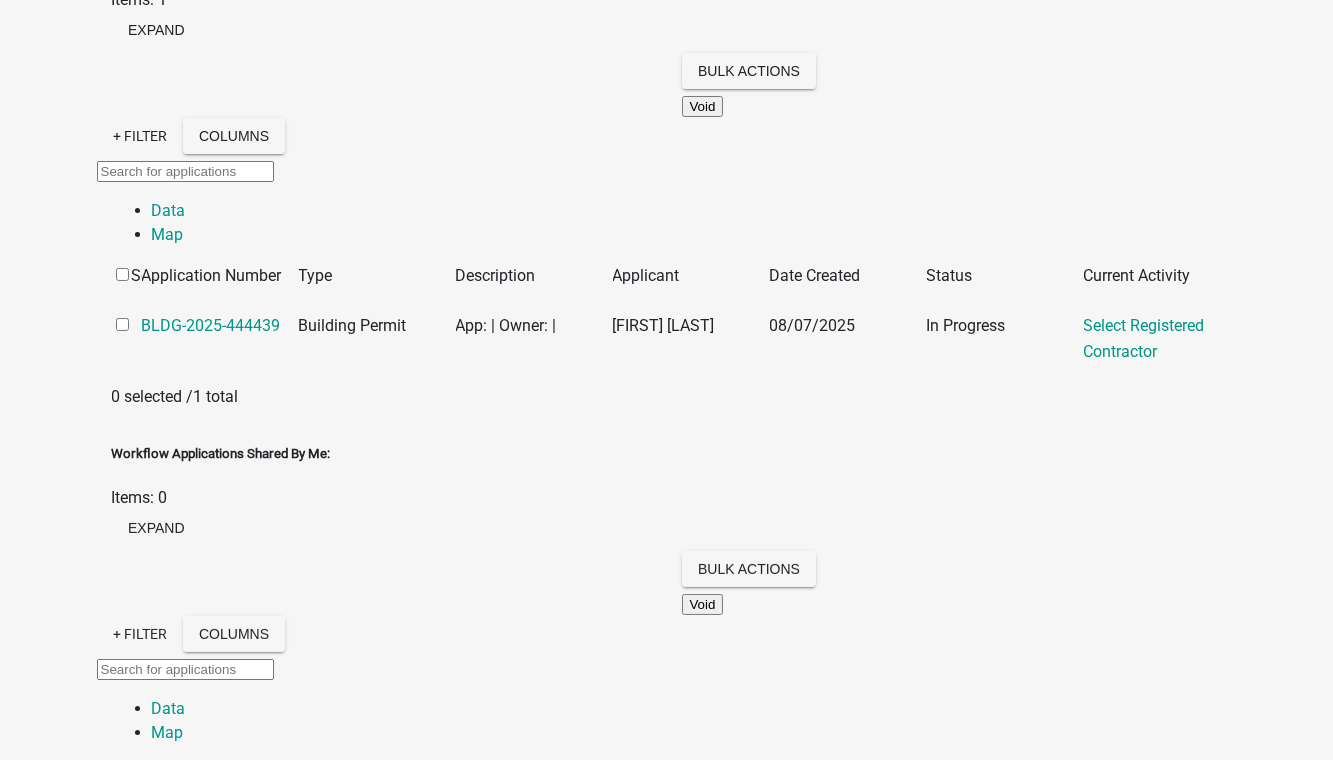 click on "+ Filter" 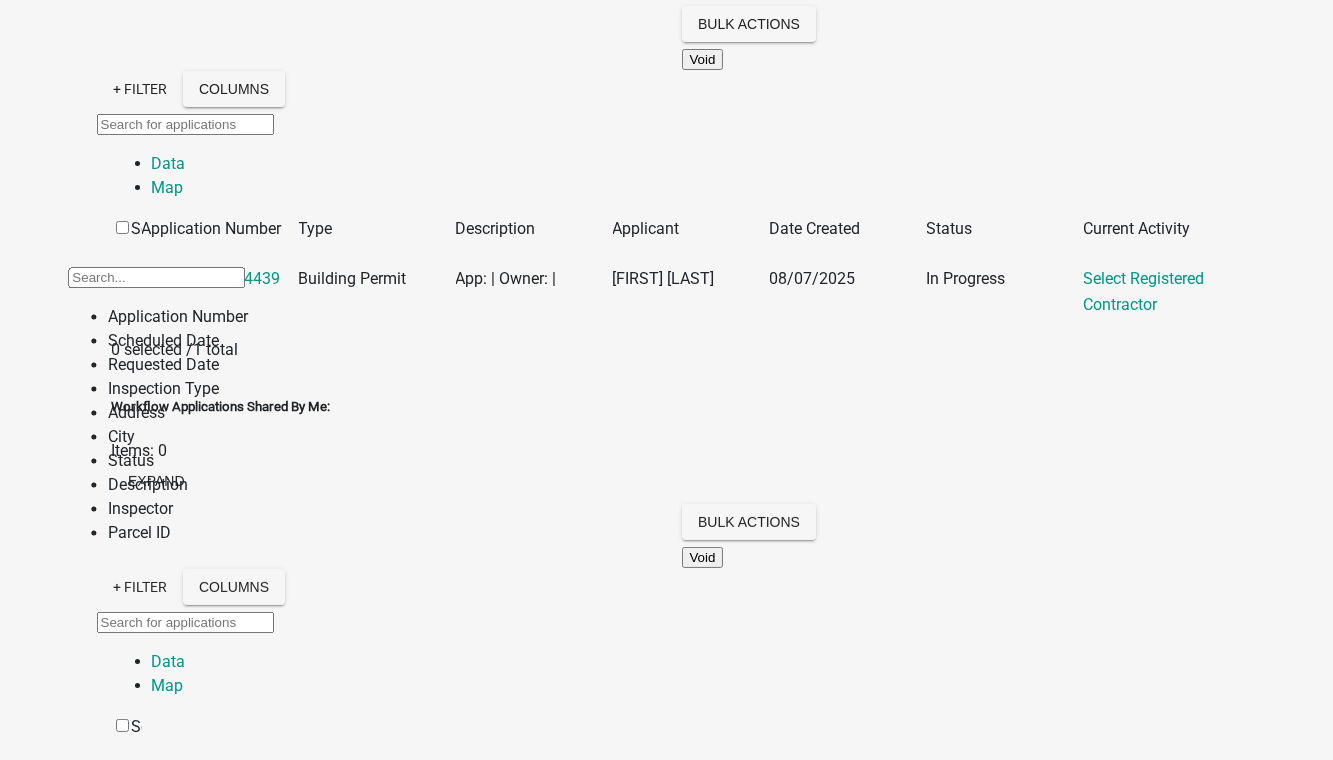 scroll, scrollTop: 545, scrollLeft: 0, axis: vertical 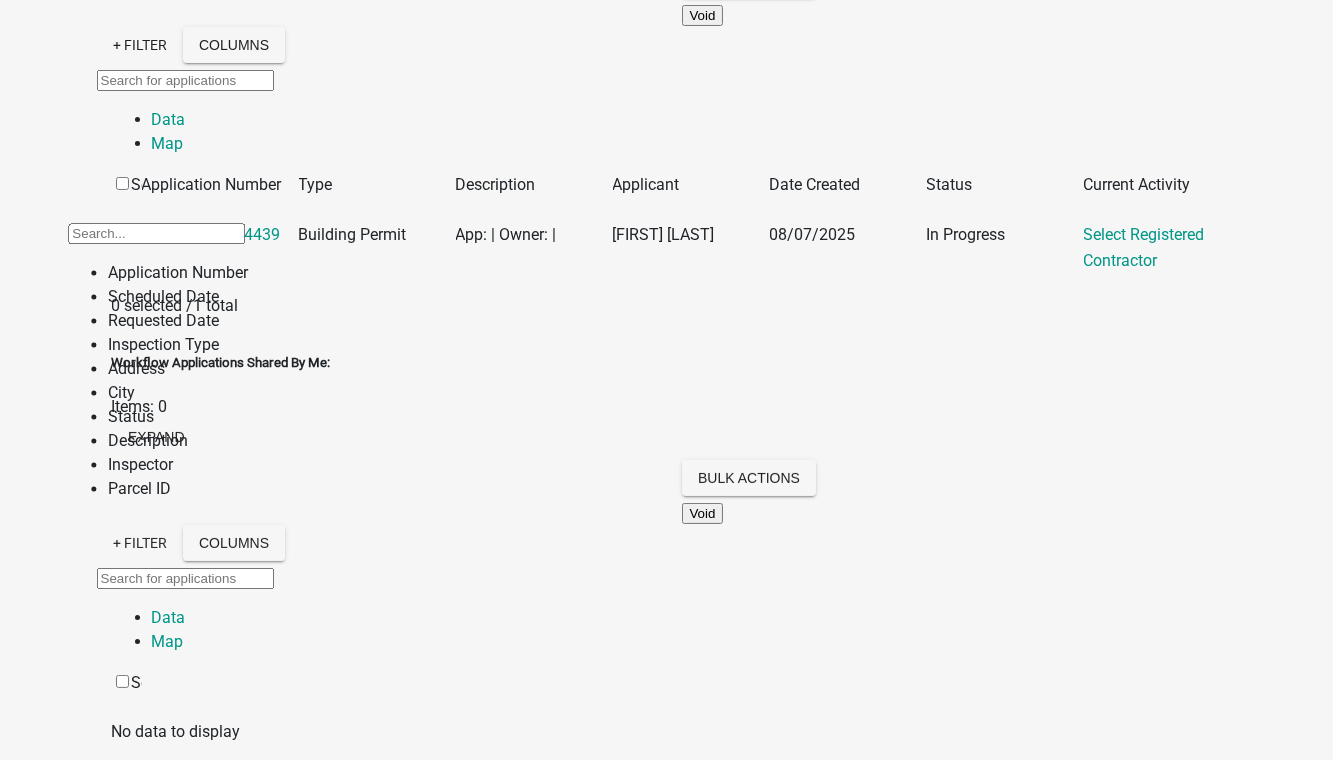 click on "Inspector" at bounding box center (178, 466) 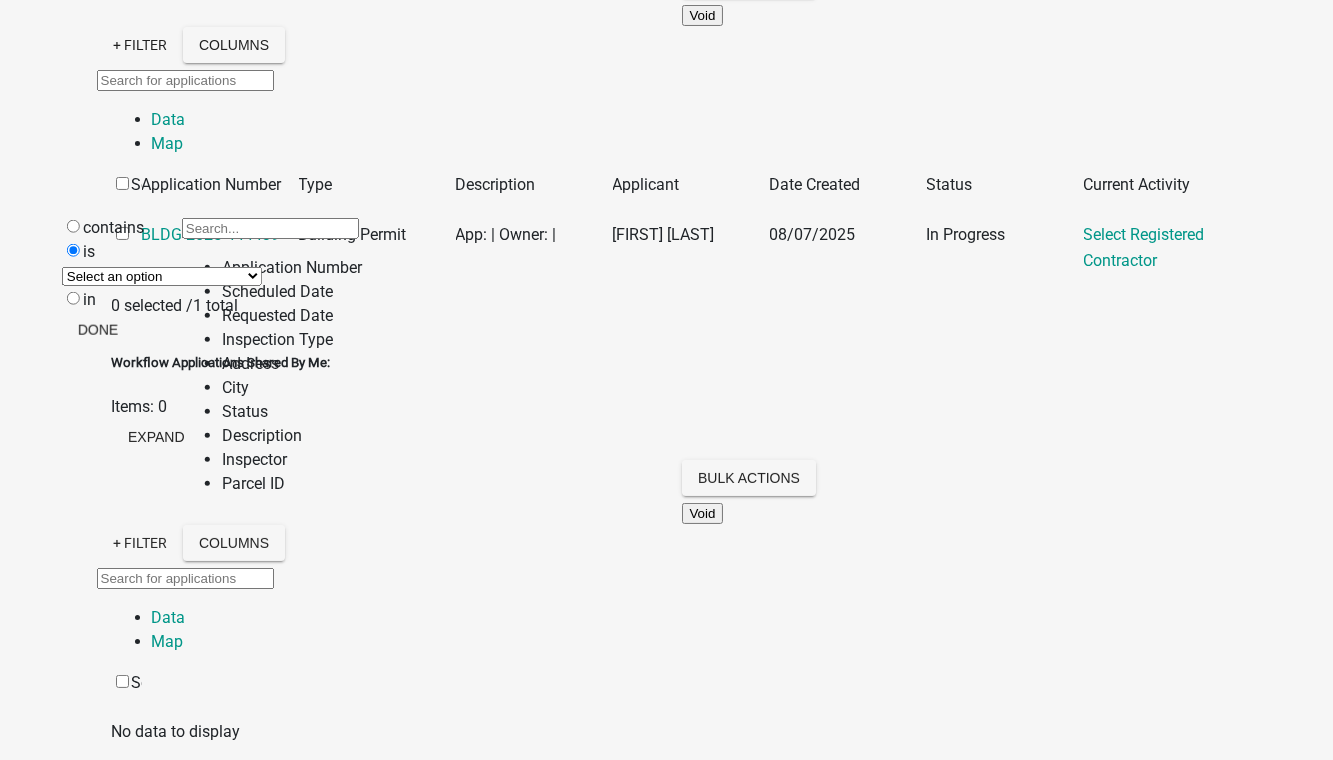 click on "NV-2024-016" 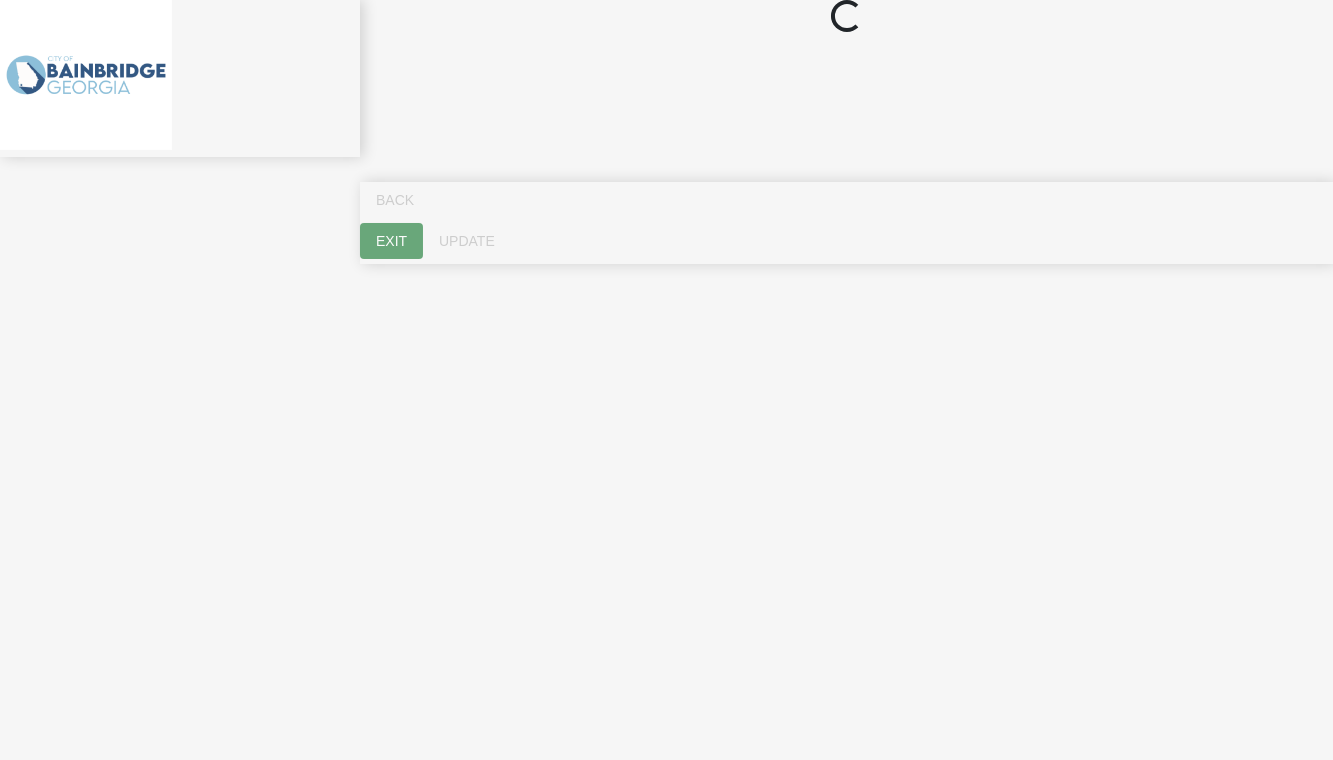 scroll, scrollTop: 0, scrollLeft: 0, axis: both 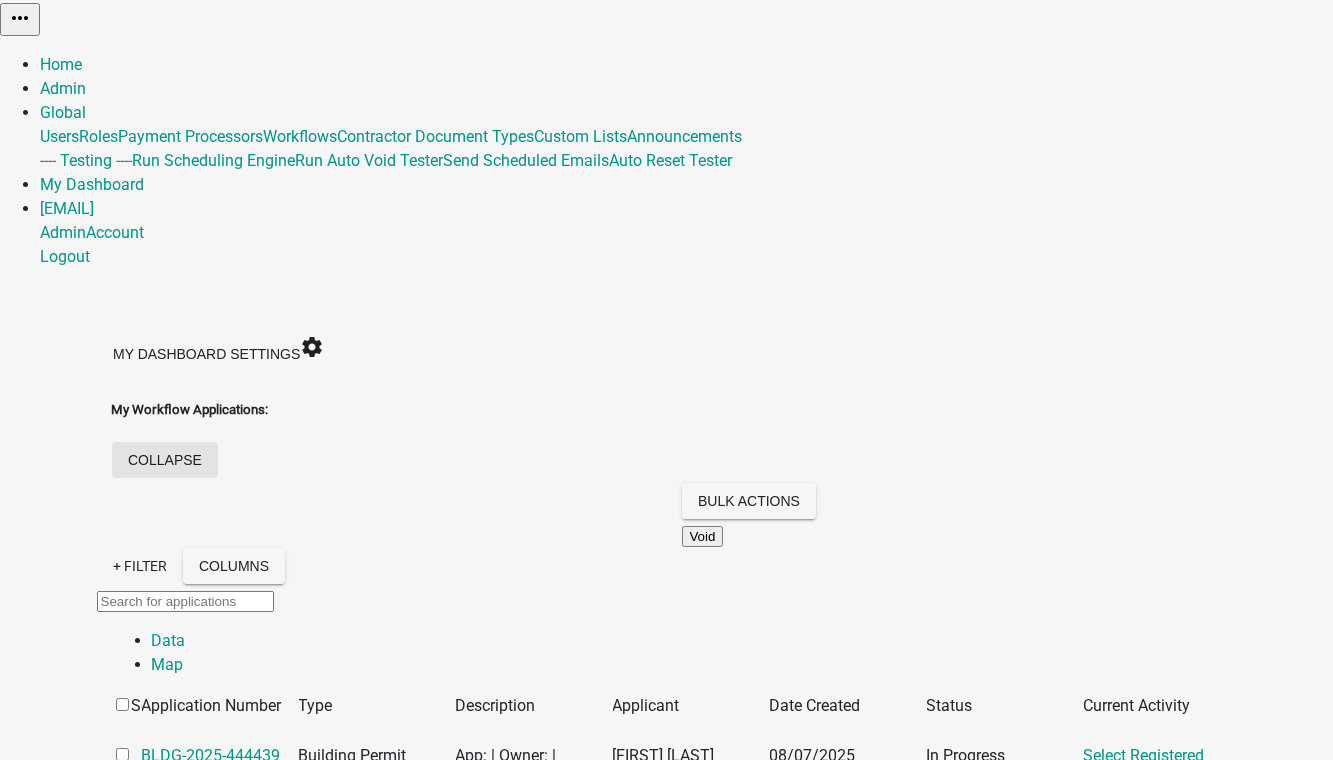click on "collapse" at bounding box center (165, 460) 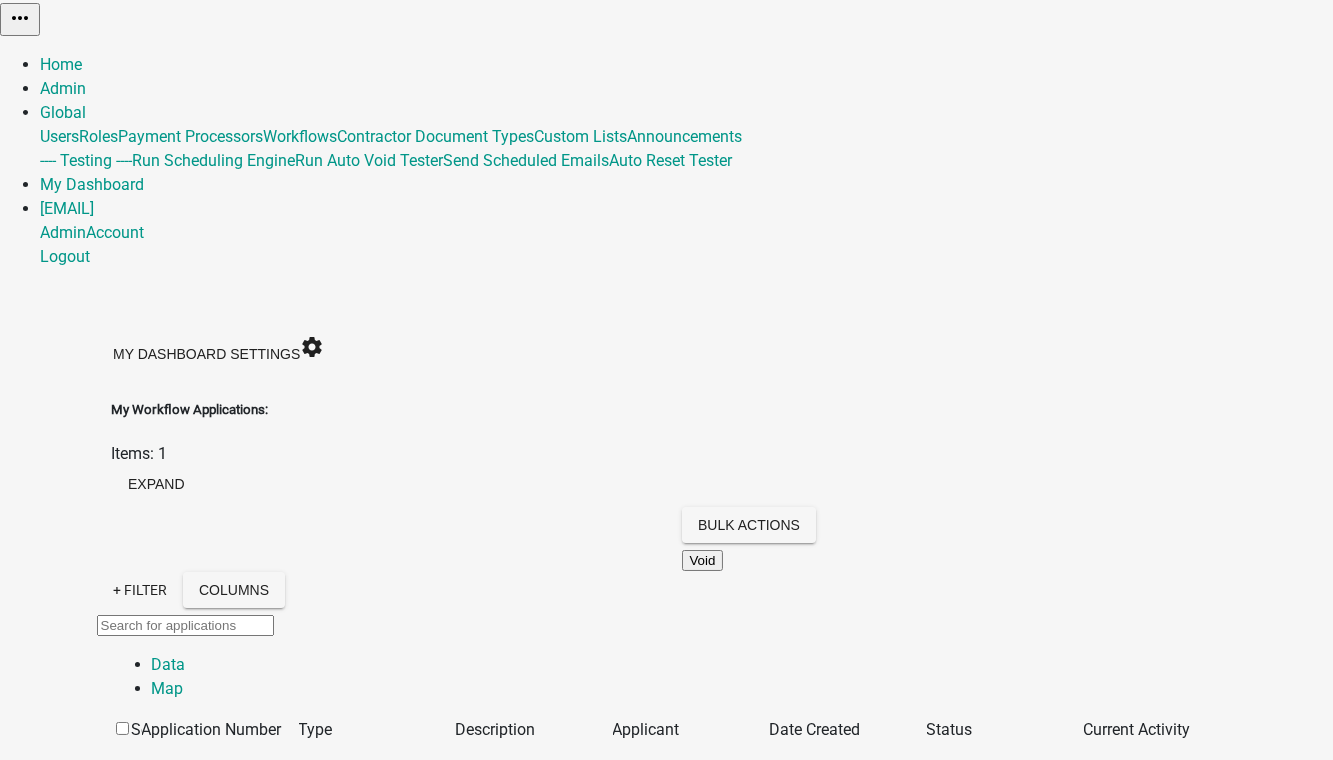 click on "collapse" at bounding box center [165, 1884] 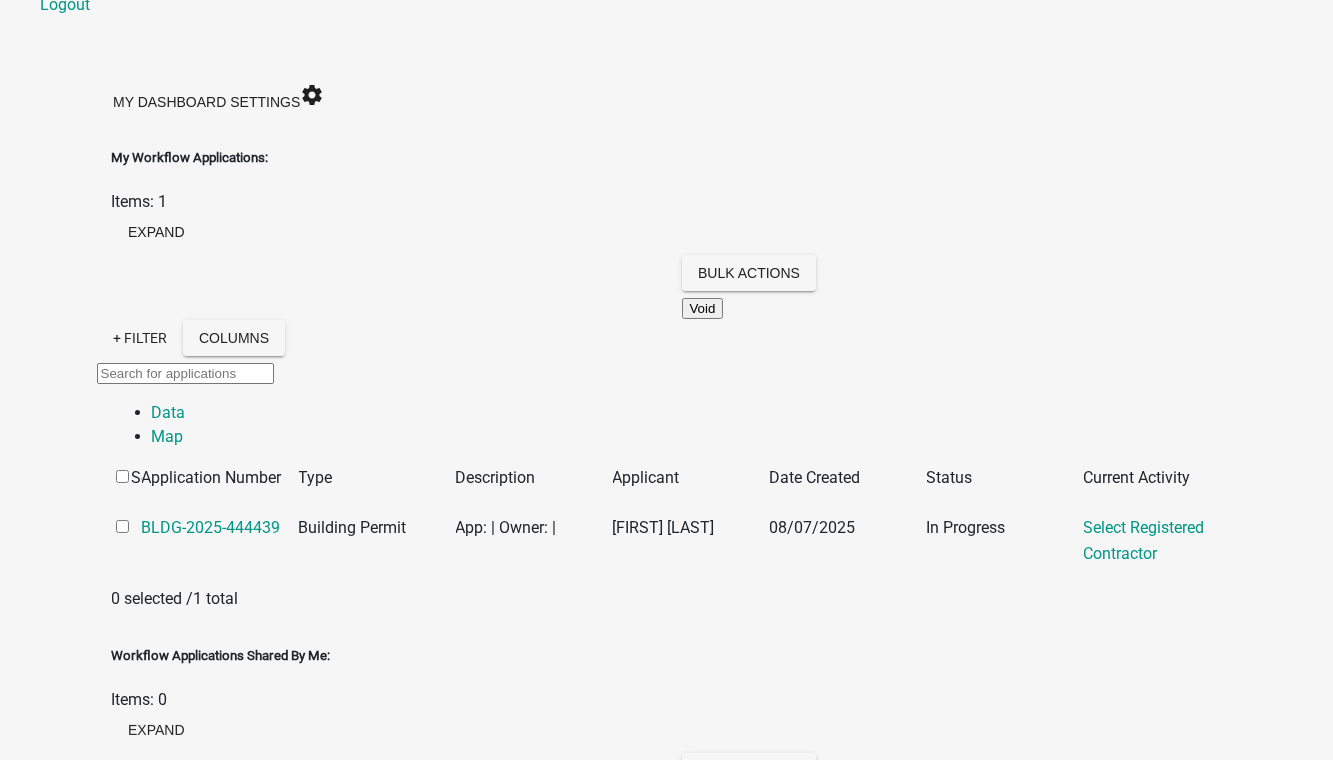 scroll, scrollTop: 363, scrollLeft: 0, axis: vertical 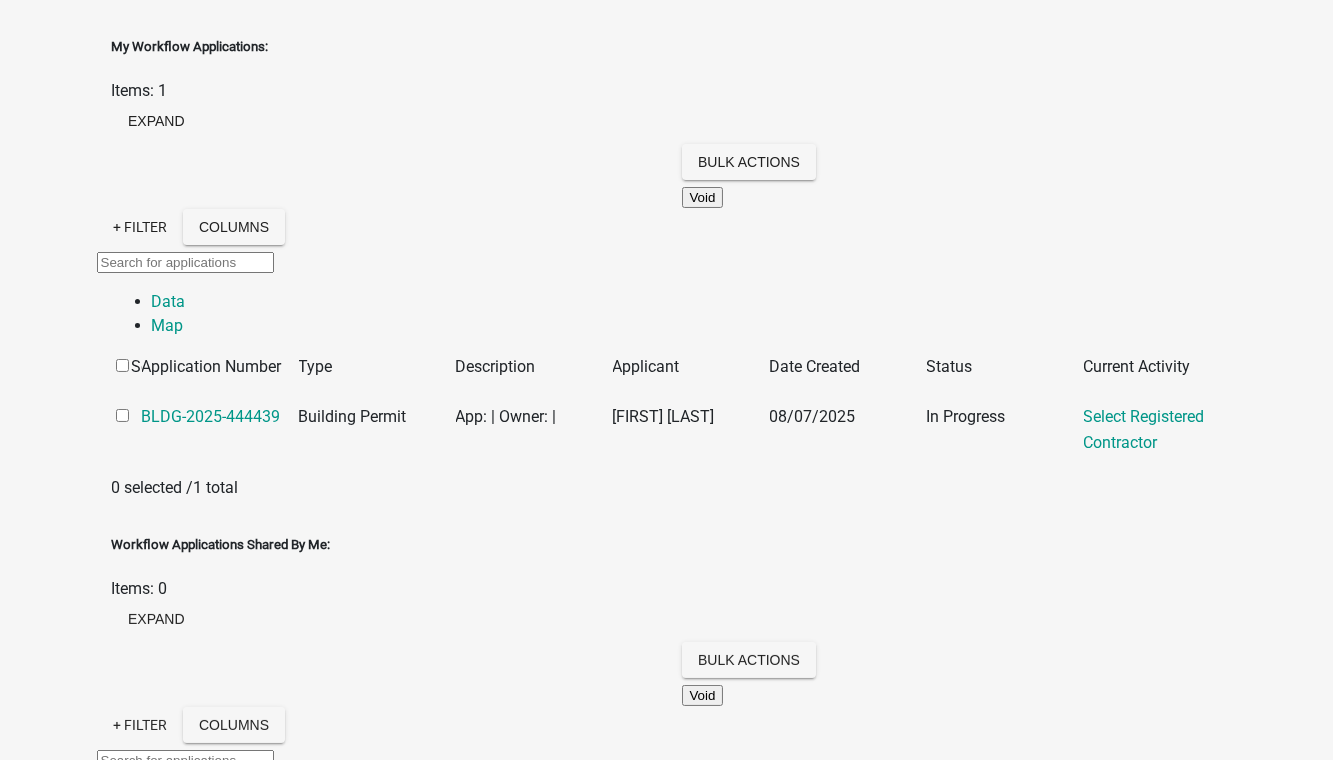 click on "+ Filter" 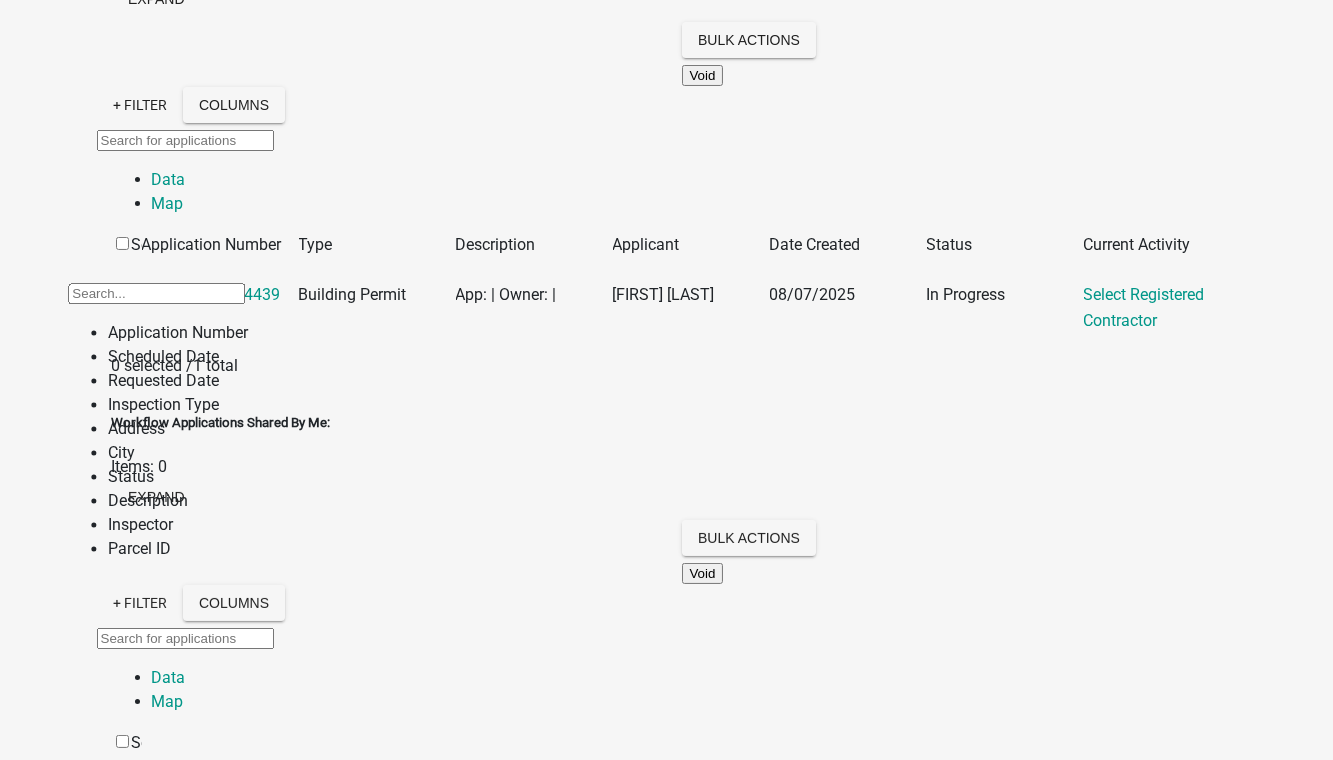 scroll, scrollTop: 636, scrollLeft: 0, axis: vertical 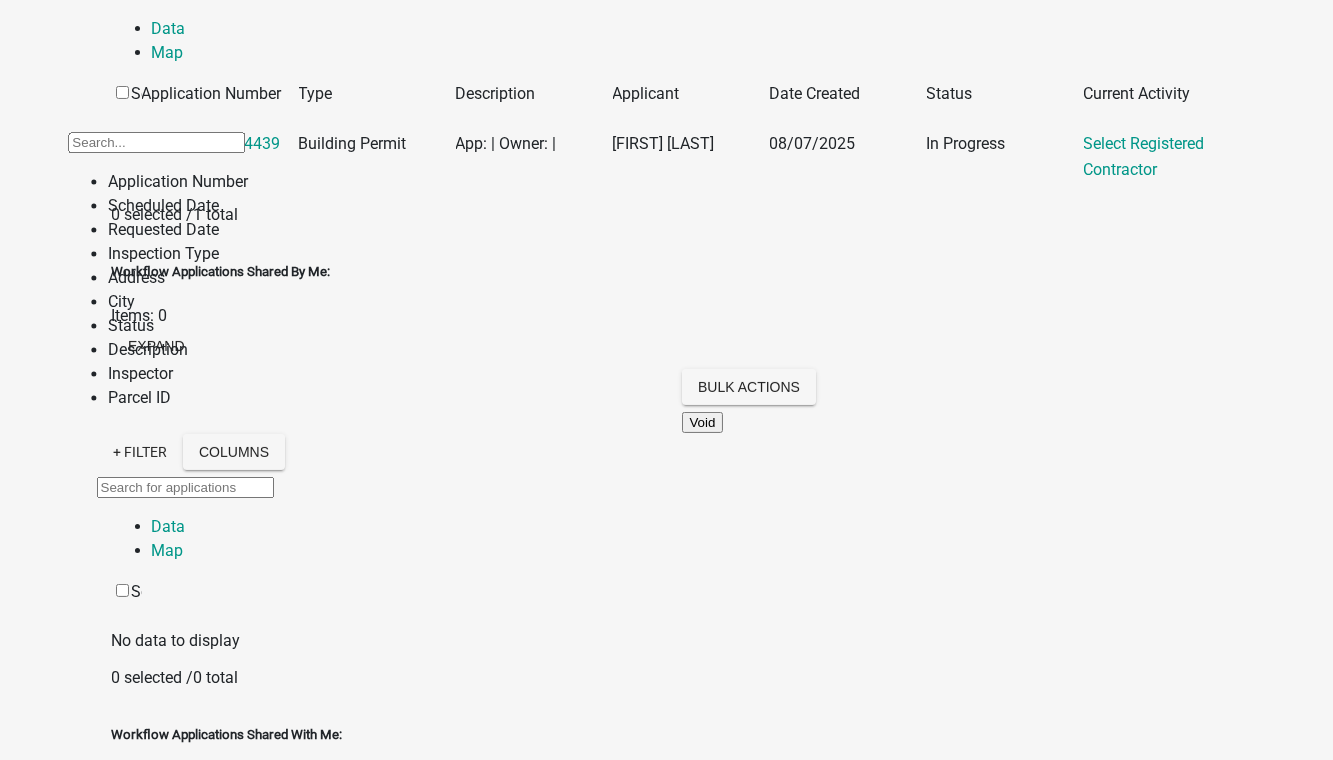 click on "Inspector" at bounding box center [178, 375] 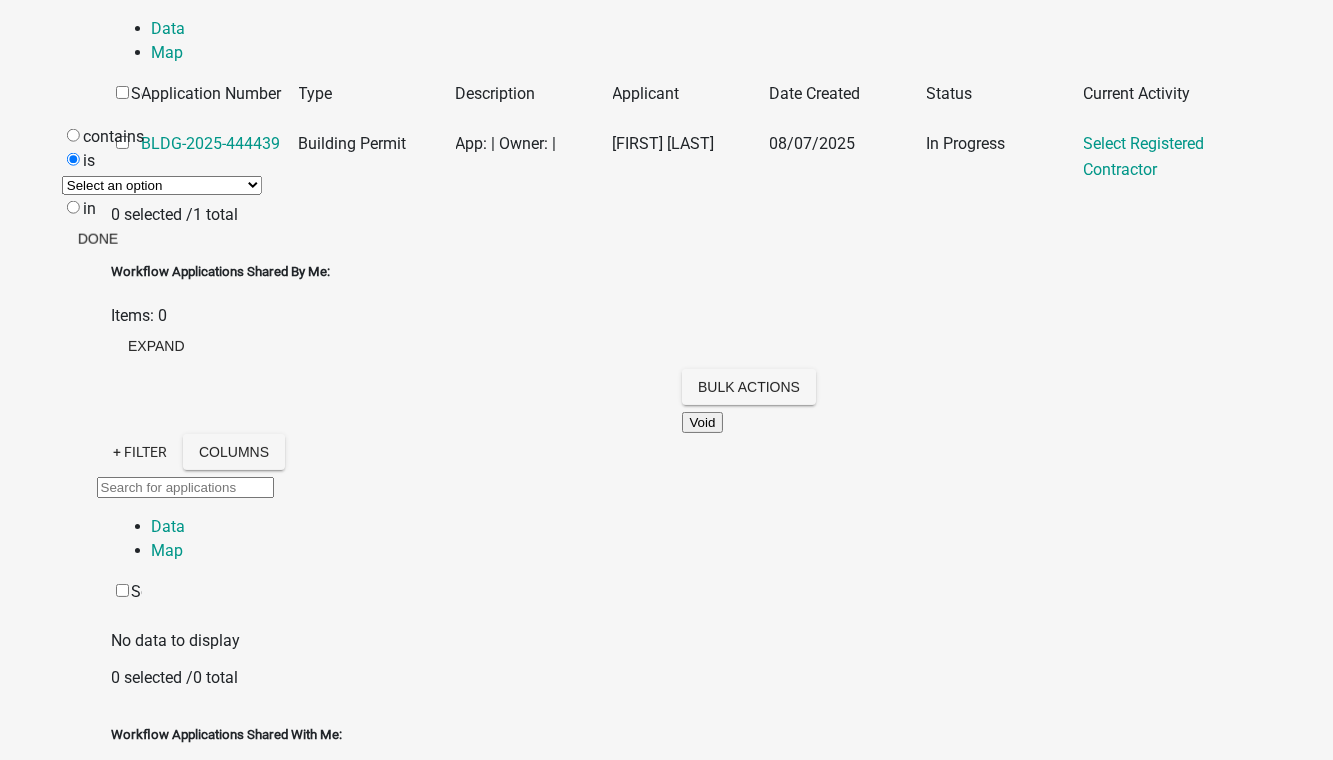click on "Select an option   None   Keith Pollock   elijah mccoy   Carla Irvin   John Mills   Stephen   Mary Price   John Mills   RACHEL TROLINGER" at bounding box center [162, 185] 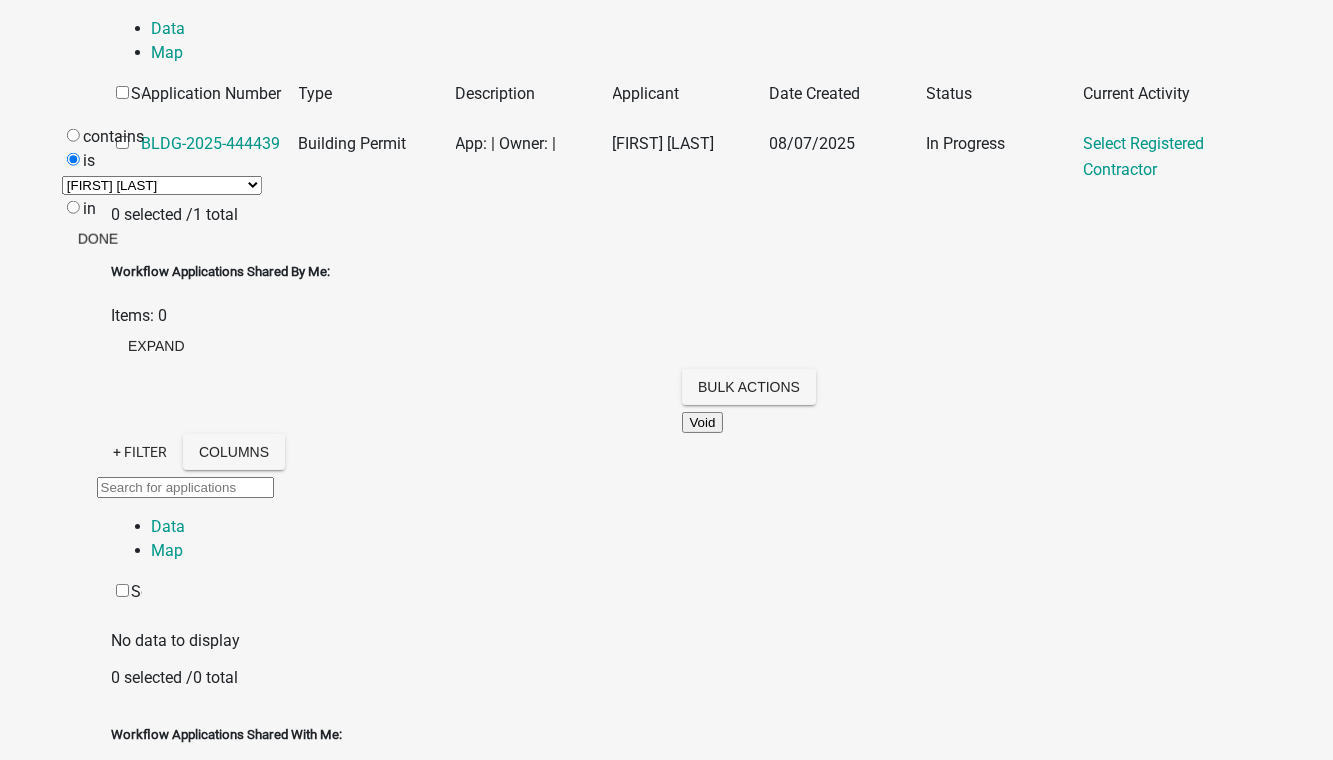 click on "Select an option   None   Keith Pollock   elijah mccoy   Carla Irvin   John Mills   Stephen   Mary Price   John Mills   RACHEL TROLINGER" at bounding box center (162, 185) 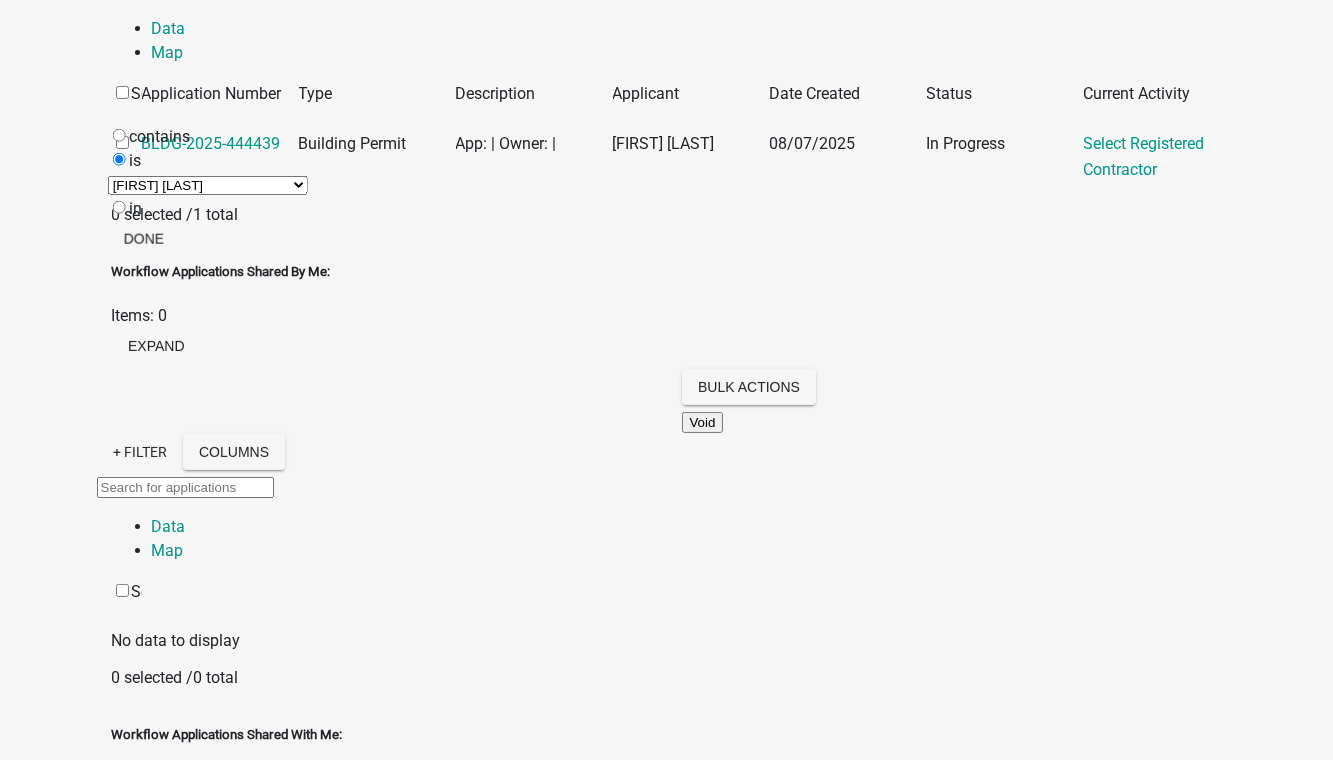 click on "contains" at bounding box center (159, 136) 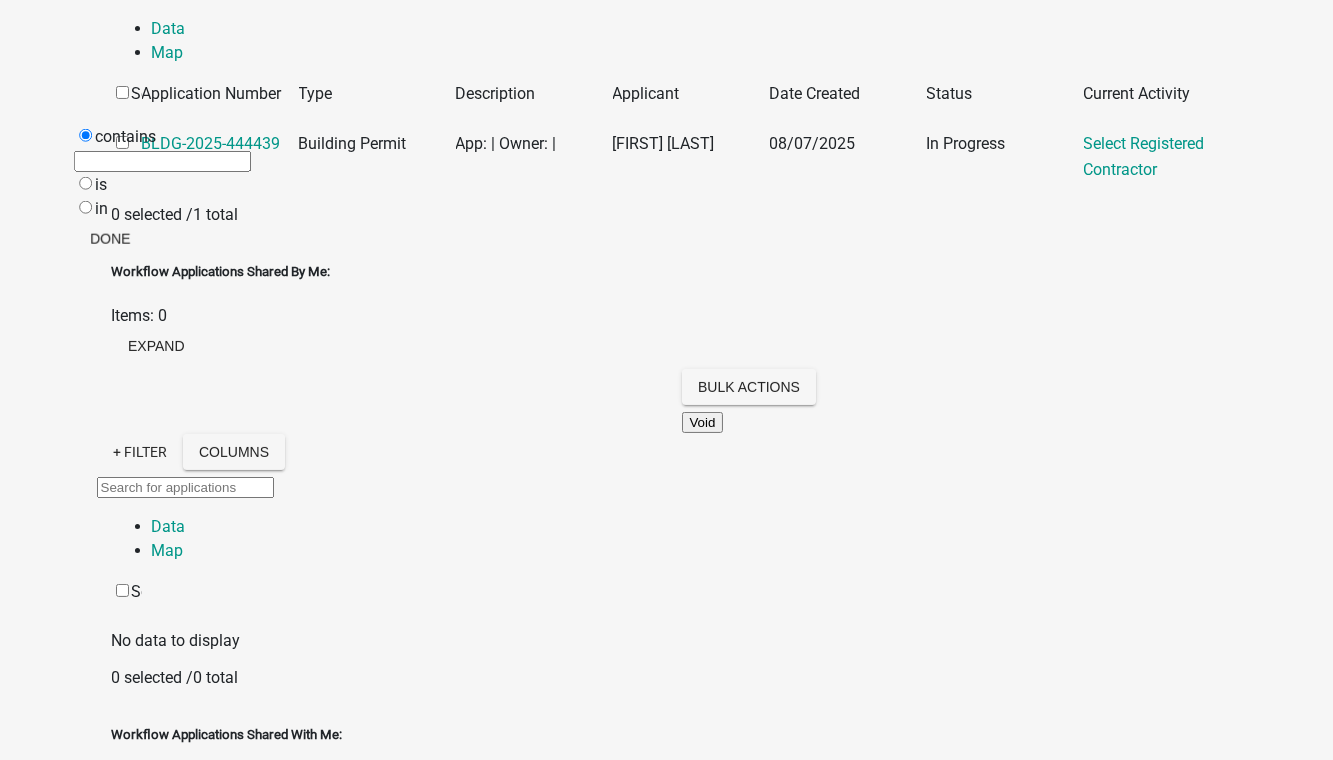 click at bounding box center [162, 161] 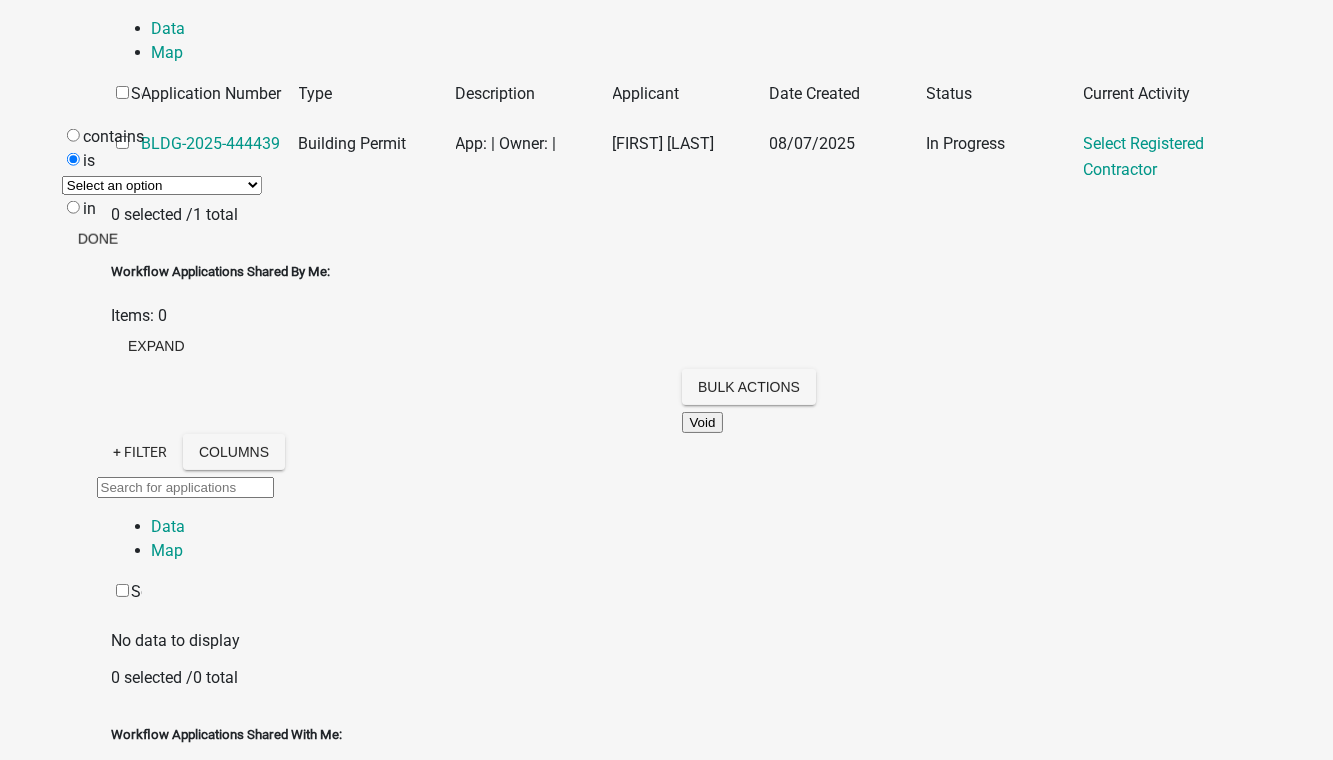 click on "Select an option   None   Keith Pollock   elijah mccoy   Carla Irvin   John Mills   Stephen   Mary Price   John Mills   RACHEL TROLINGER" at bounding box center (162, 185) 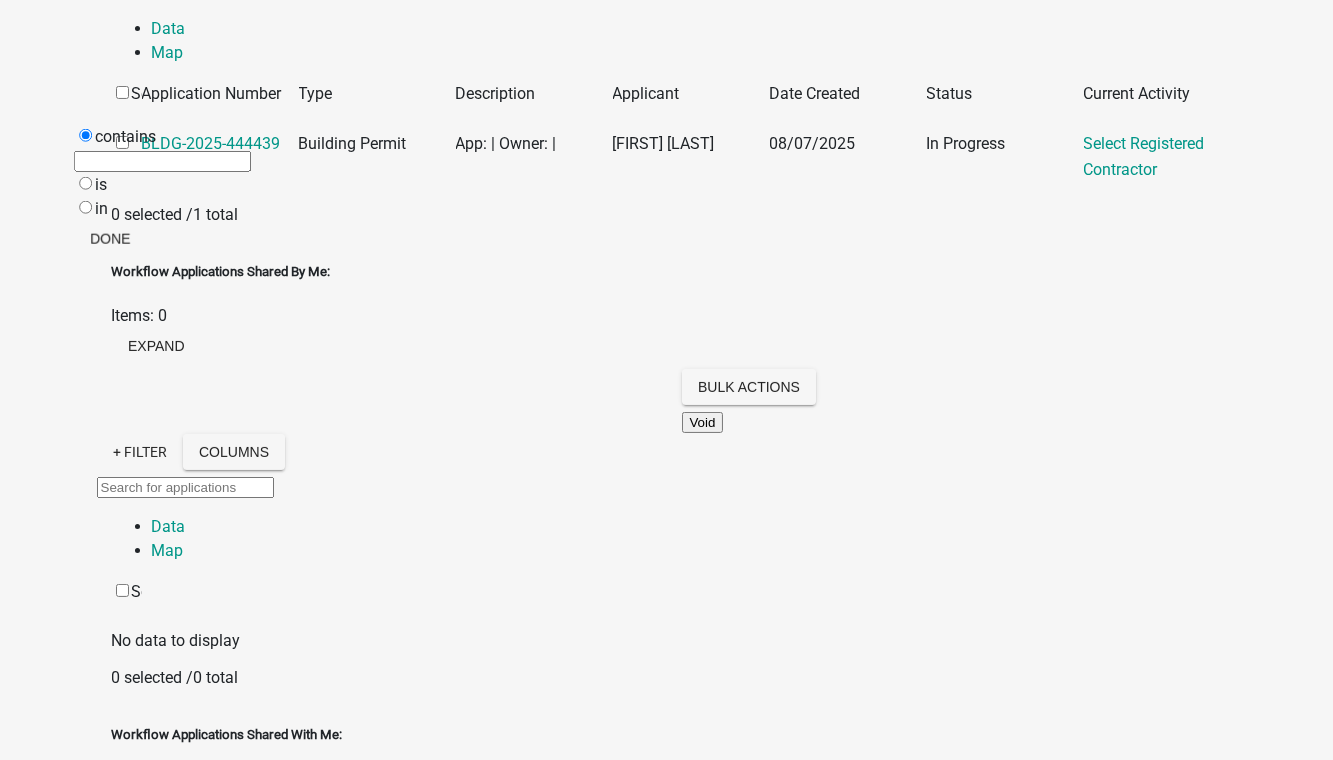 click at bounding box center [162, 161] 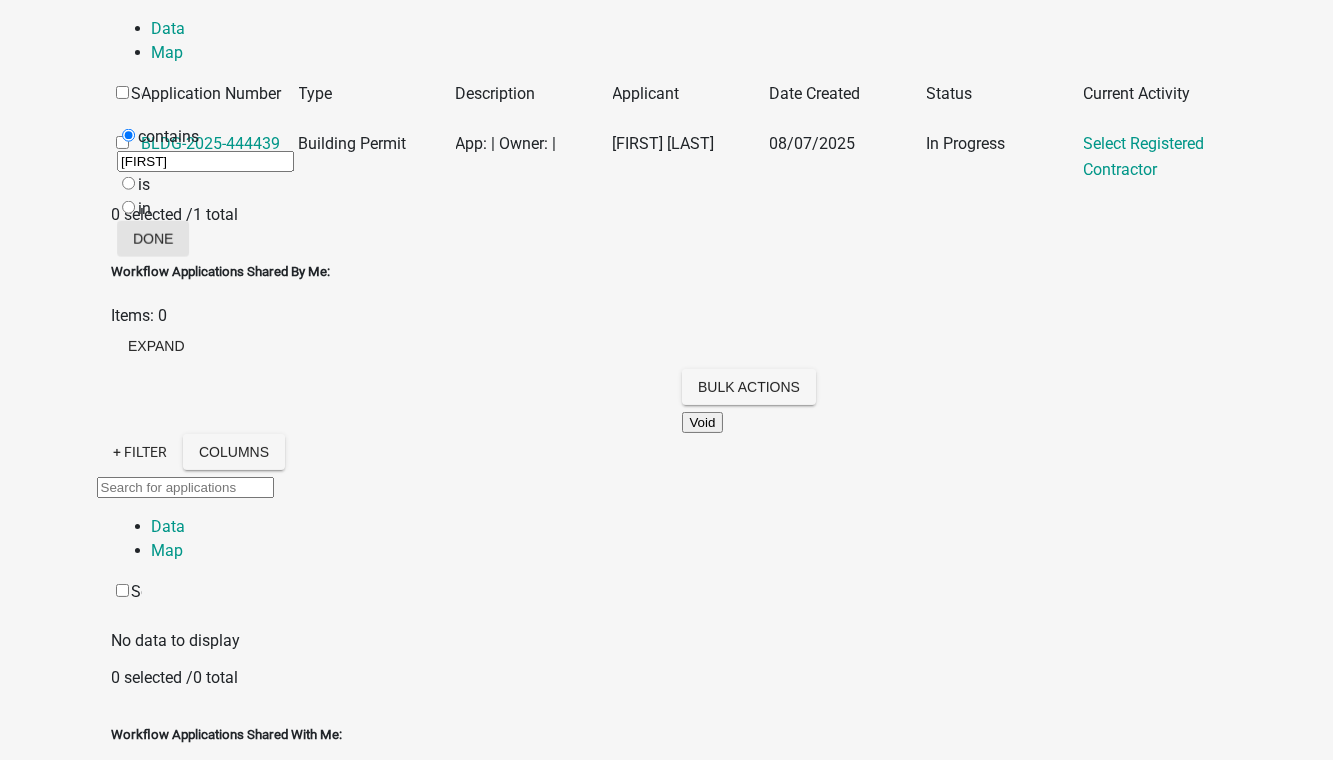 type on "mary" 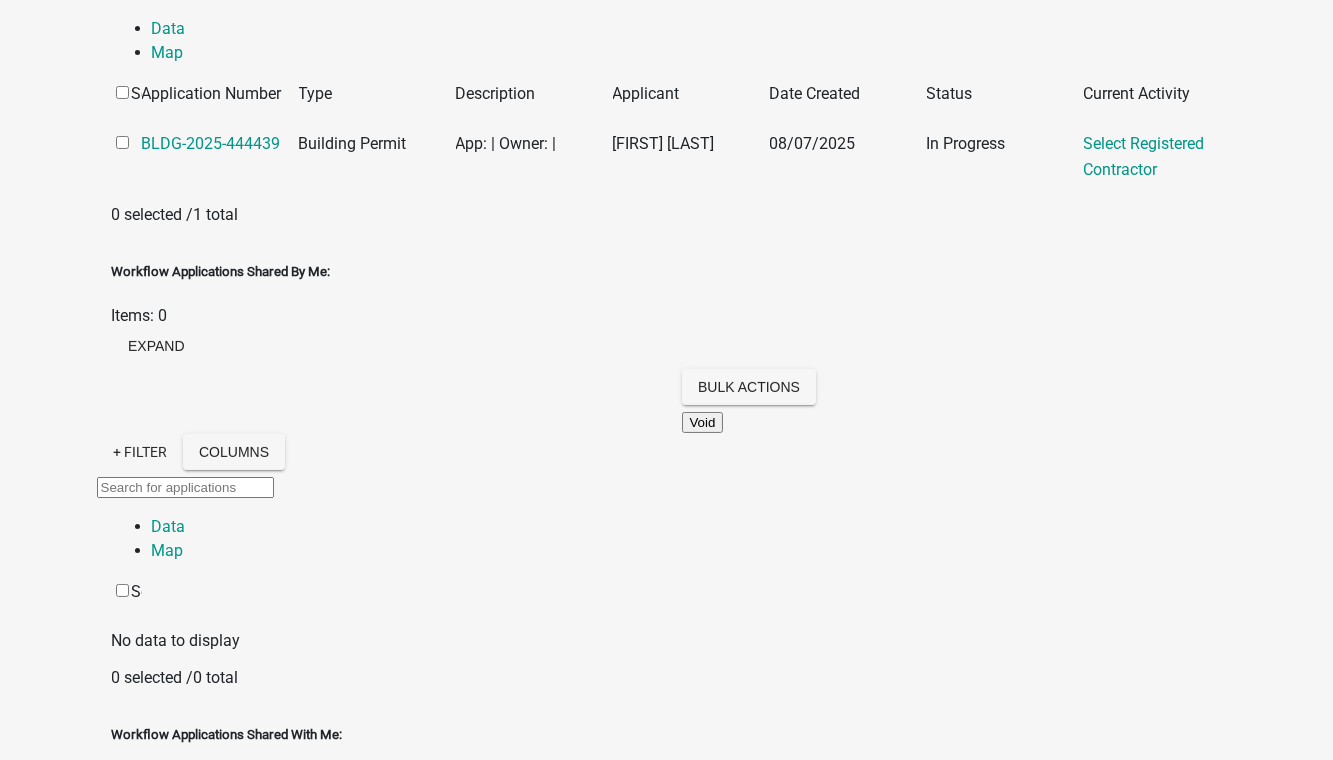 click 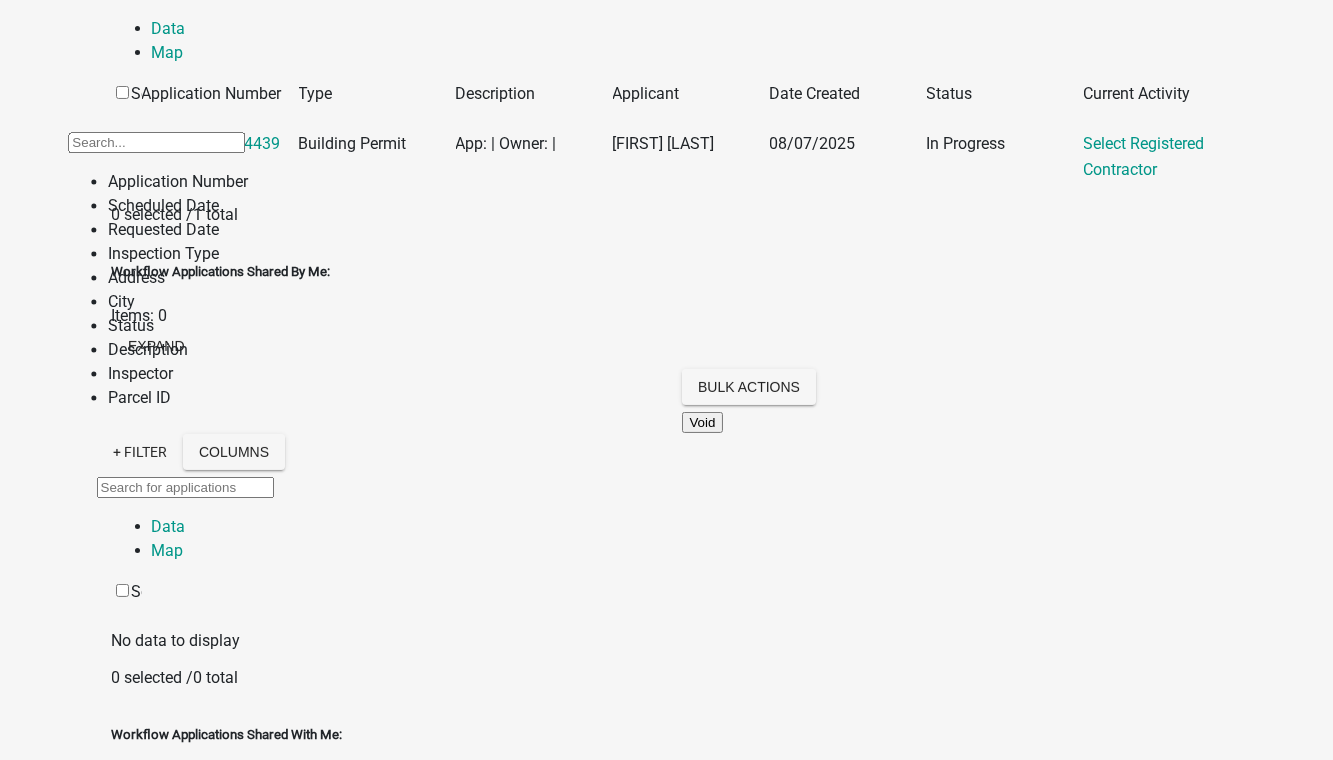 click on "Inspector" at bounding box center [178, 375] 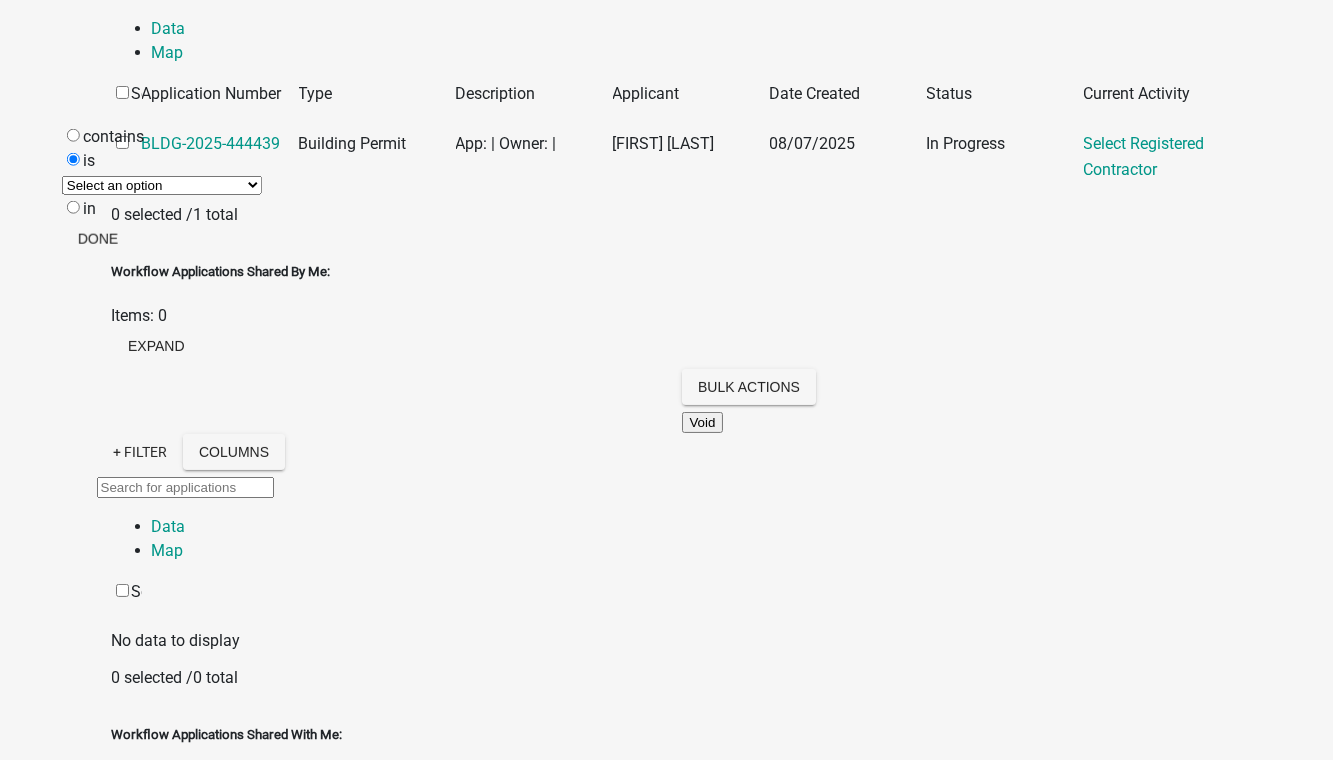 click on "in" at bounding box center (162, 209) 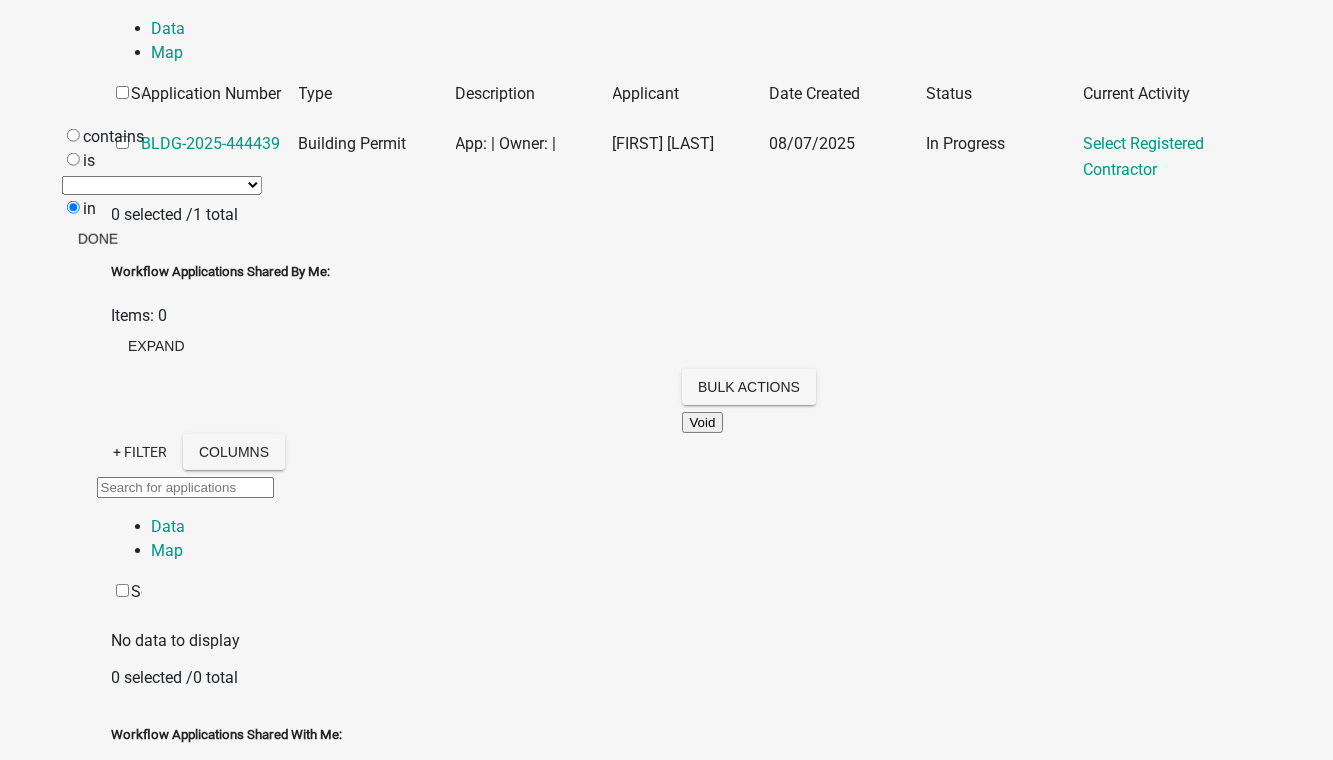 select 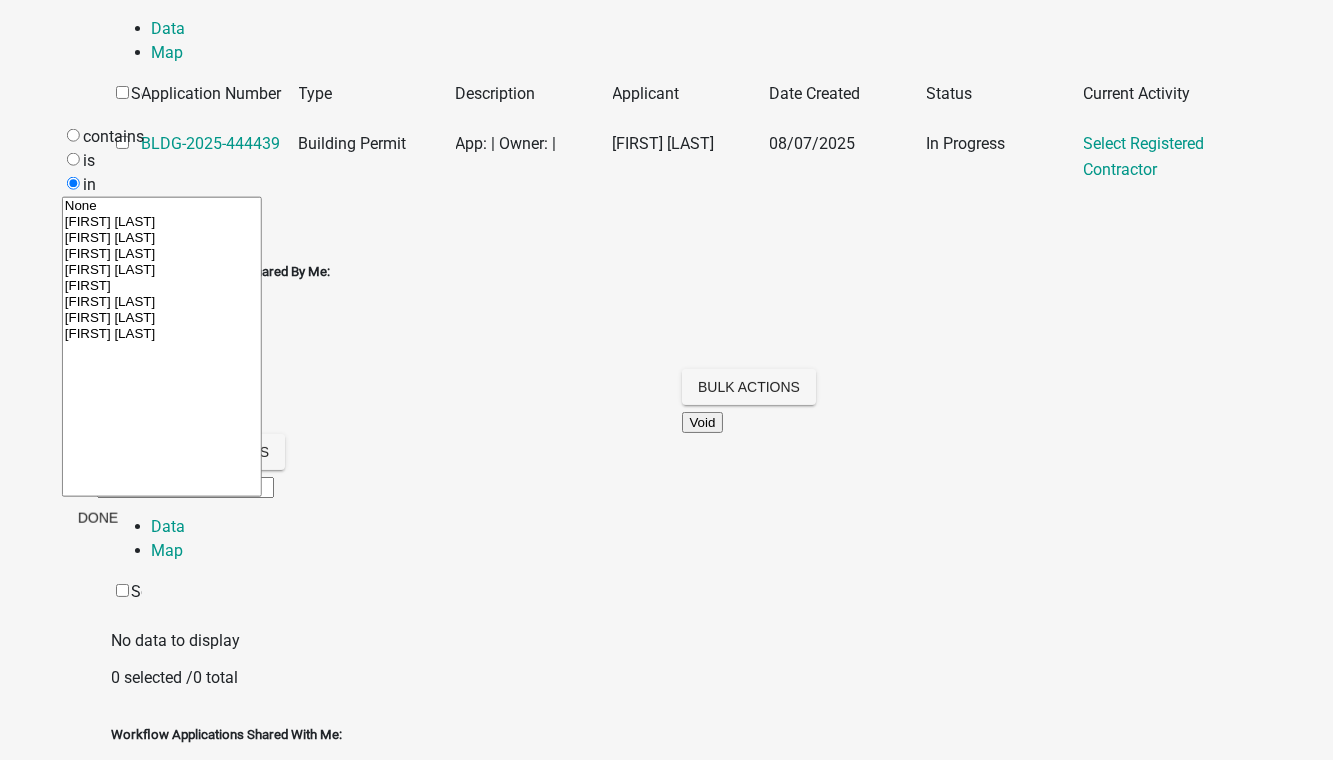 click on "Admin" at bounding box center [63, -548] 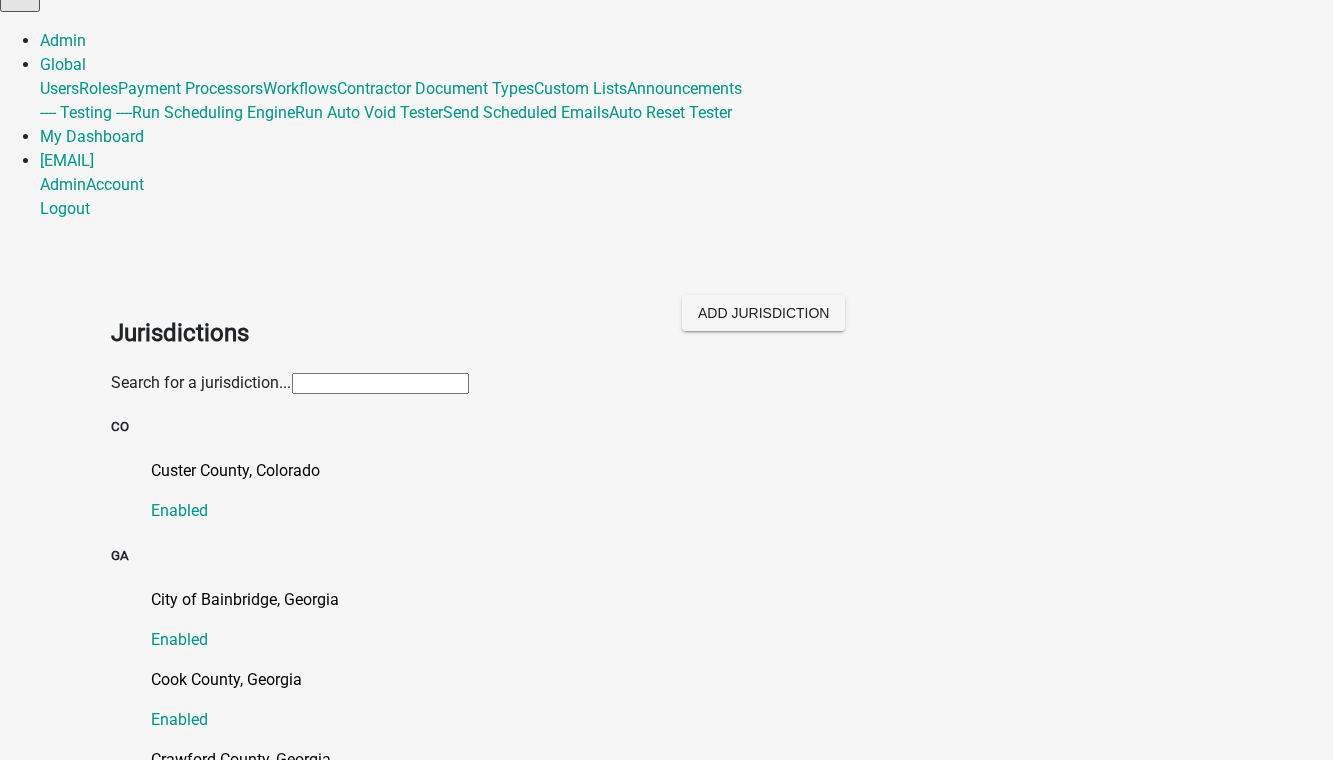 scroll, scrollTop: 602, scrollLeft: 0, axis: vertical 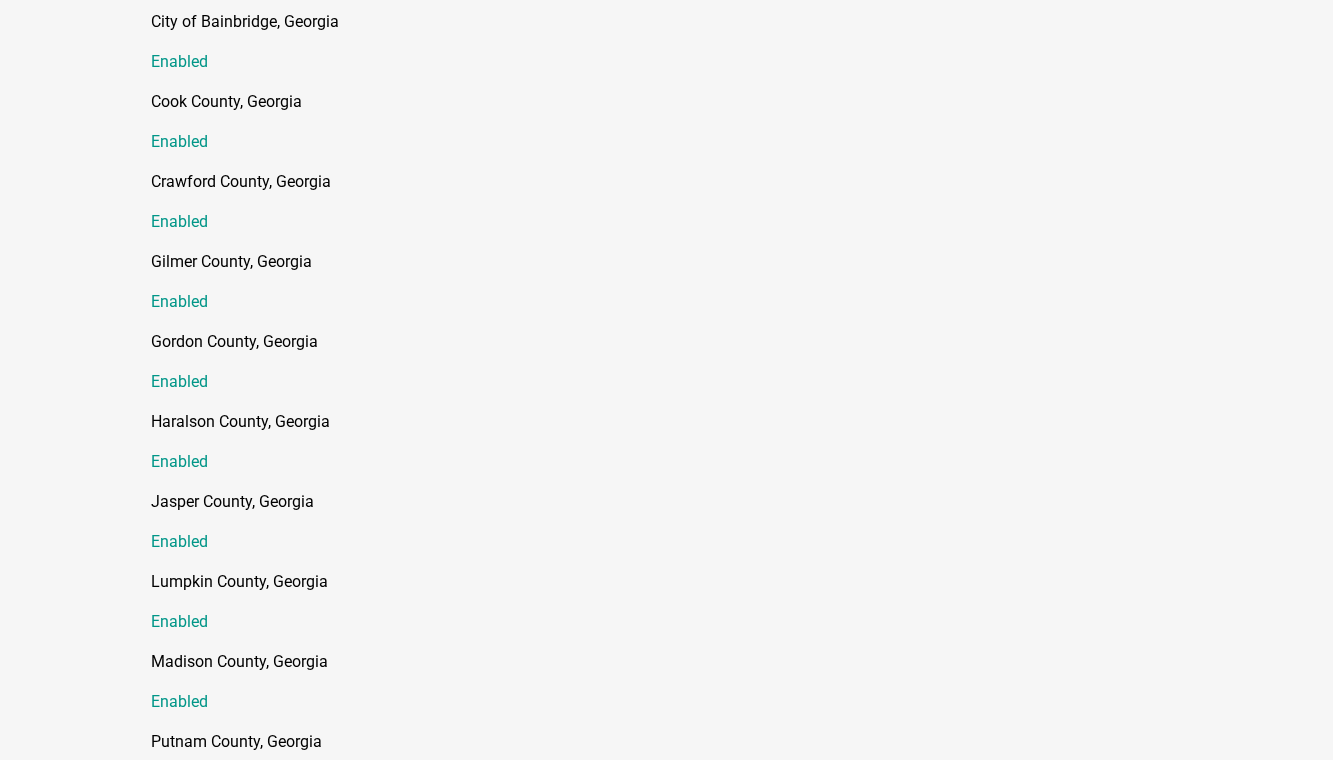 click on "My Dashboard" at bounding box center (92, -442) 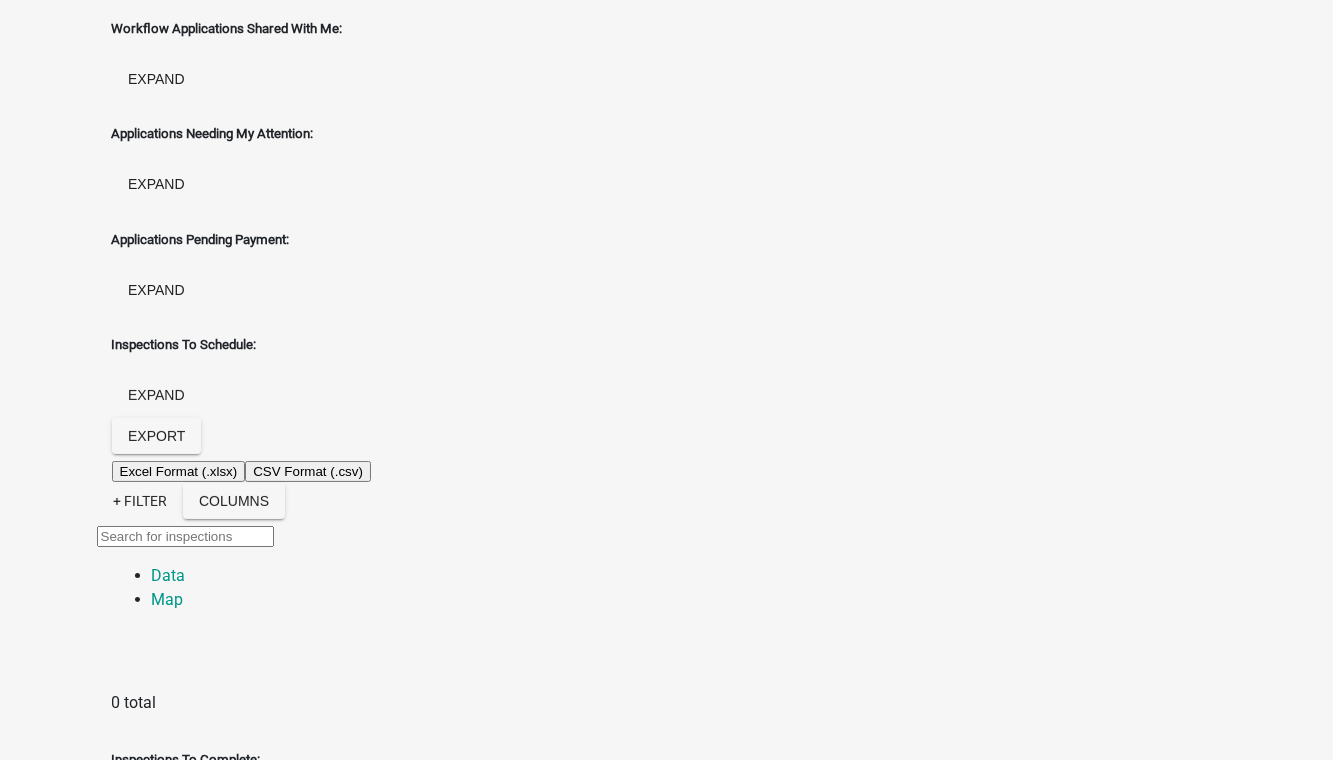 scroll, scrollTop: 58, scrollLeft: 0, axis: vertical 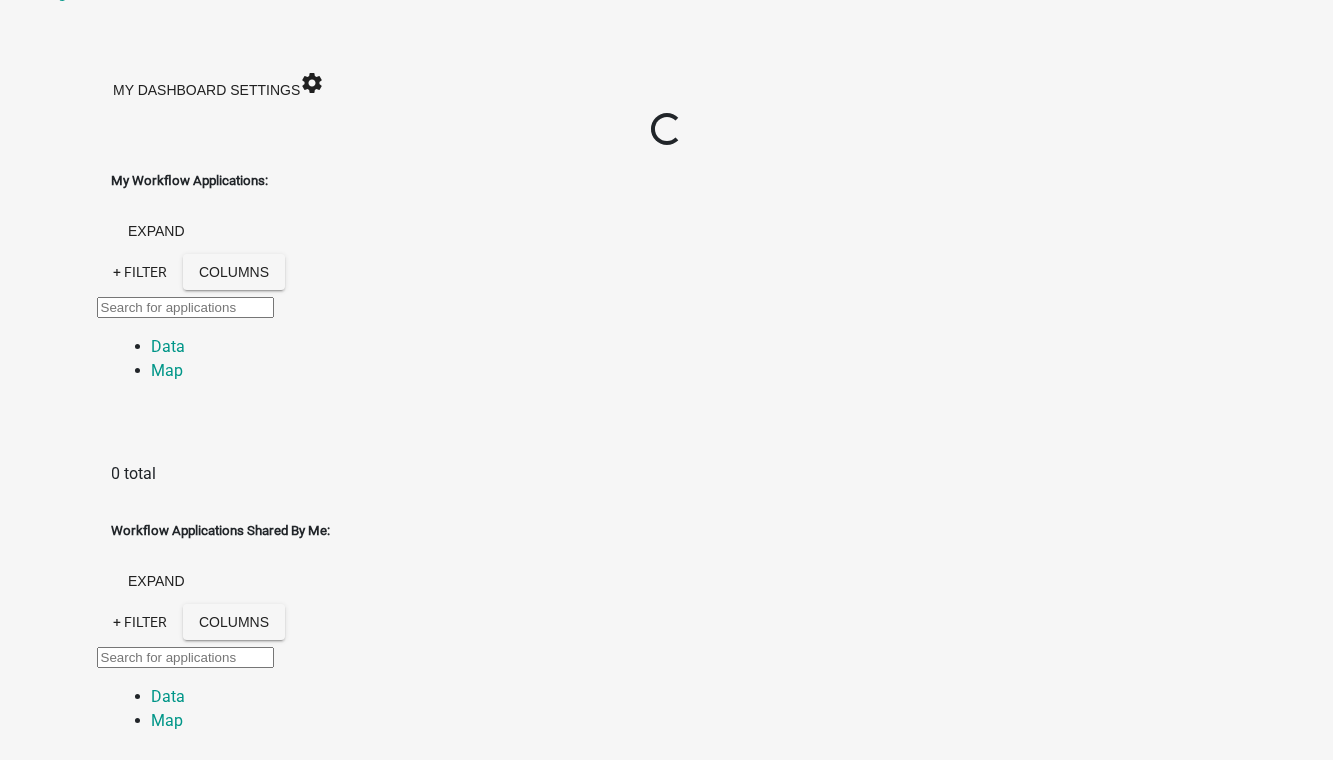 click on "+ Filter" 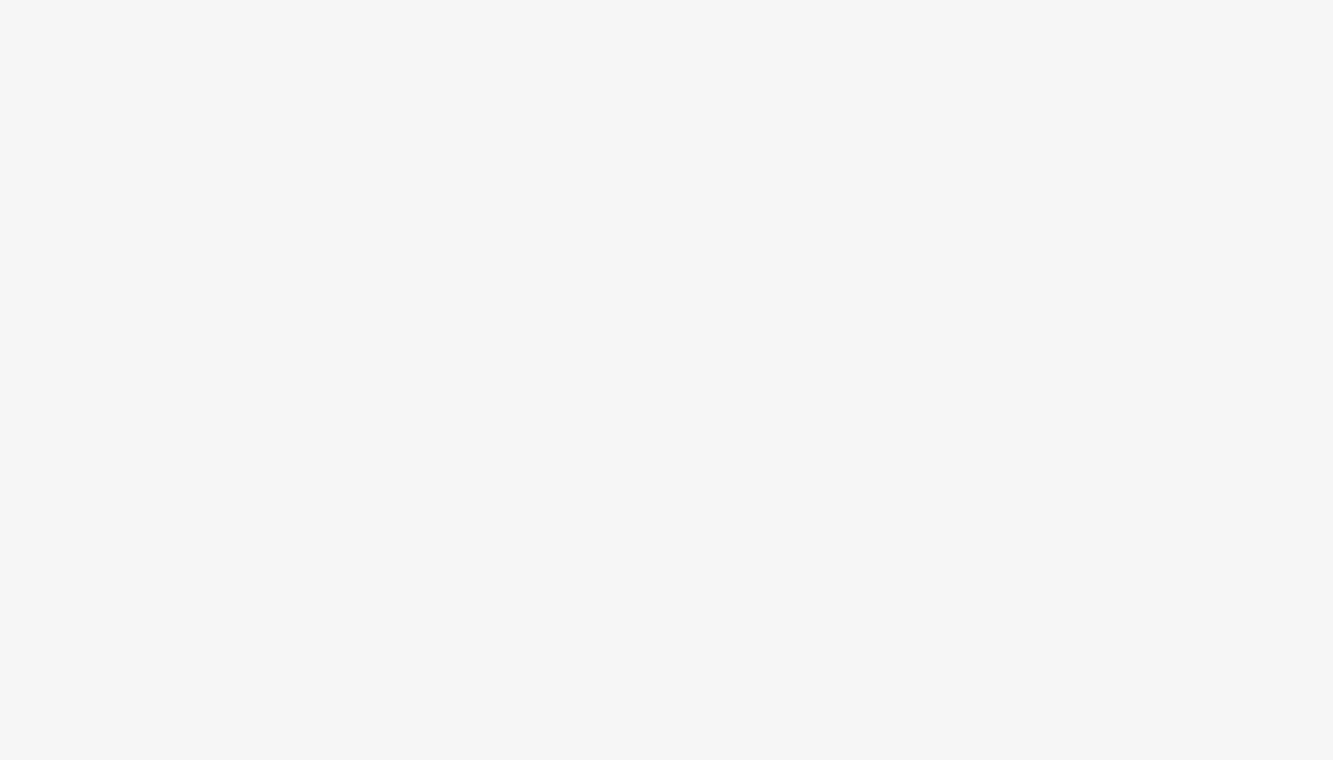 scroll, scrollTop: 1127, scrollLeft: 0, axis: vertical 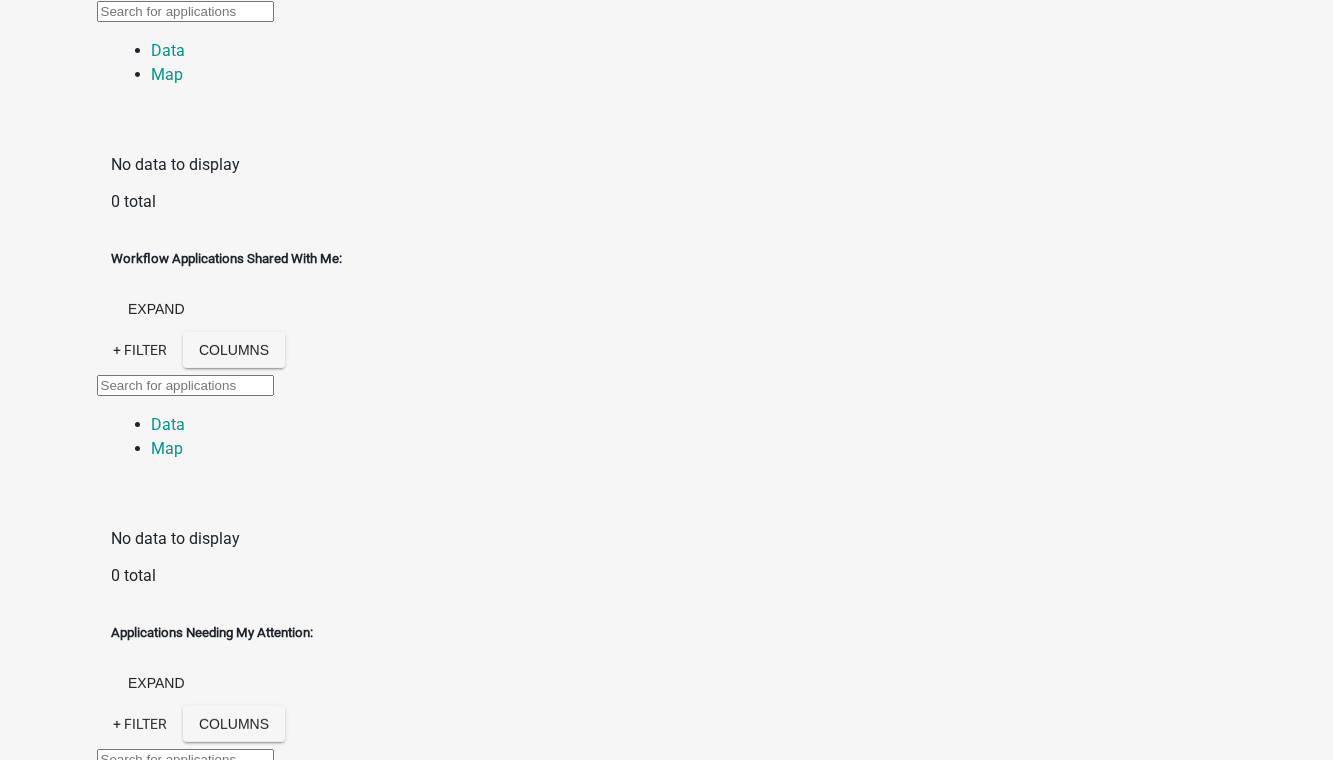 click on "+ Filter" at bounding box center (140, 1075) 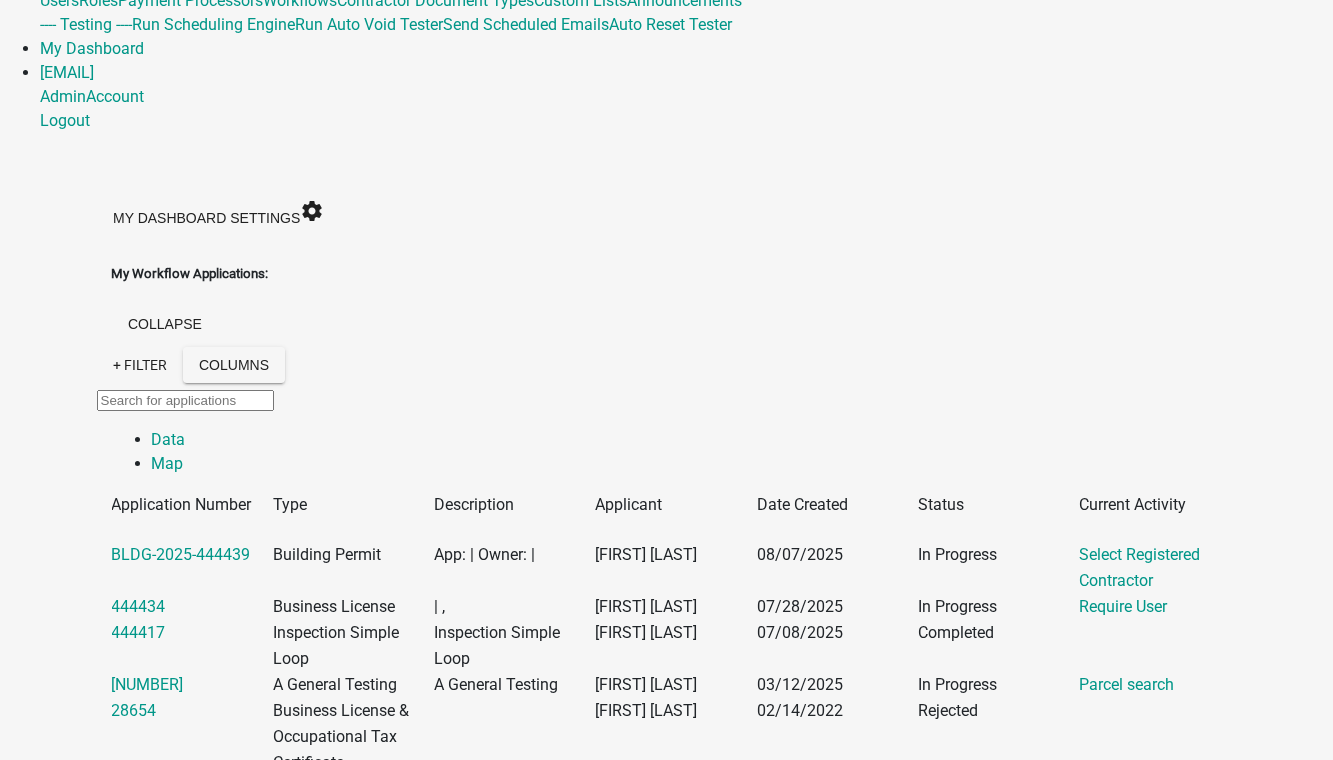 scroll, scrollTop: 0, scrollLeft: 0, axis: both 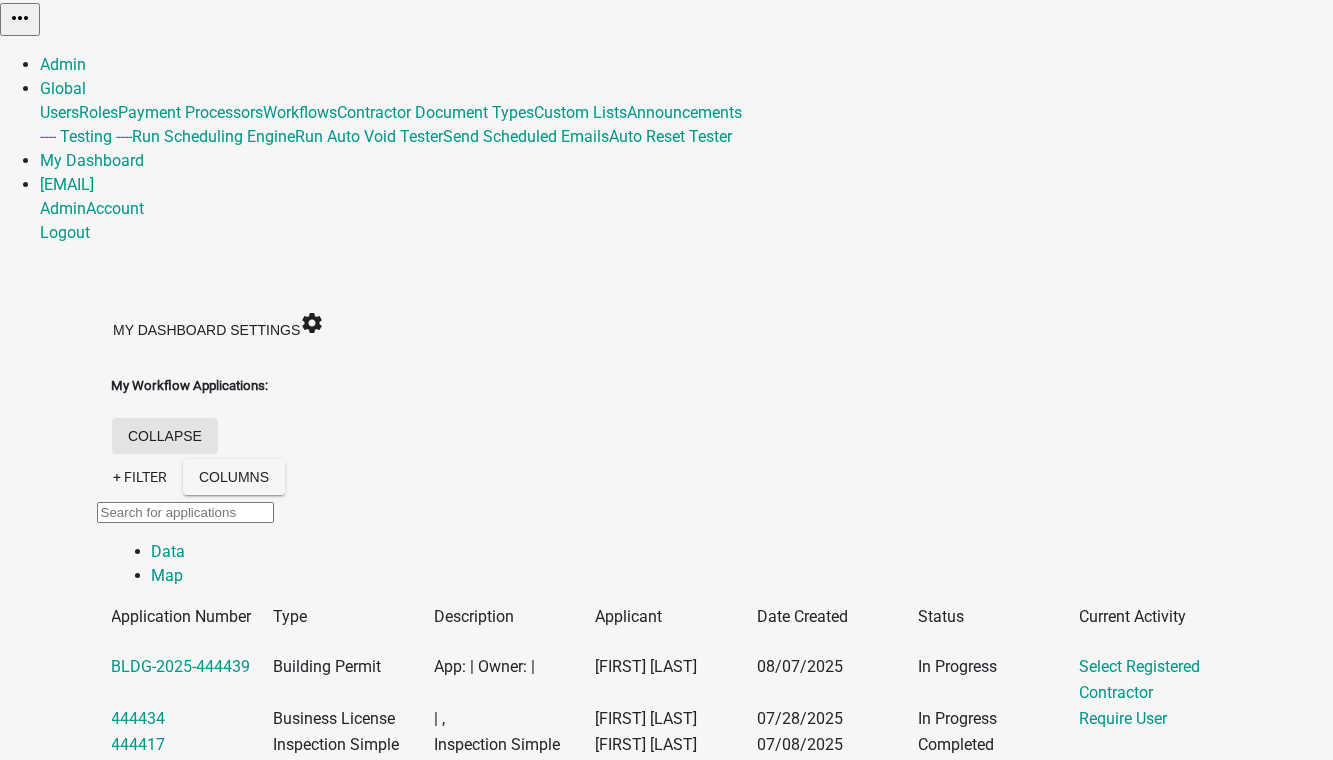 click on "collapse" at bounding box center [165, 436] 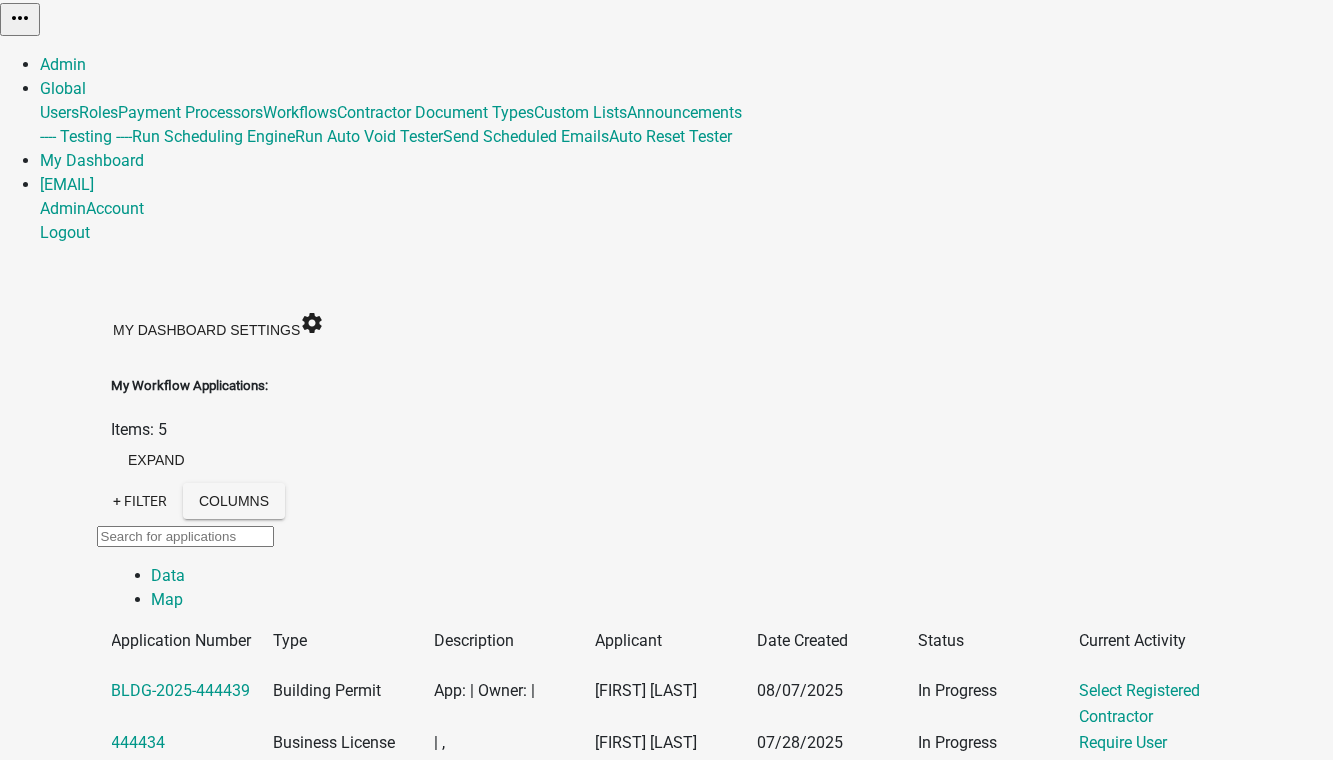 click on "collapse" at bounding box center (165, 1847) 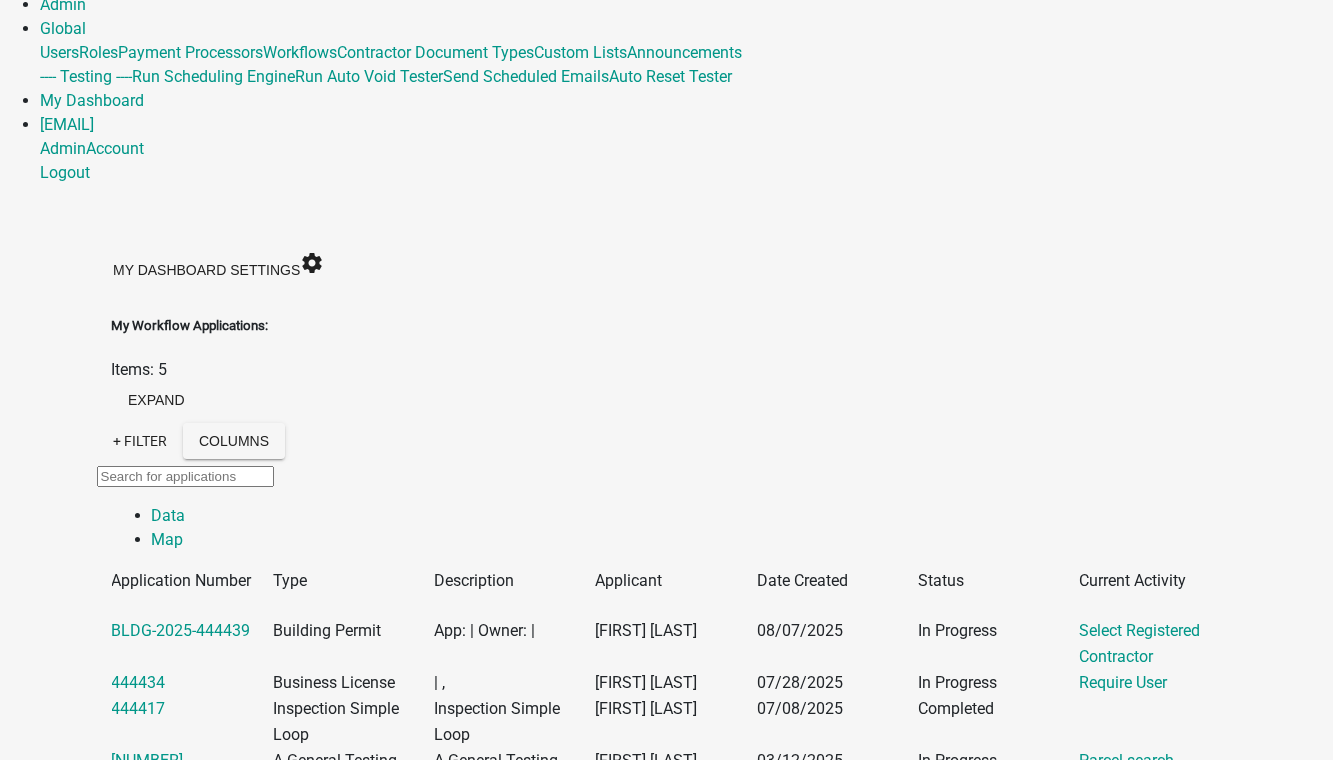 scroll, scrollTop: 90, scrollLeft: 0, axis: vertical 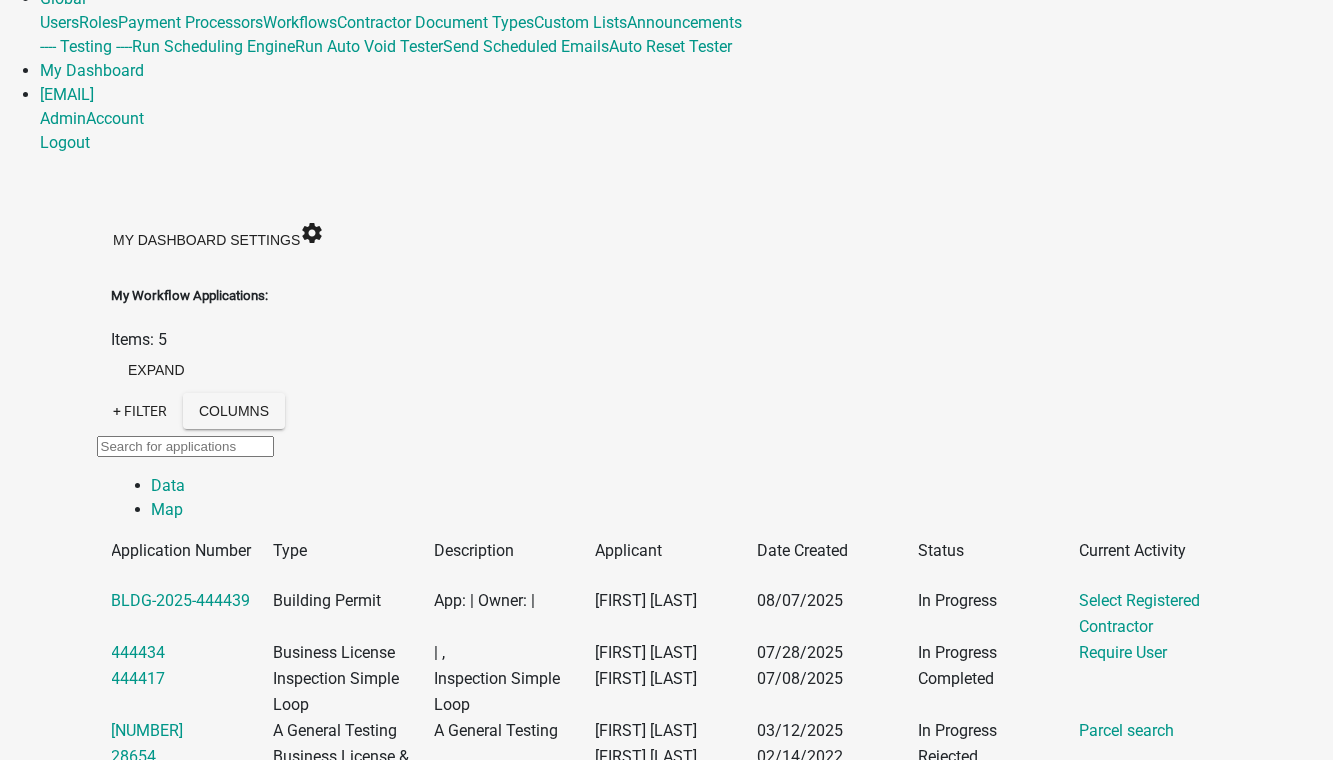 click on "collapse" at bounding box center [165, 3428] 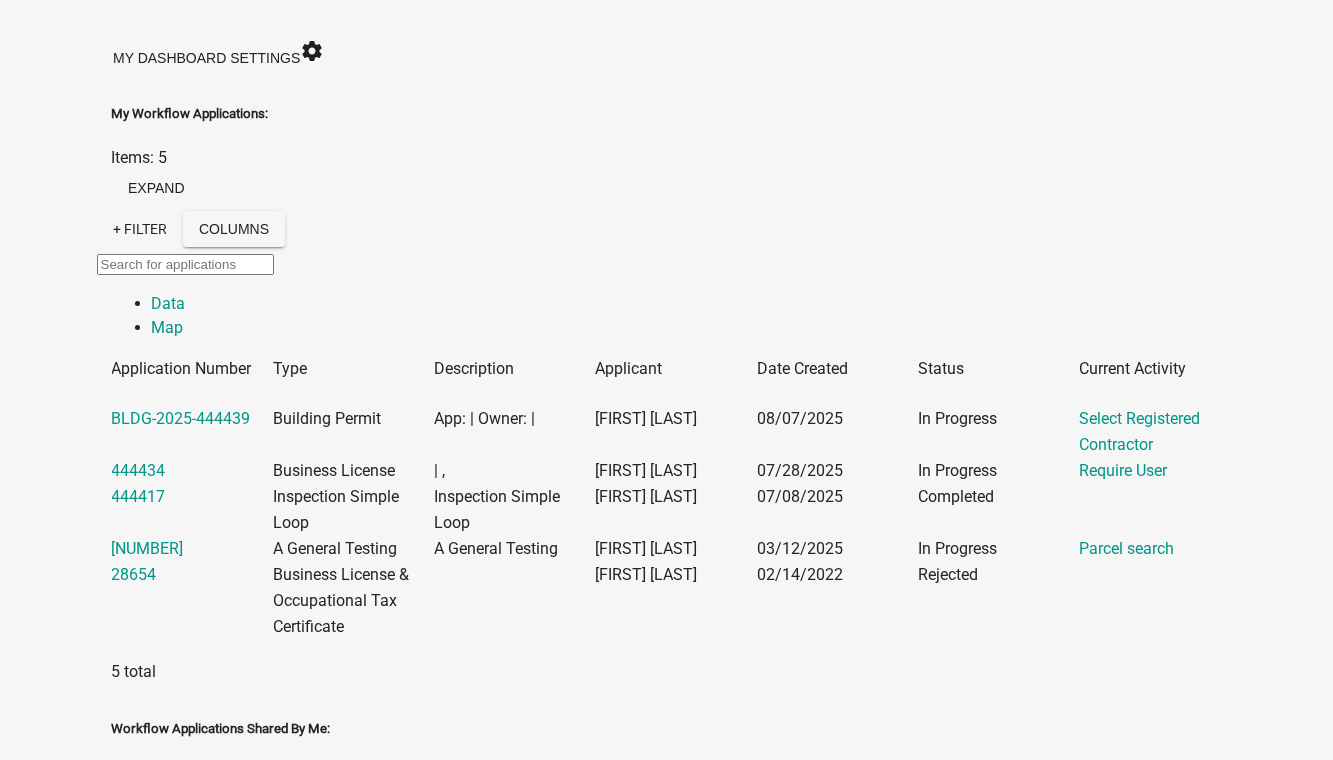 scroll, scrollTop: 363, scrollLeft: 0, axis: vertical 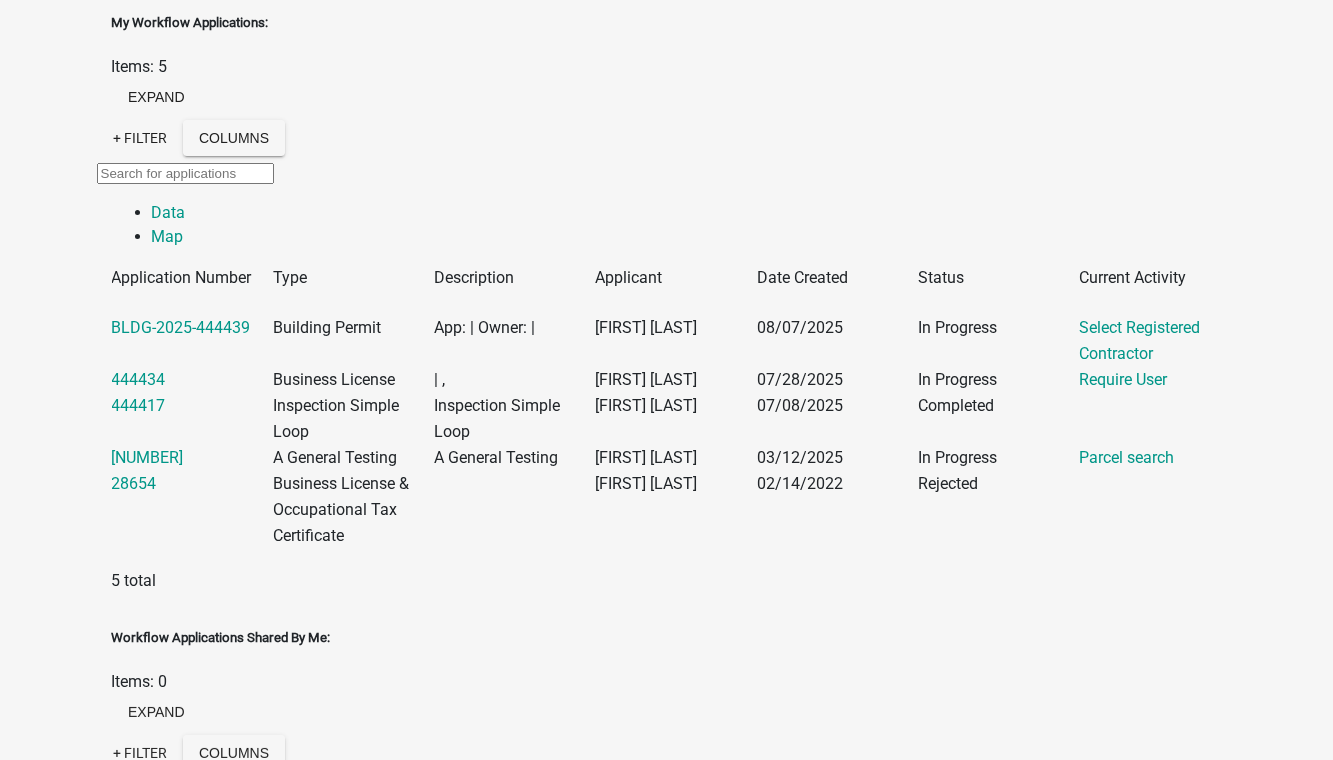 click on "Inspector" at bounding box center [129, 5099] 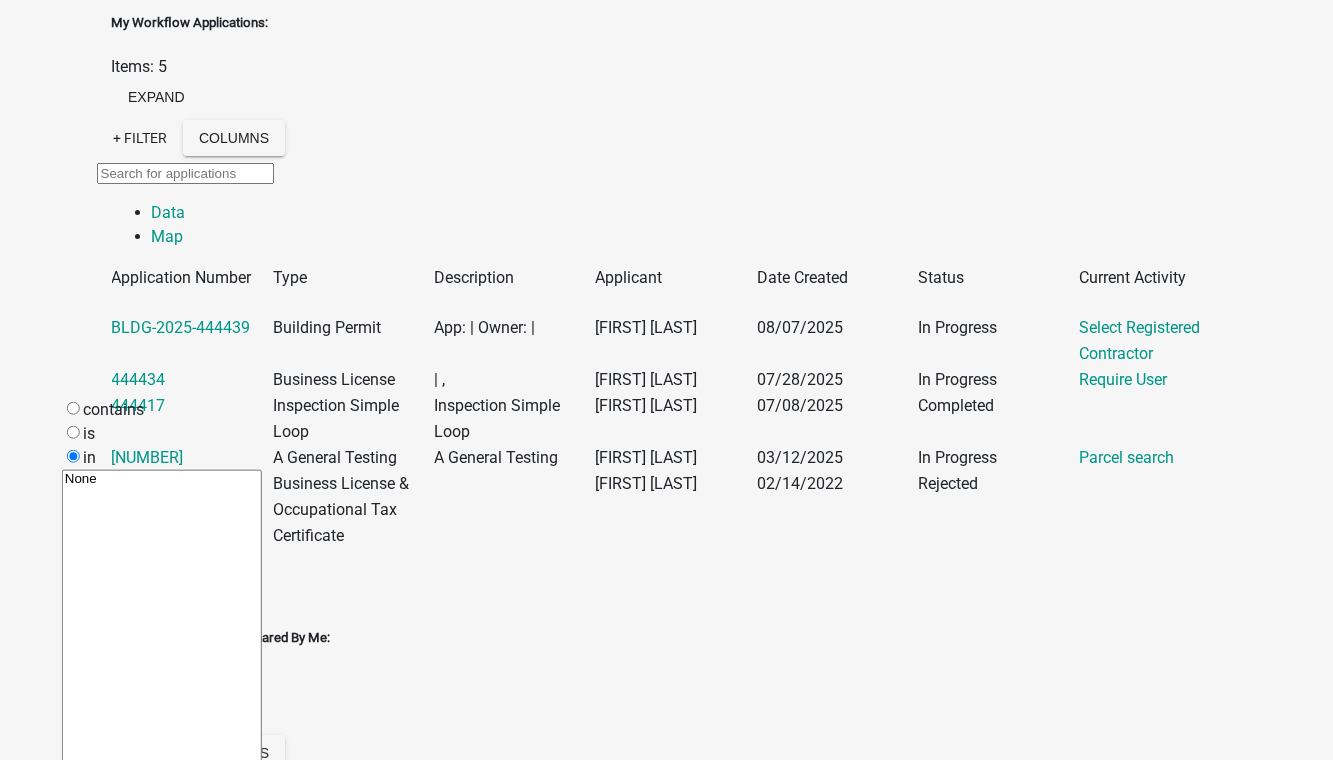 click on "is" at bounding box center (89, 433) 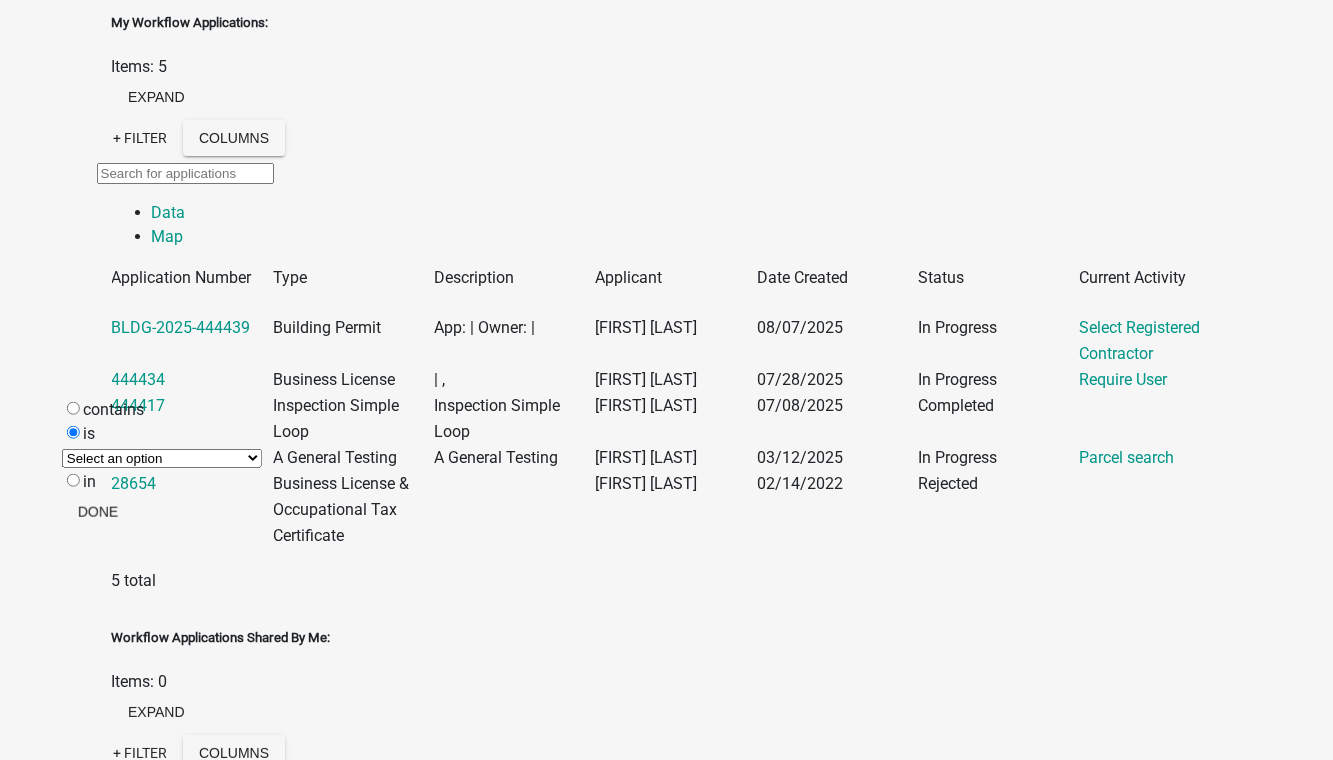 click on "Select an option   None" at bounding box center (162, 458) 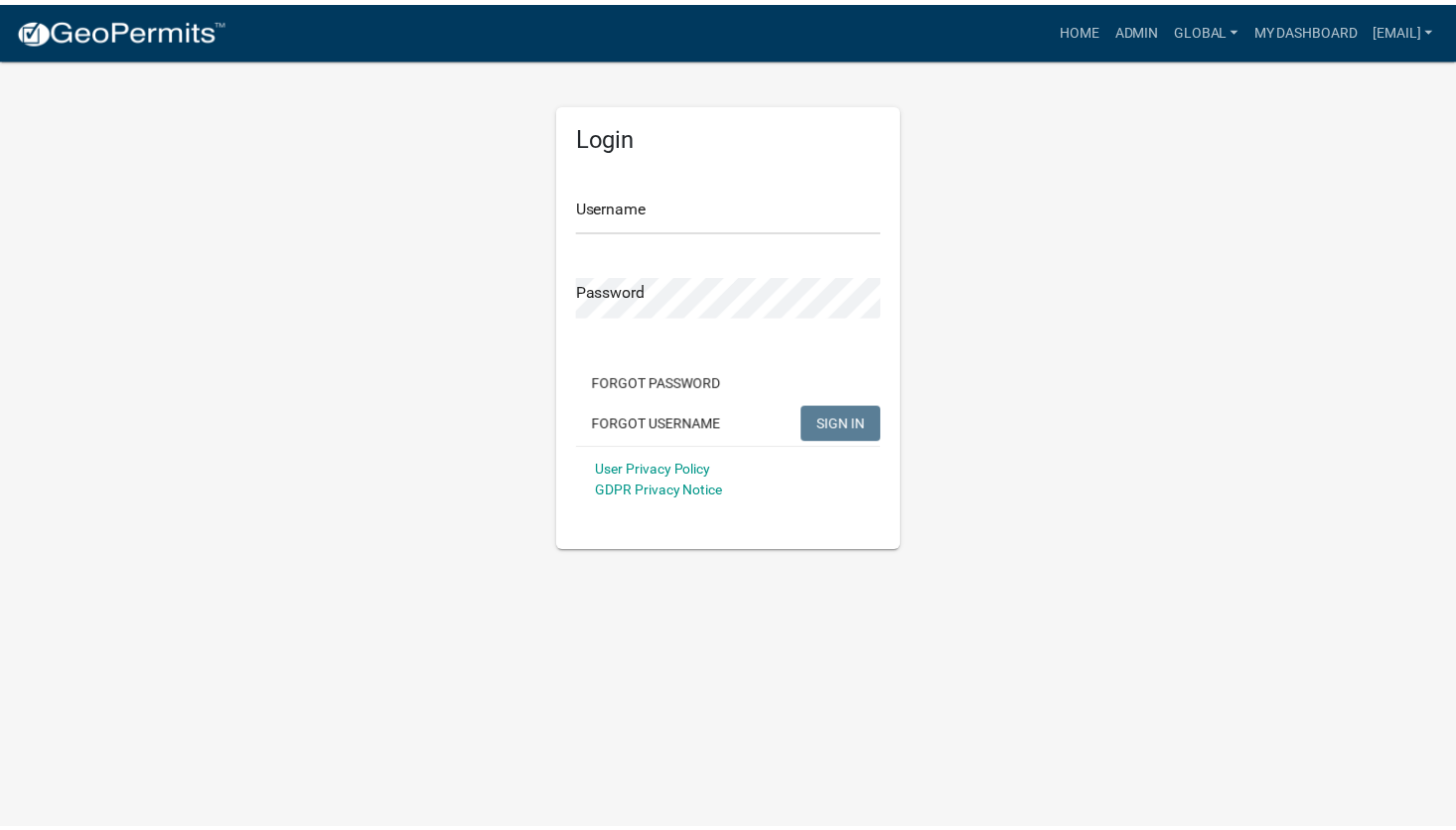 scroll, scrollTop: 0, scrollLeft: 0, axis: both 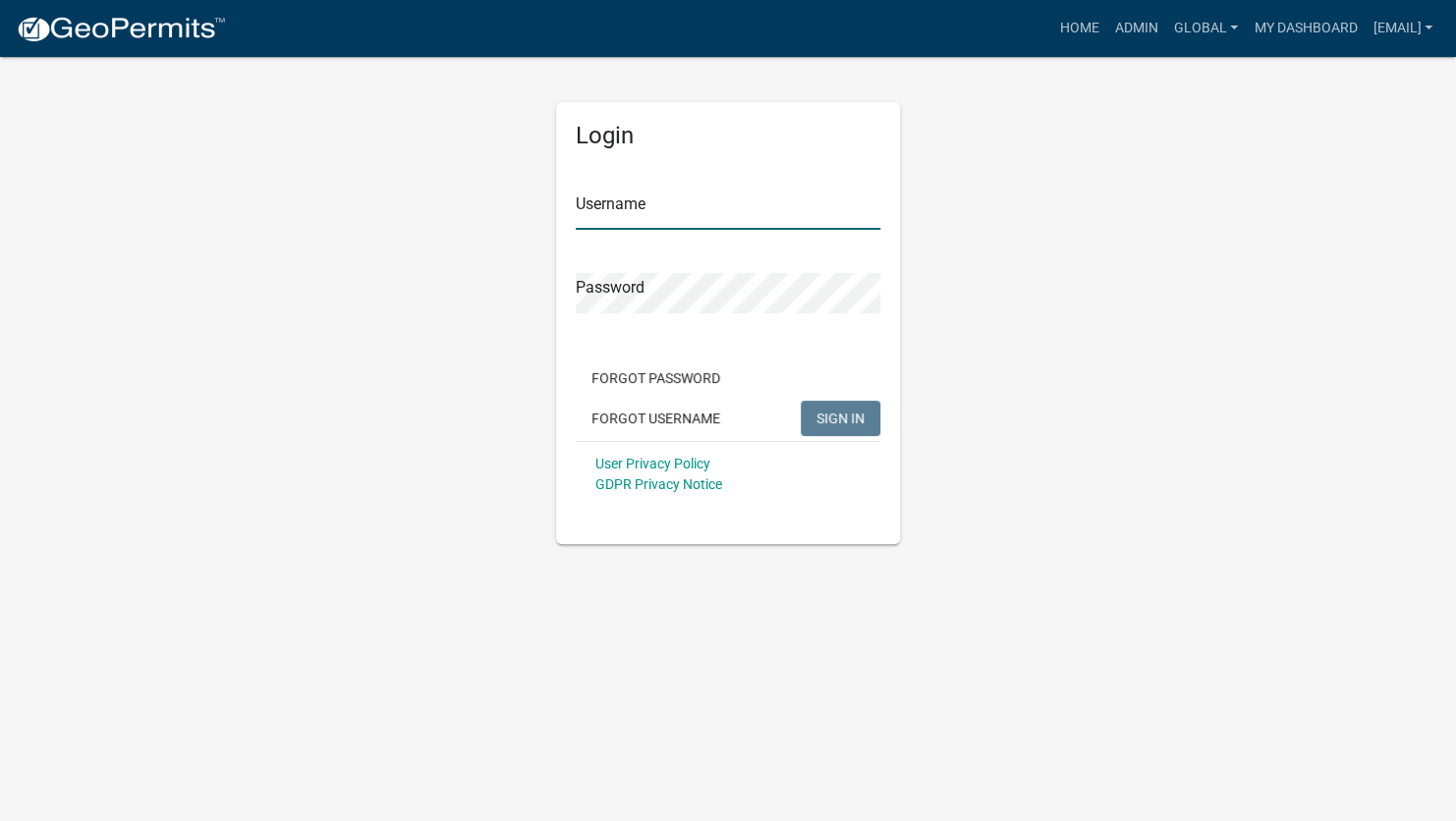 type on "[EMAIL]" 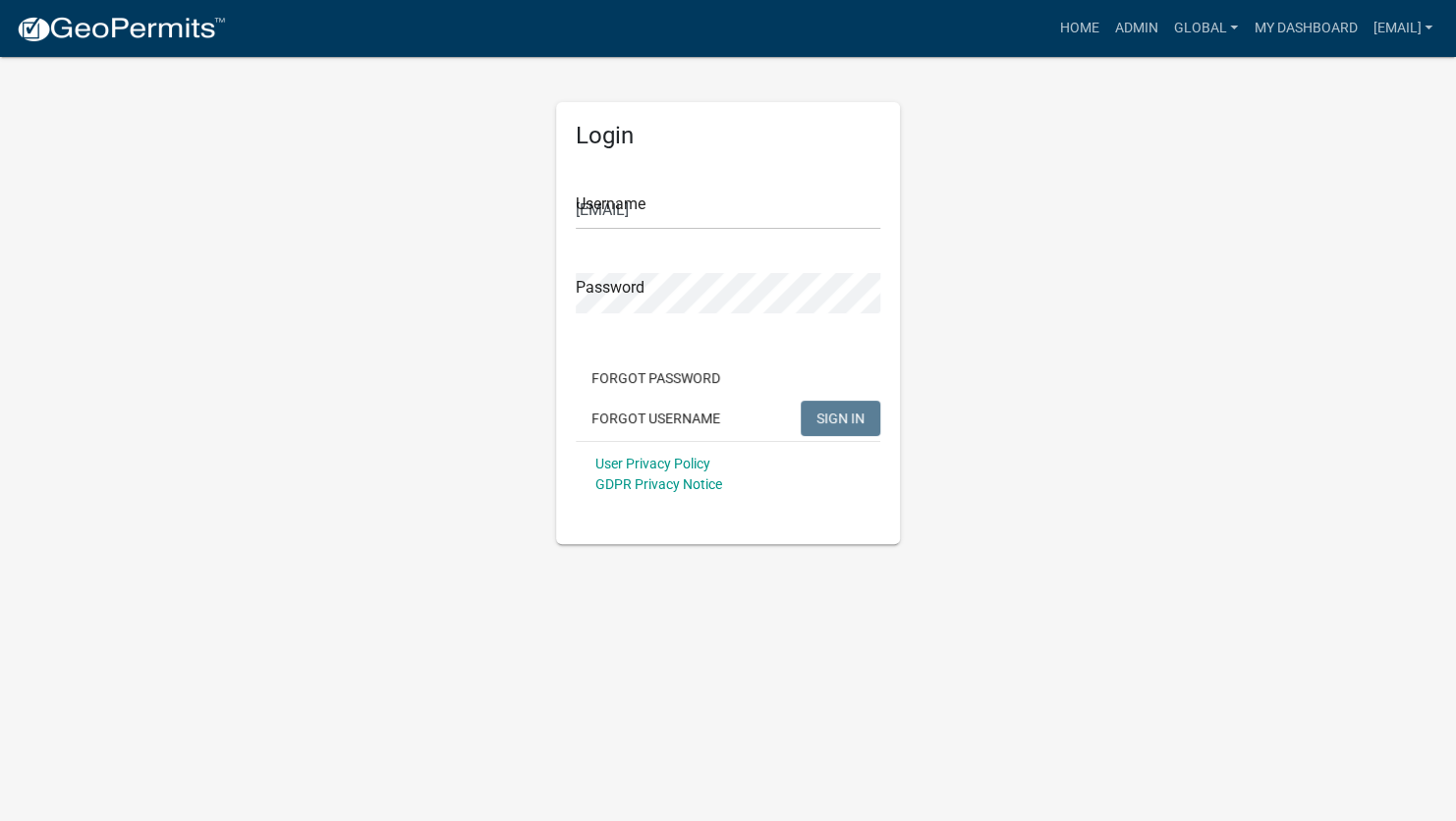 click on "SIGN IN" 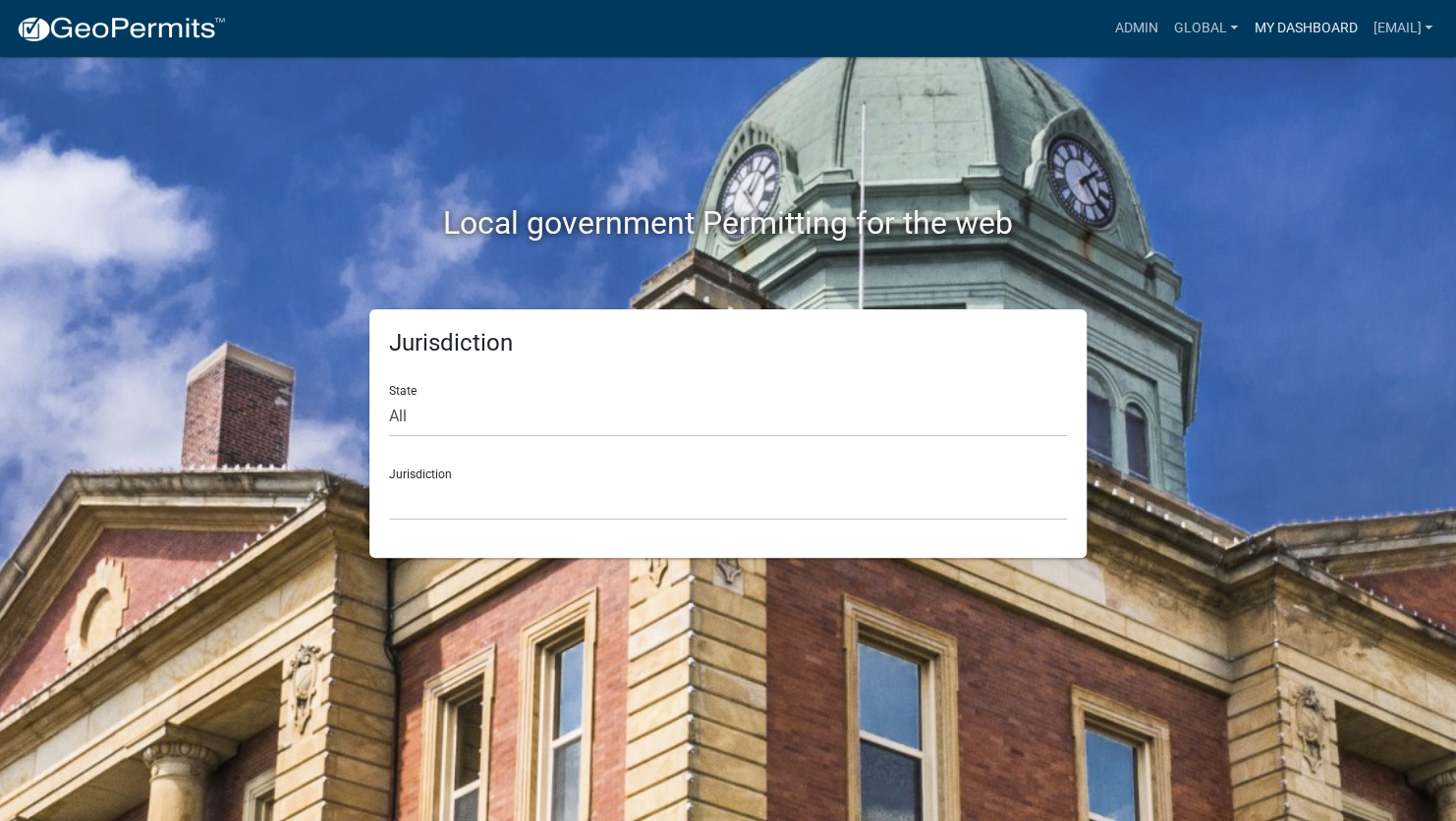 click on "My Dashboard" at bounding box center (1305, 28) 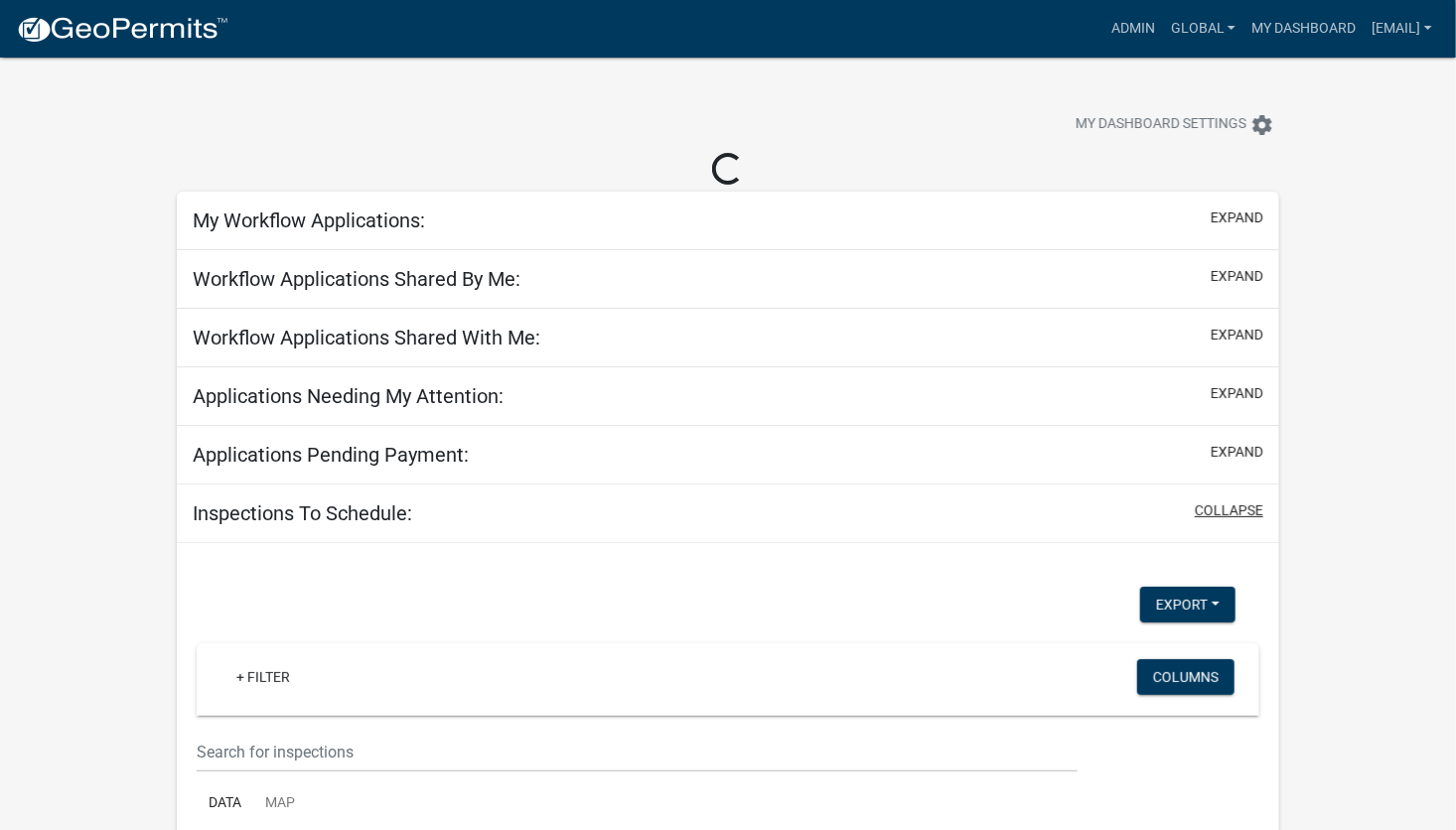 click on "collapse" at bounding box center [1229, 510] 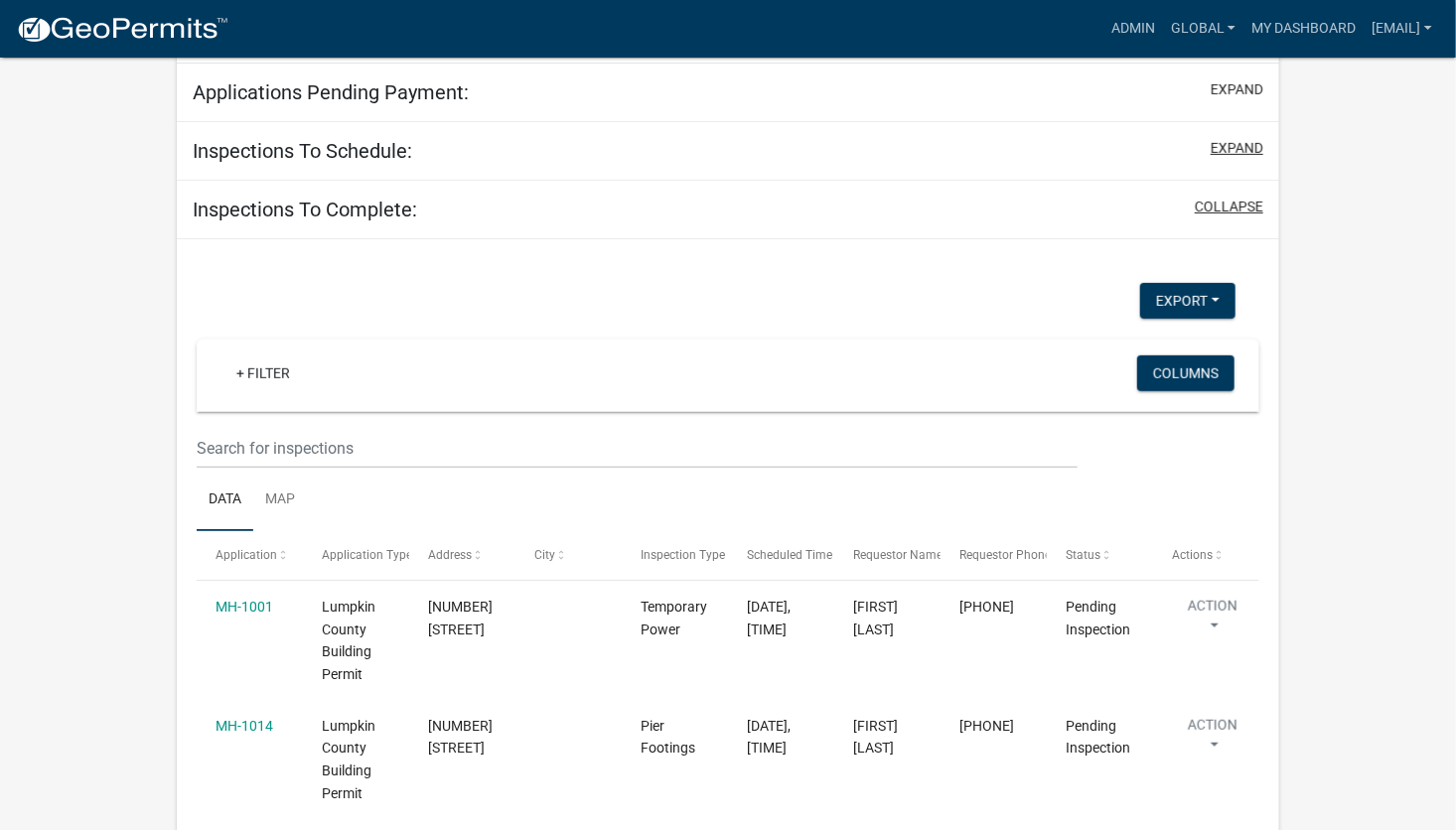 scroll, scrollTop: 397, scrollLeft: 0, axis: vertical 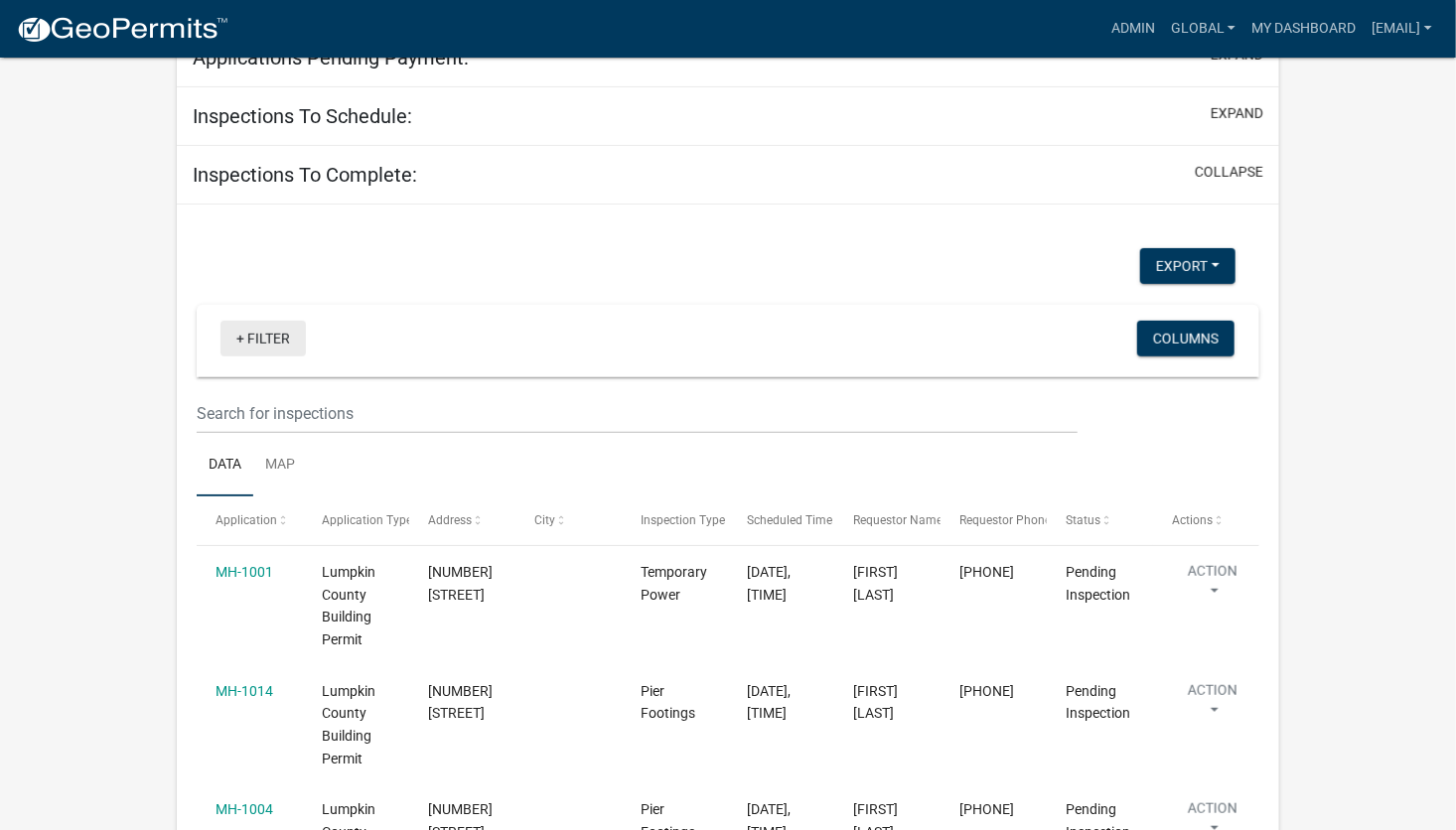 click on "+ Filter" 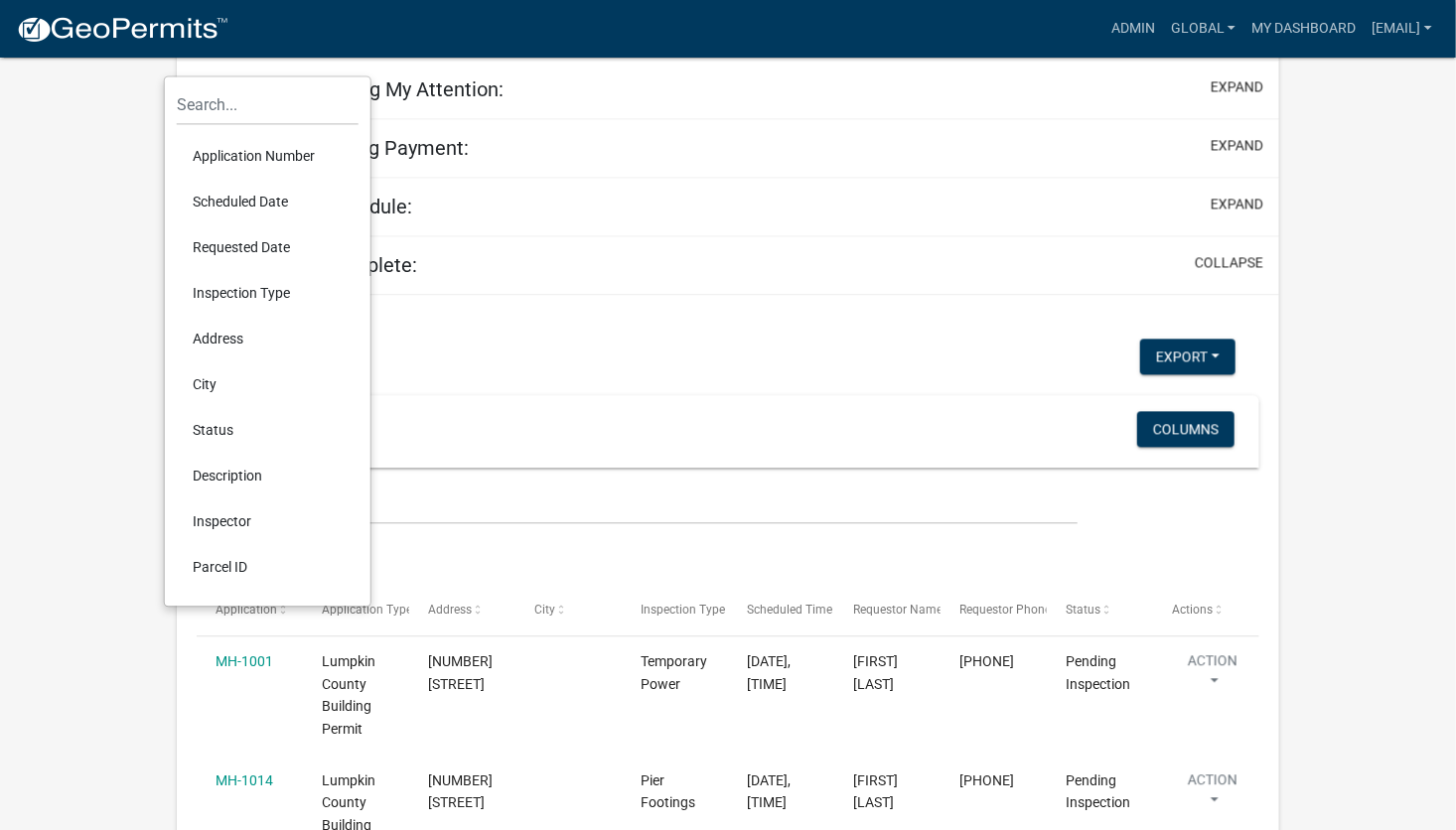 scroll, scrollTop: 898, scrollLeft: 0, axis: vertical 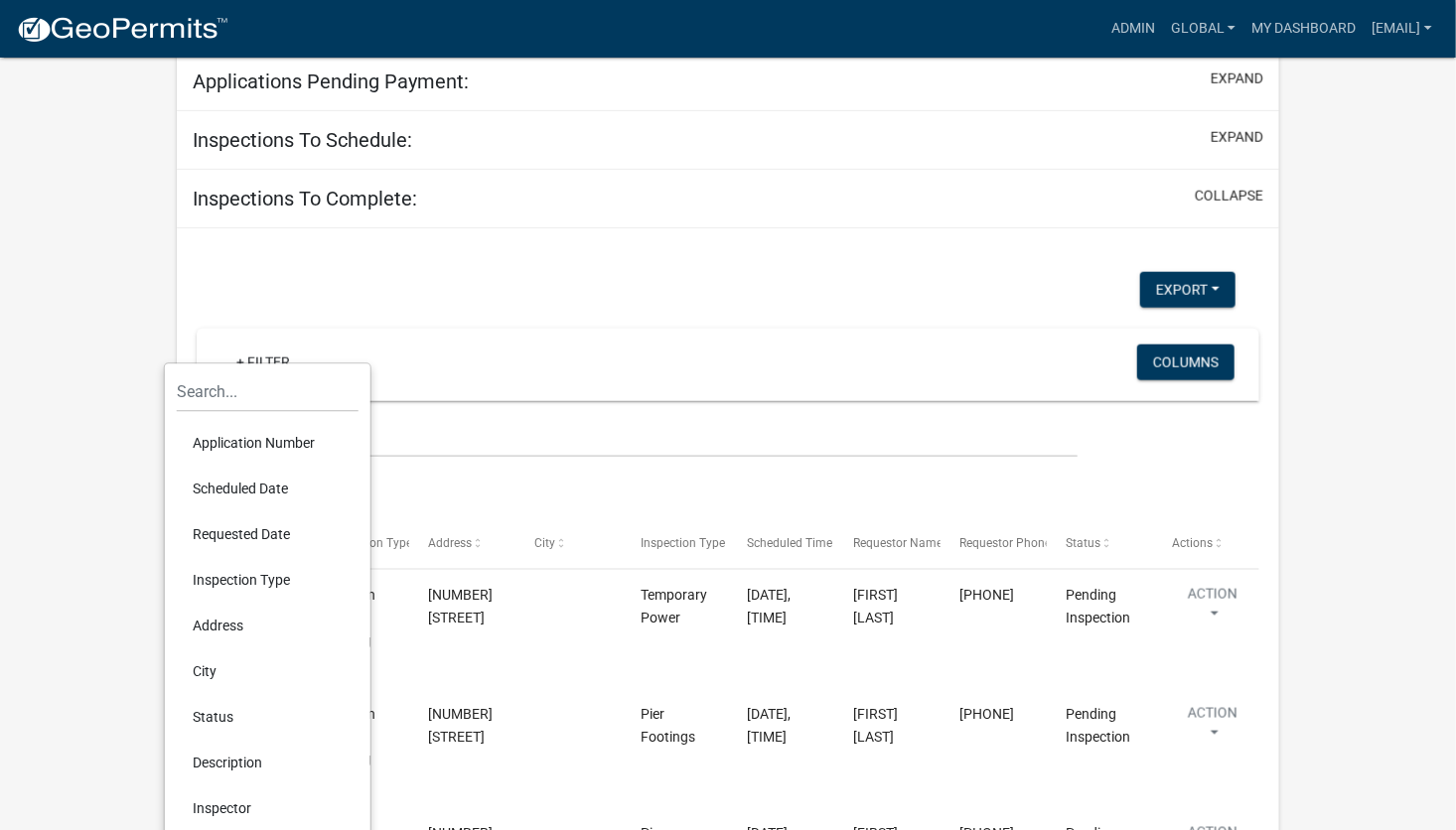 click on "Description" at bounding box center [267, 763] 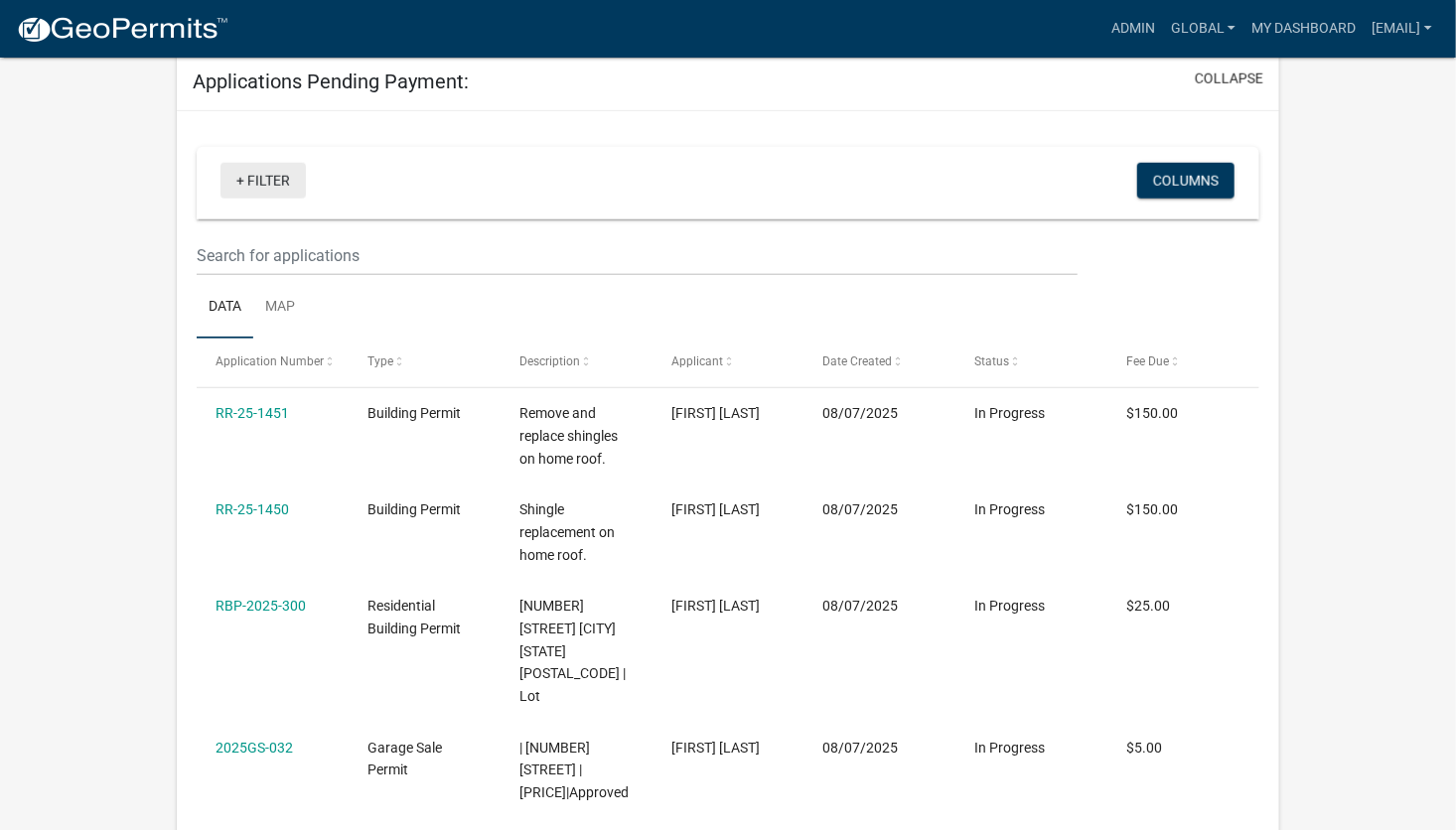 click on "+ Filter" at bounding box center (263, 181) 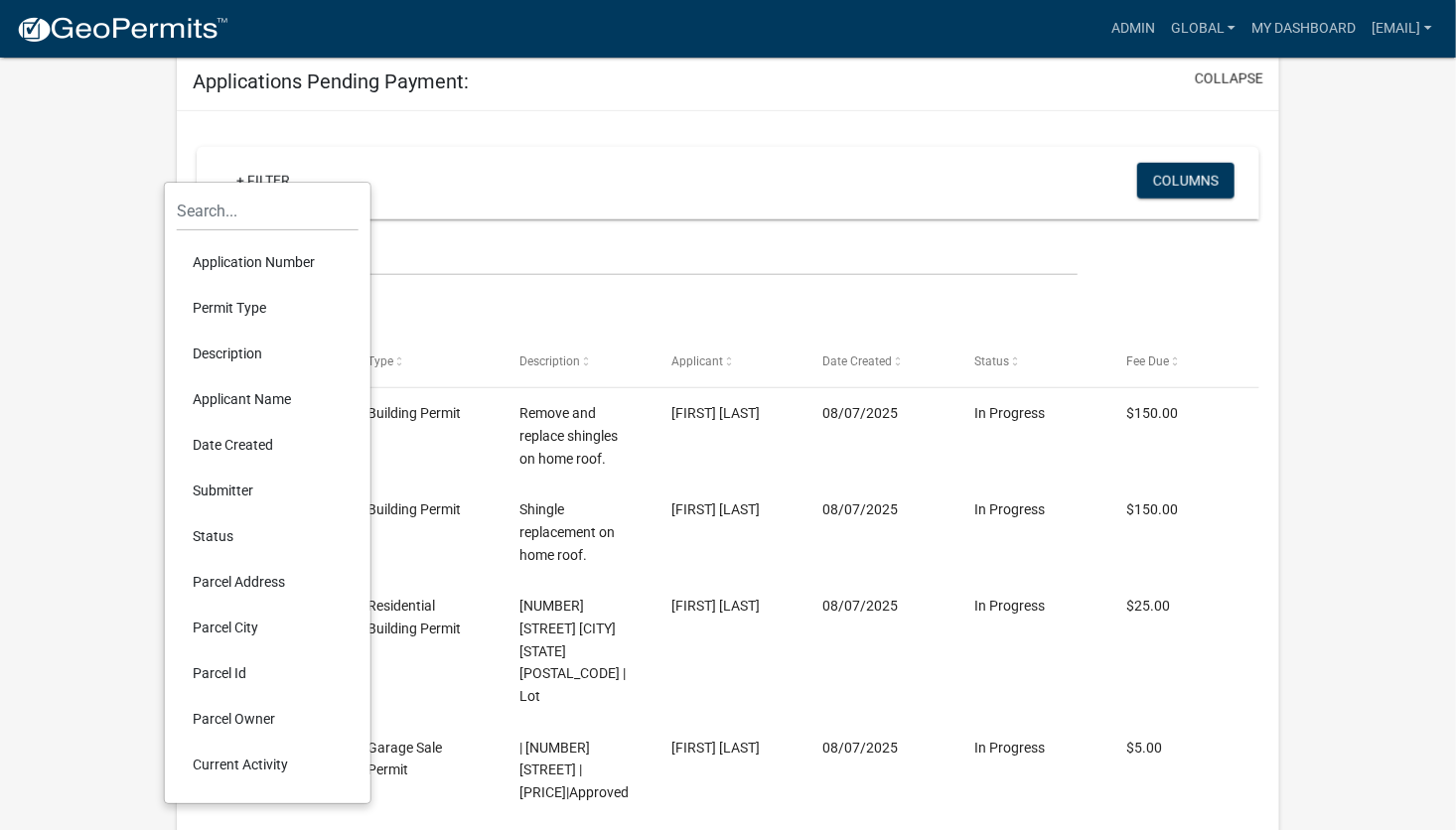 click on "+ Filter" at bounding box center (553, 183) 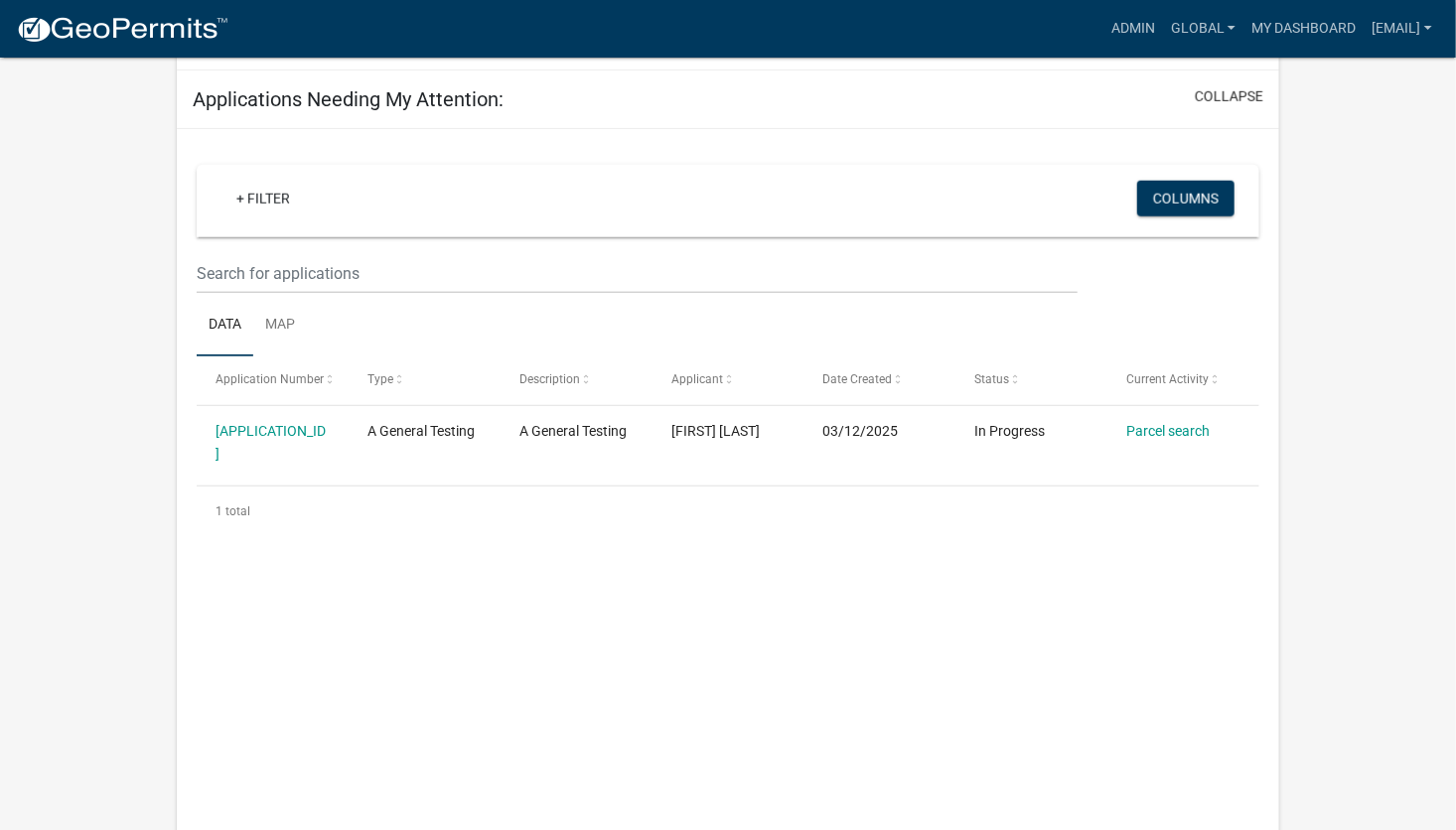 scroll, scrollTop: 763, scrollLeft: 0, axis: vertical 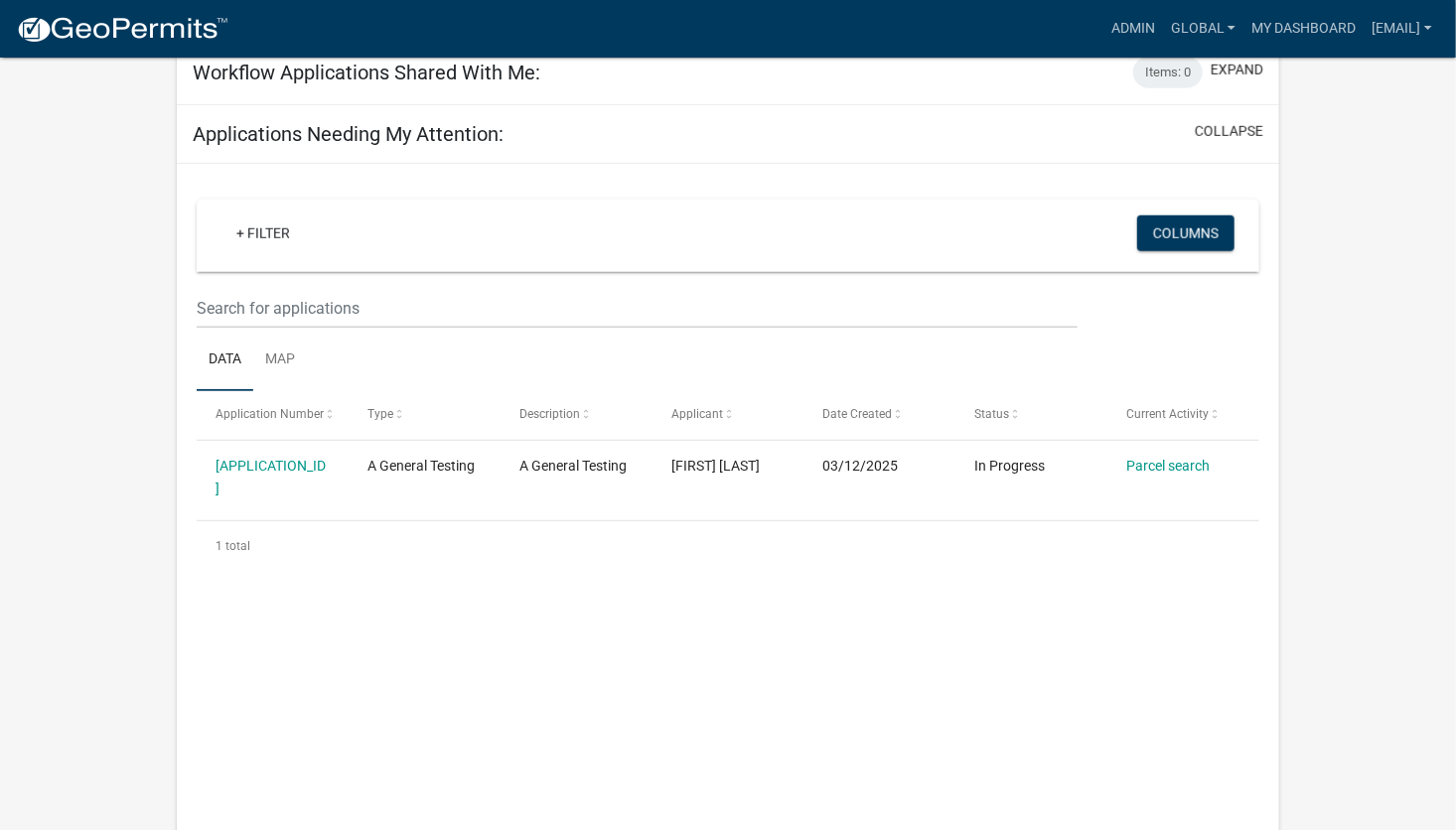 click on "+ Filter   Columns  Data Map Application Number Type Description Applicant Date Created Status Current Activity  2025-388328  A General Testing A General Testing Nichole Hutchins 03/12/2025  In Progress  Parcel search   1 total   1" at bounding box center [728, 524] 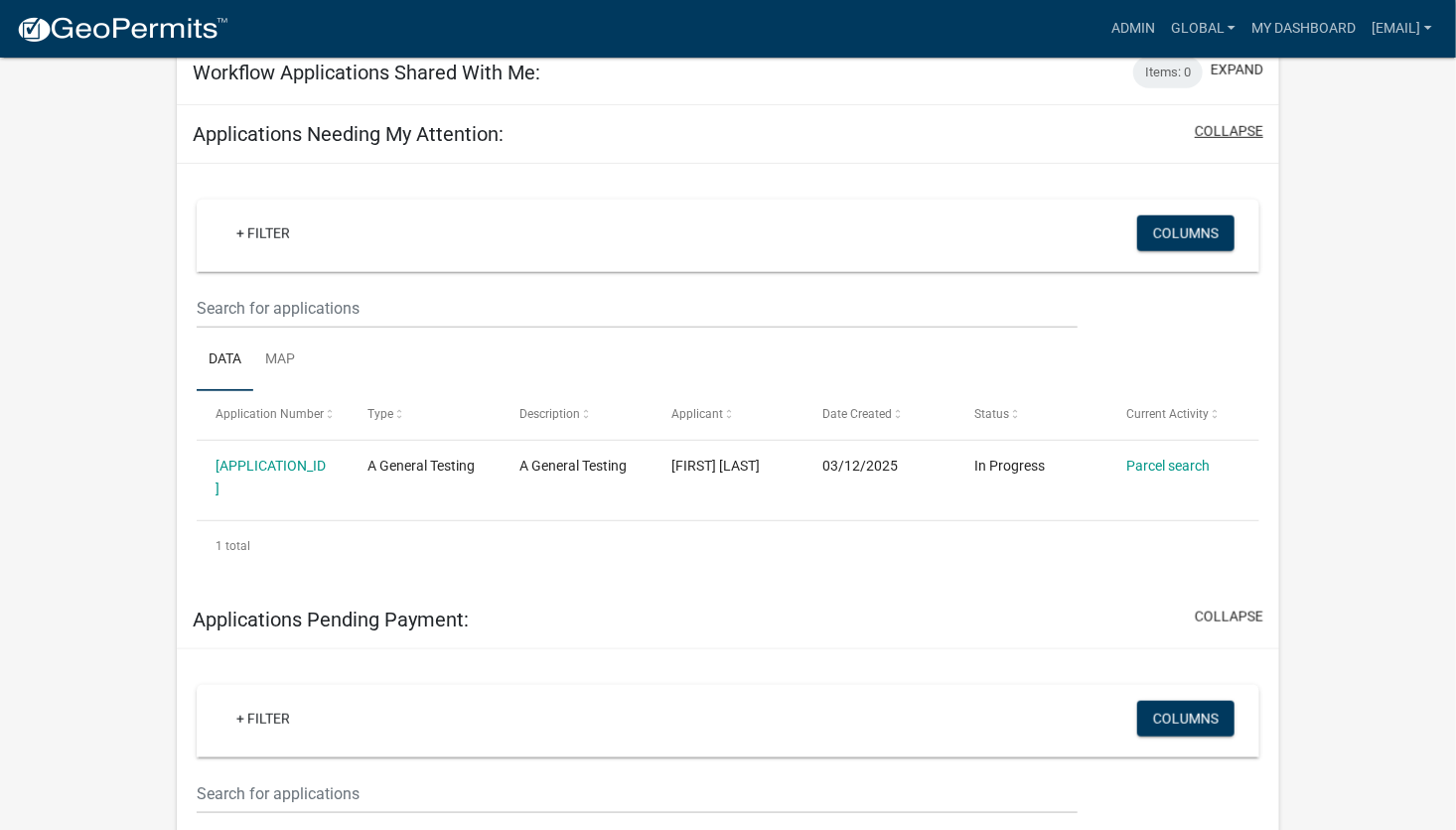 click on "collapse" at bounding box center (1229, 131) 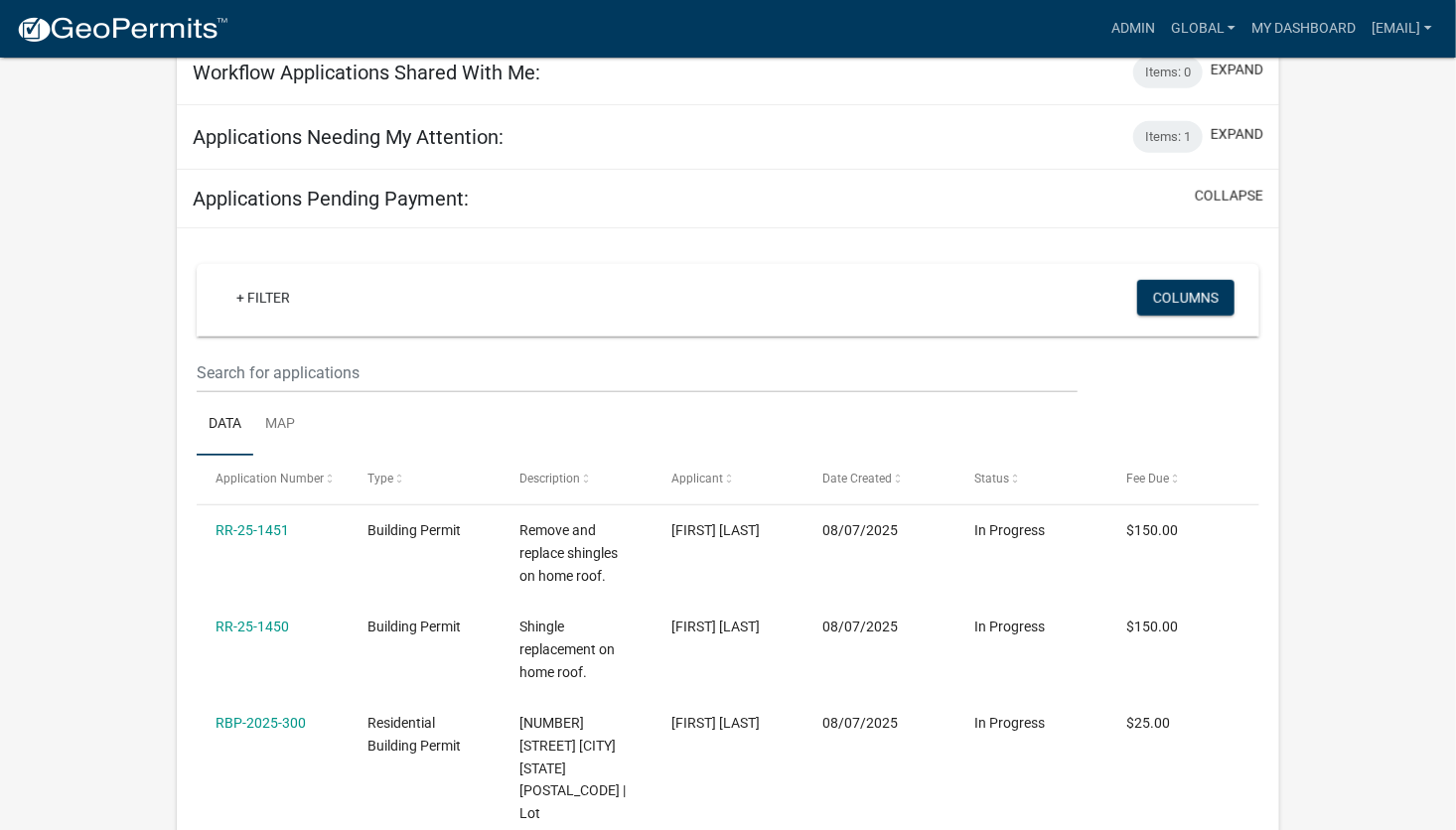 click on "collapse" at bounding box center [1225, 199] 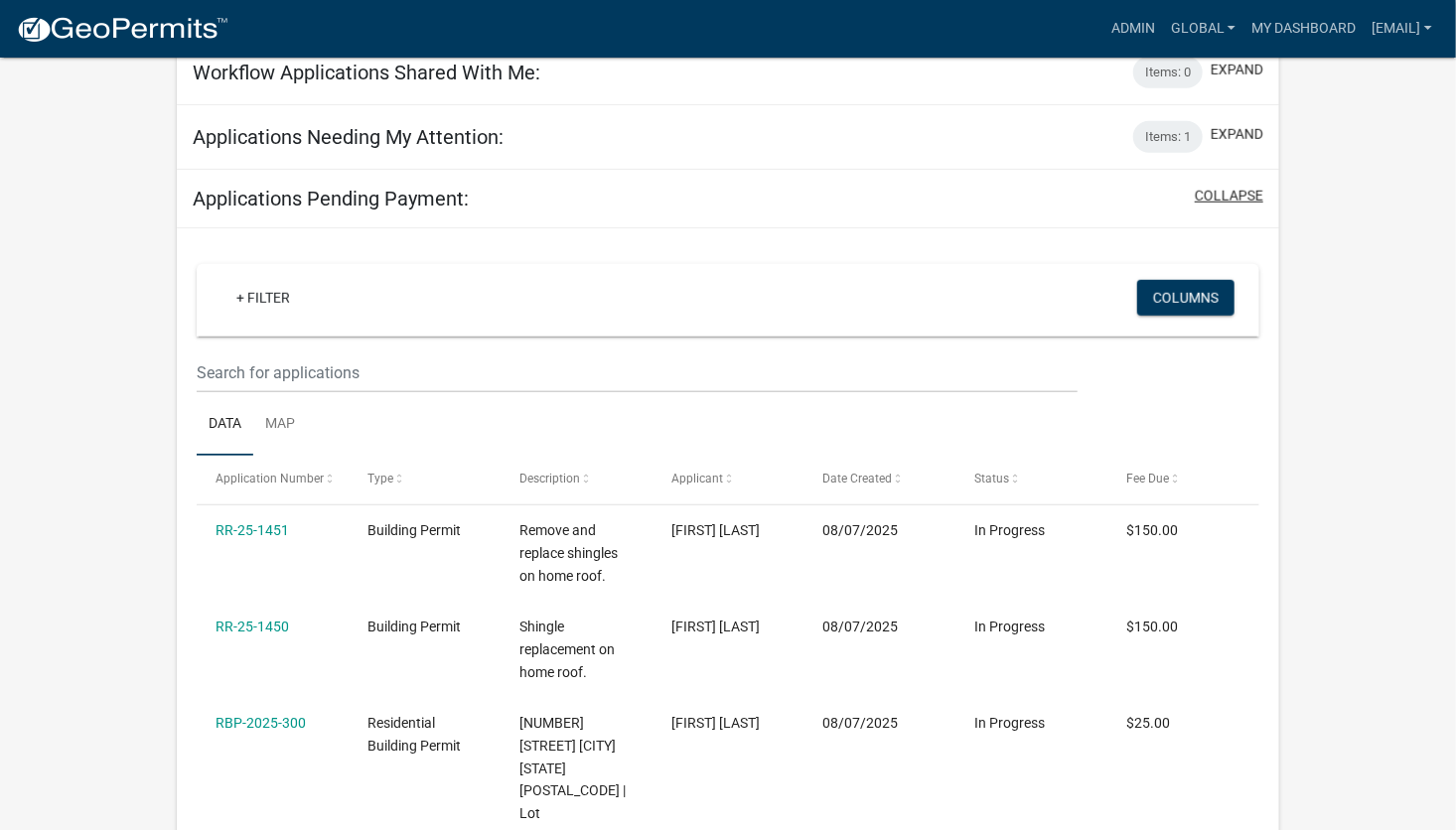 click on "collapse" at bounding box center (1229, 196) 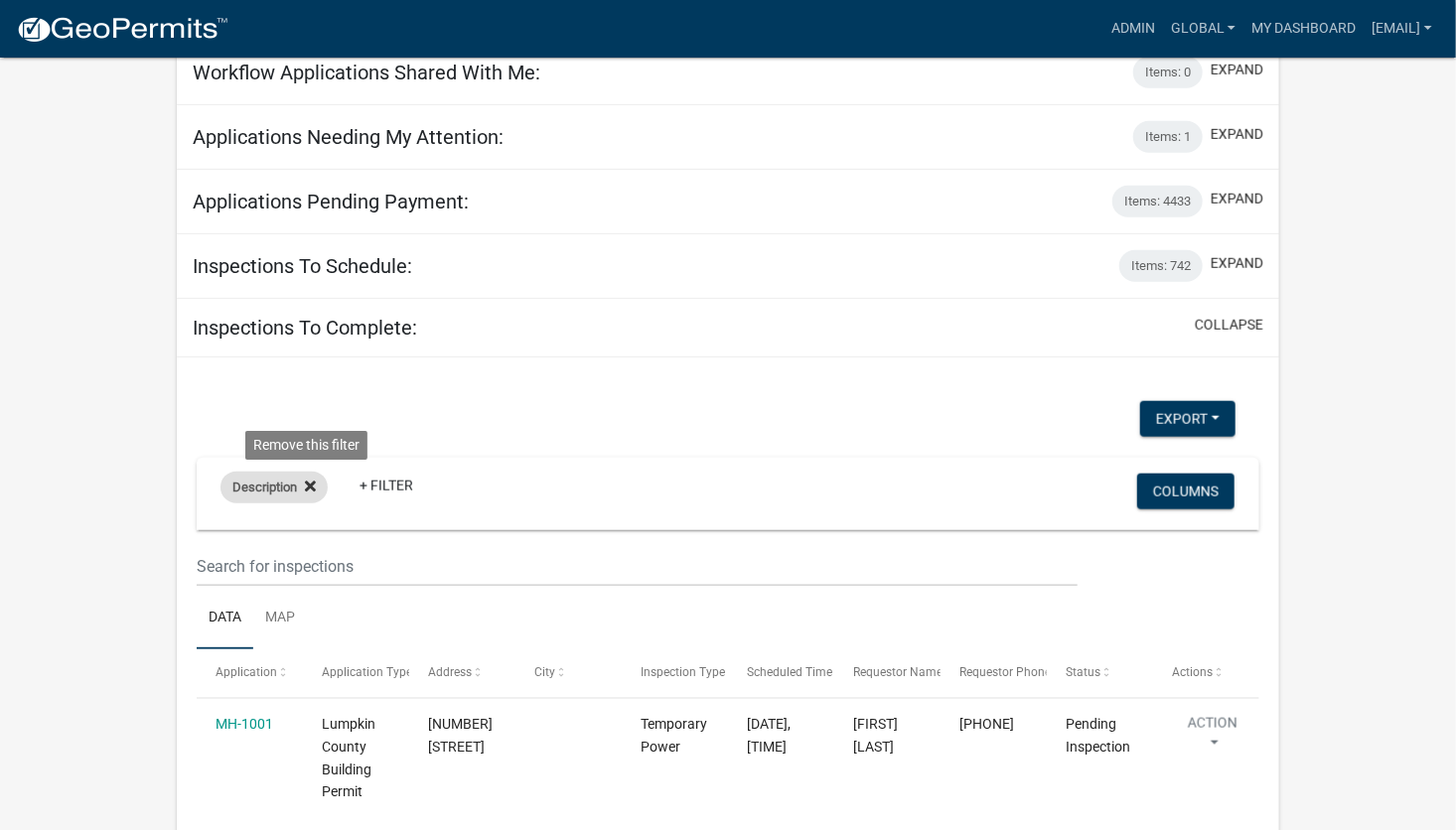 click at bounding box center [306, 487] 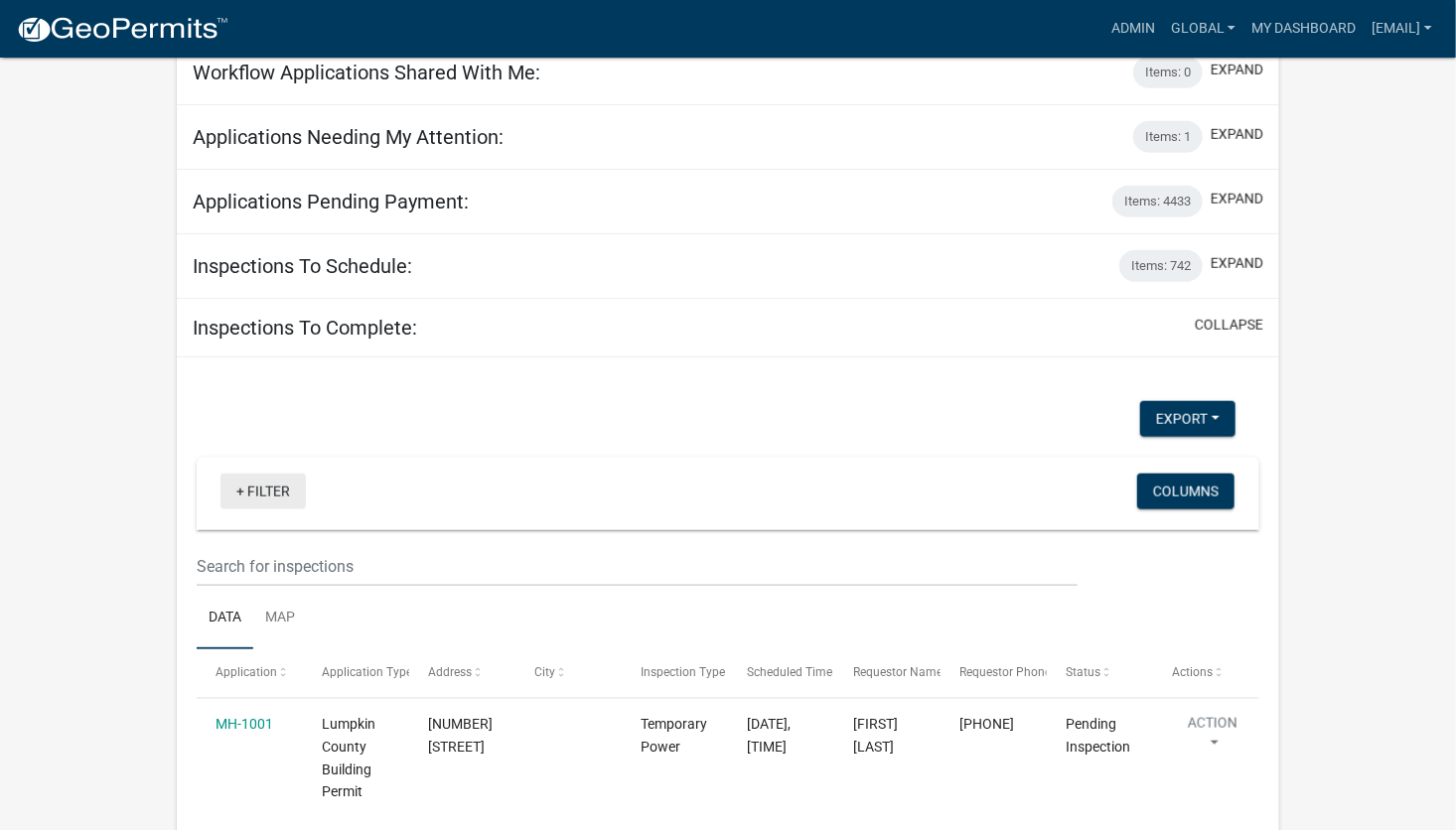 click on "+ Filter" 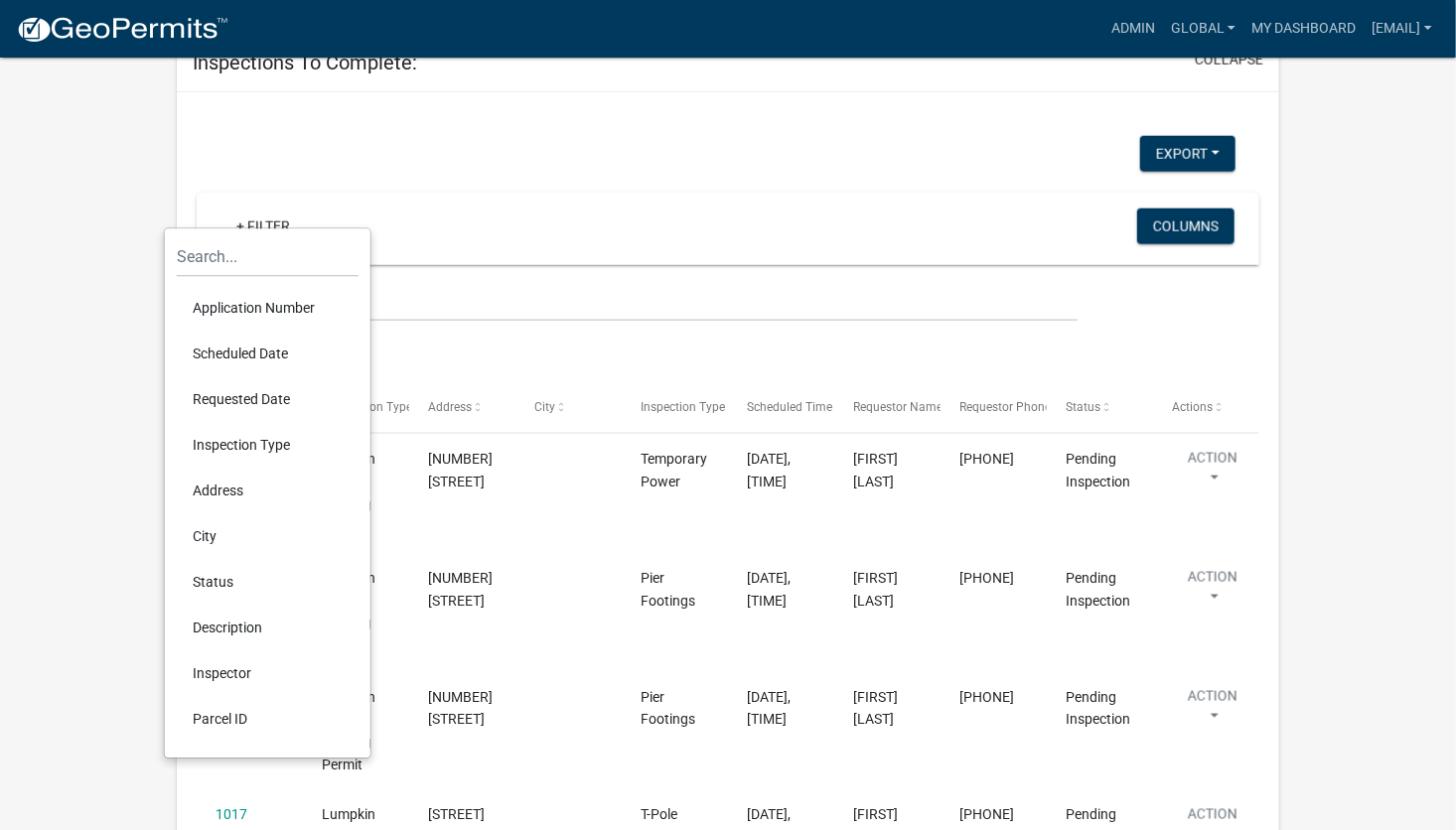 scroll, scrollTop: 1061, scrollLeft: 0, axis: vertical 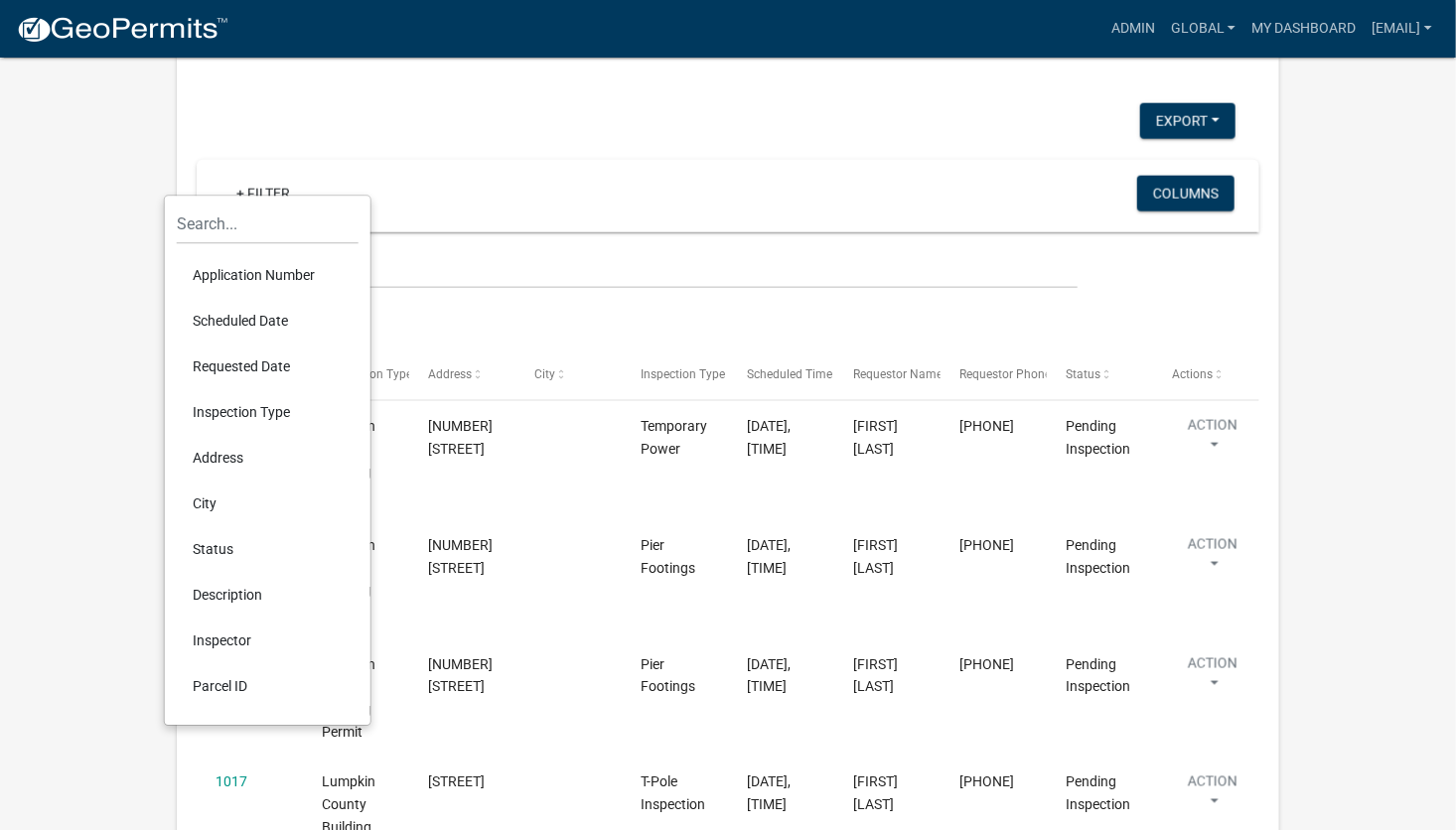 click on "Inspector" at bounding box center (267, 641) 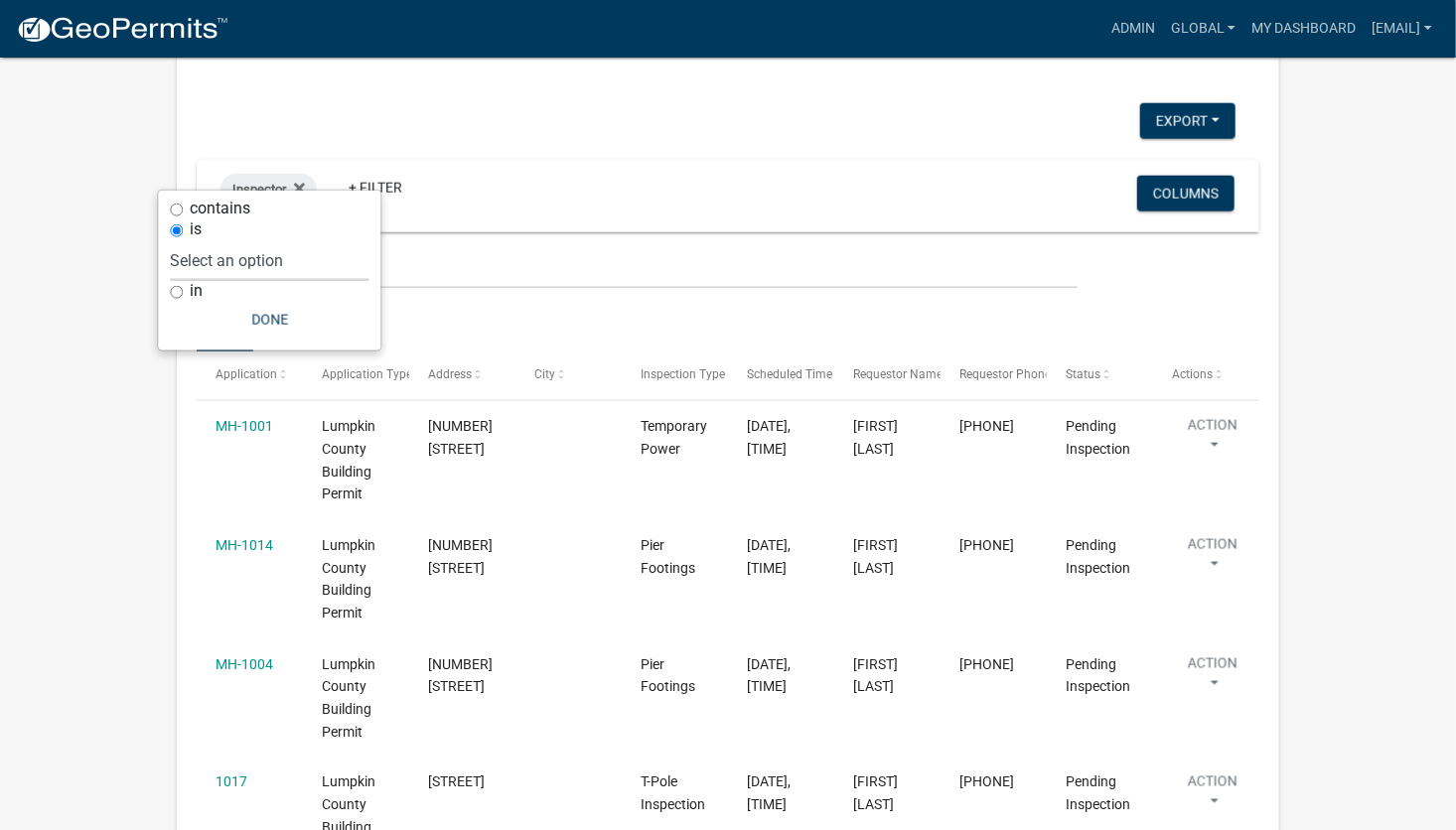 click on "Select an option   None" at bounding box center (269, 260) 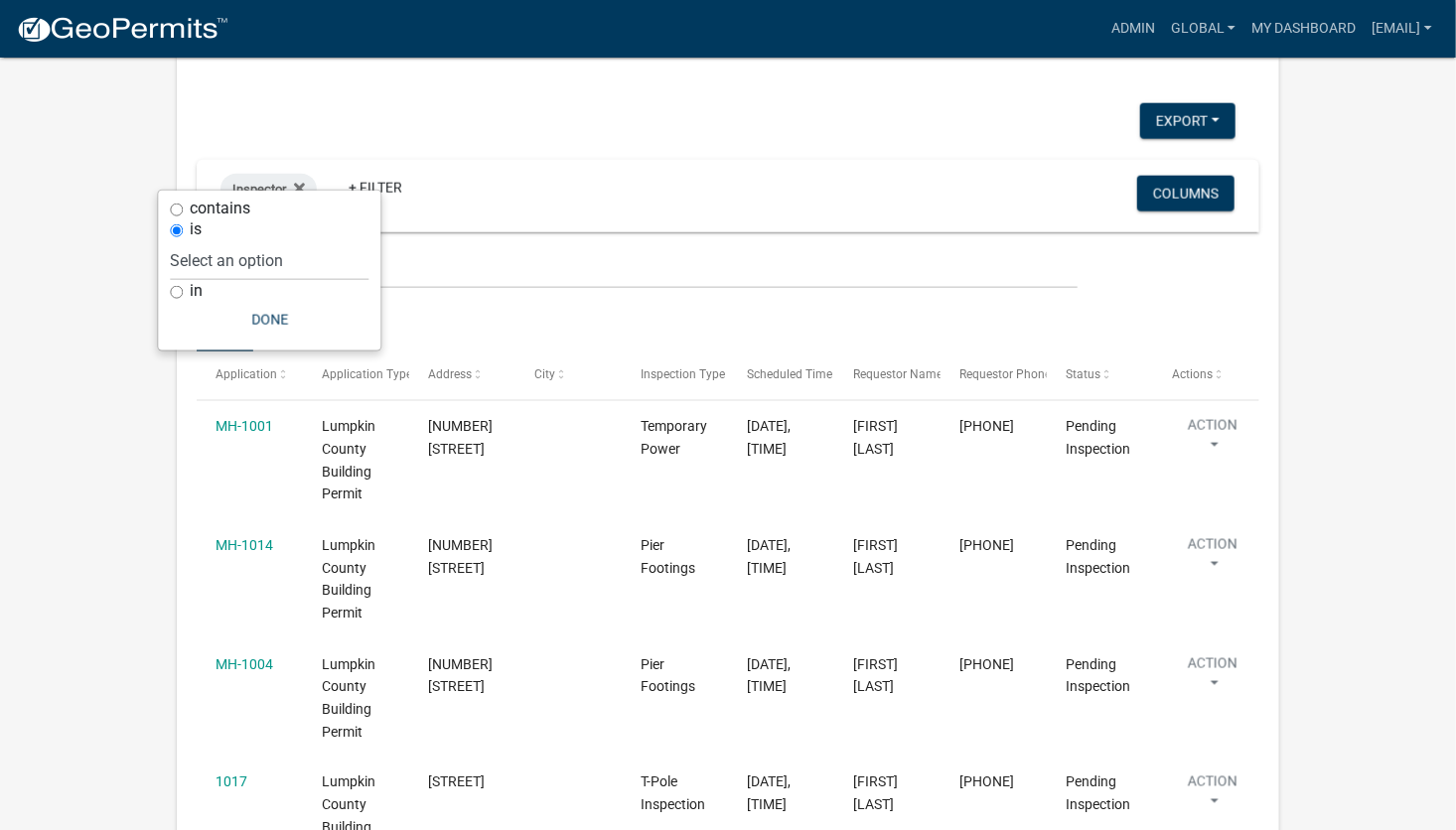 click on "is" at bounding box center [176, 230] 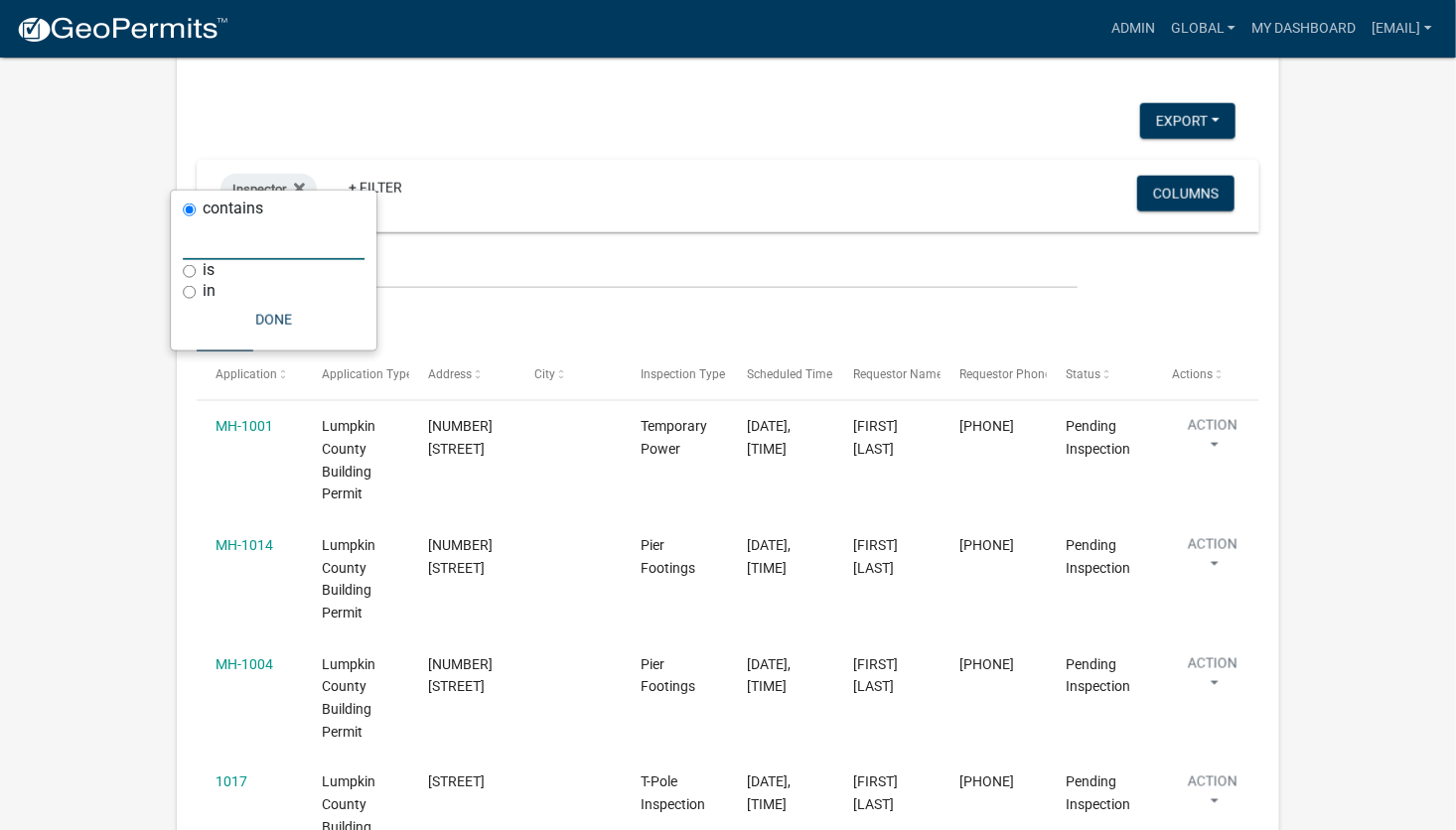 click at bounding box center (273, 239) 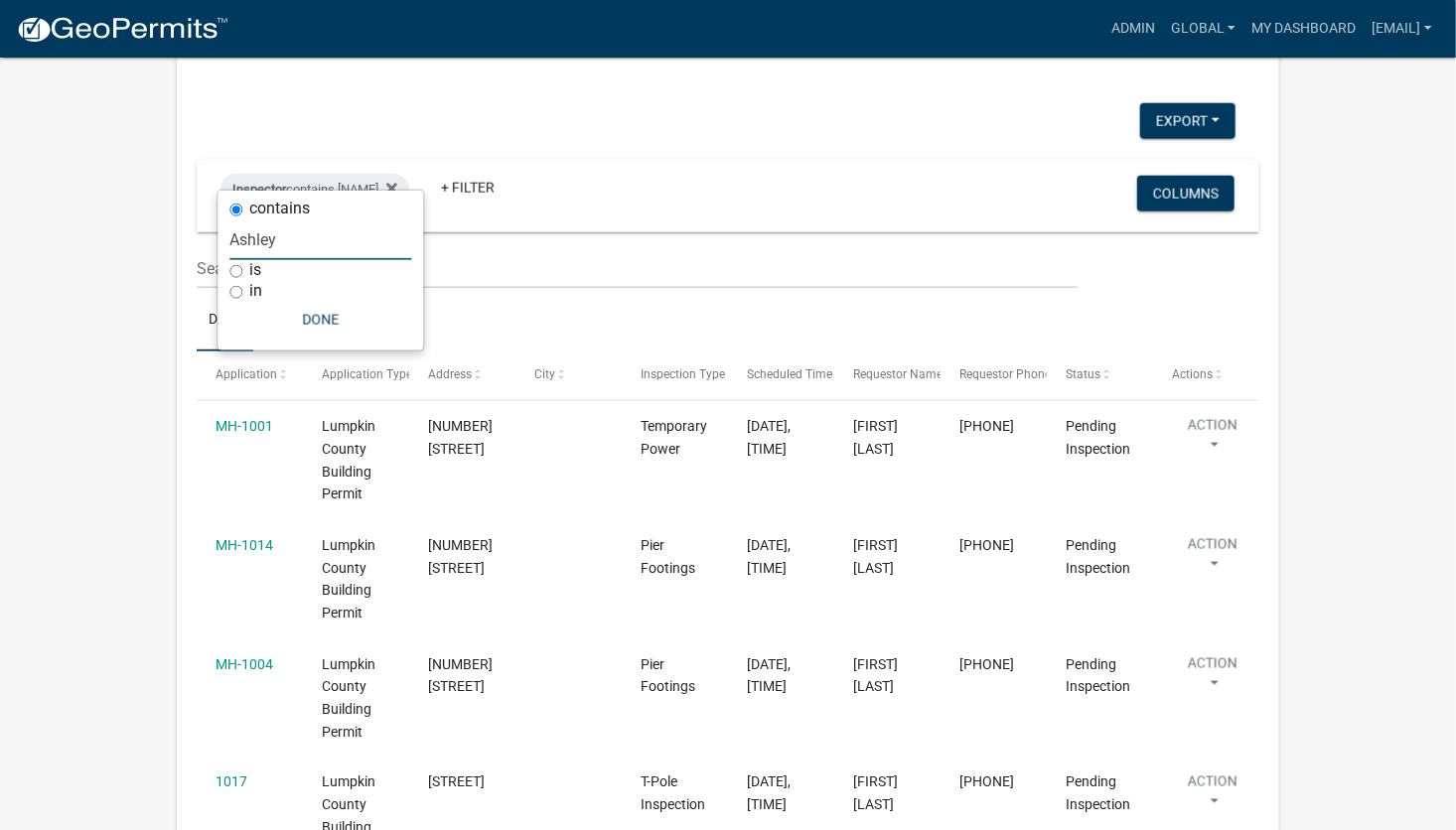 type on "Ashley" 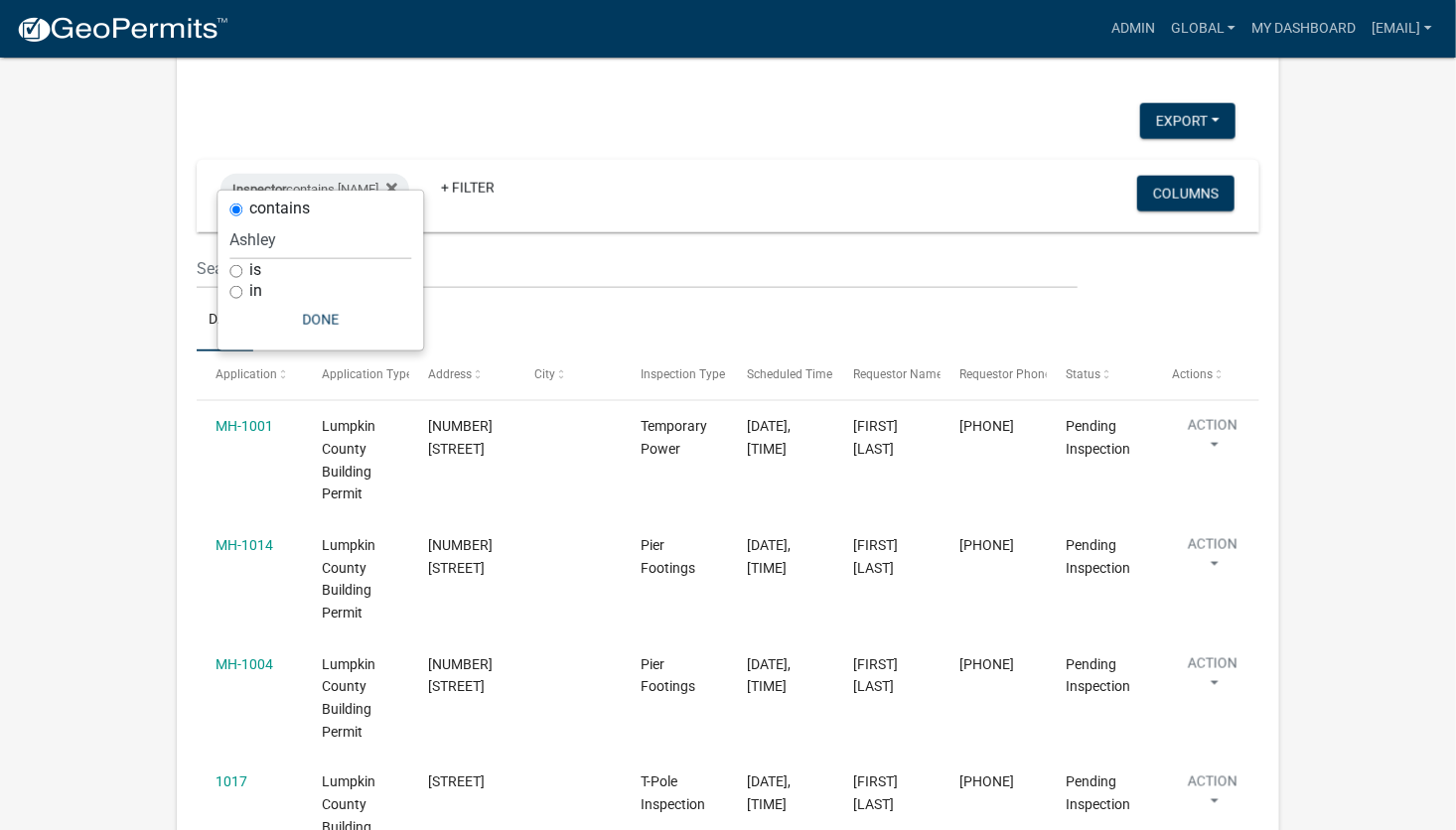 click on "in" at bounding box center (235, 292) 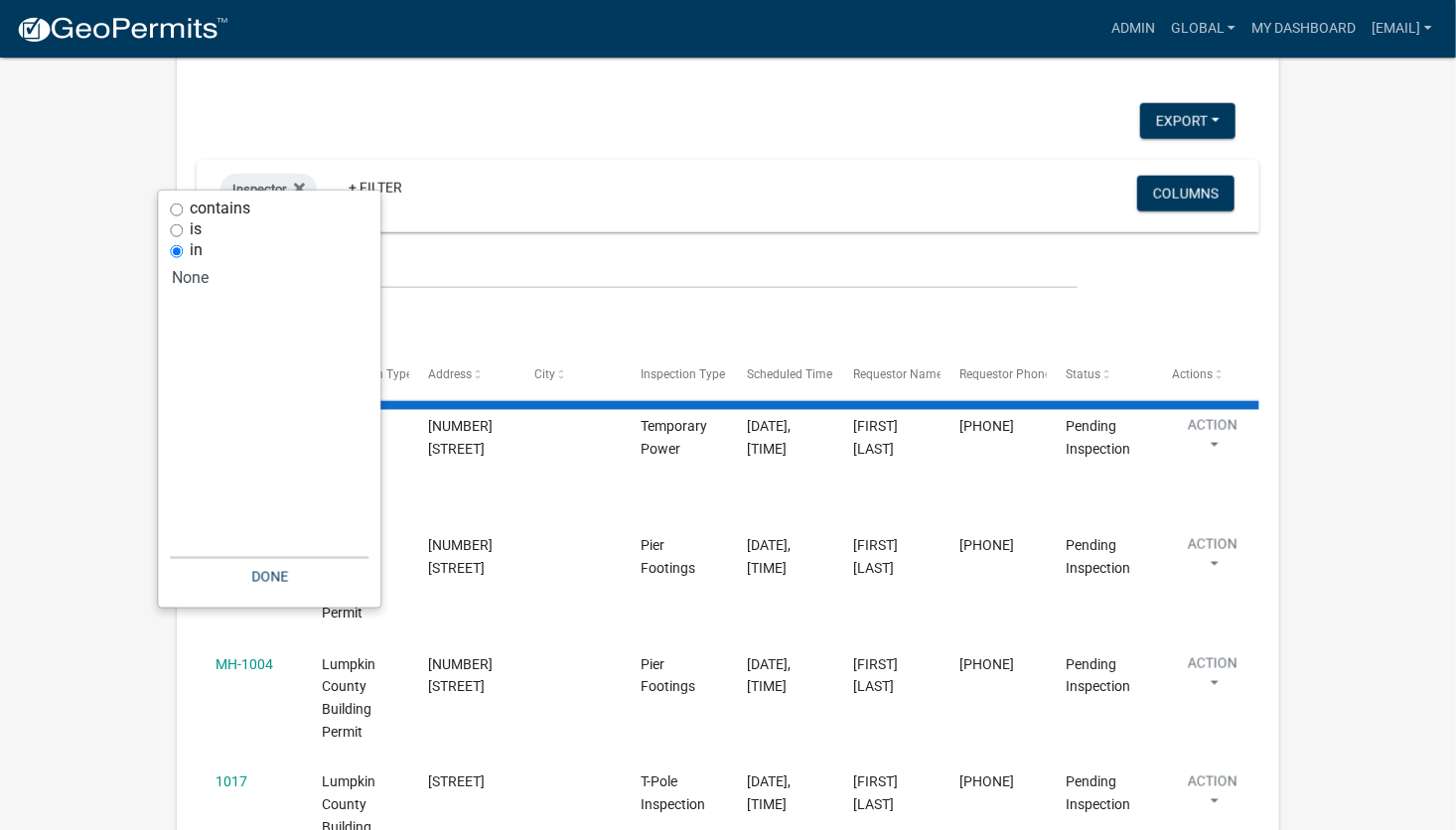 select on "1: 'NULL'" 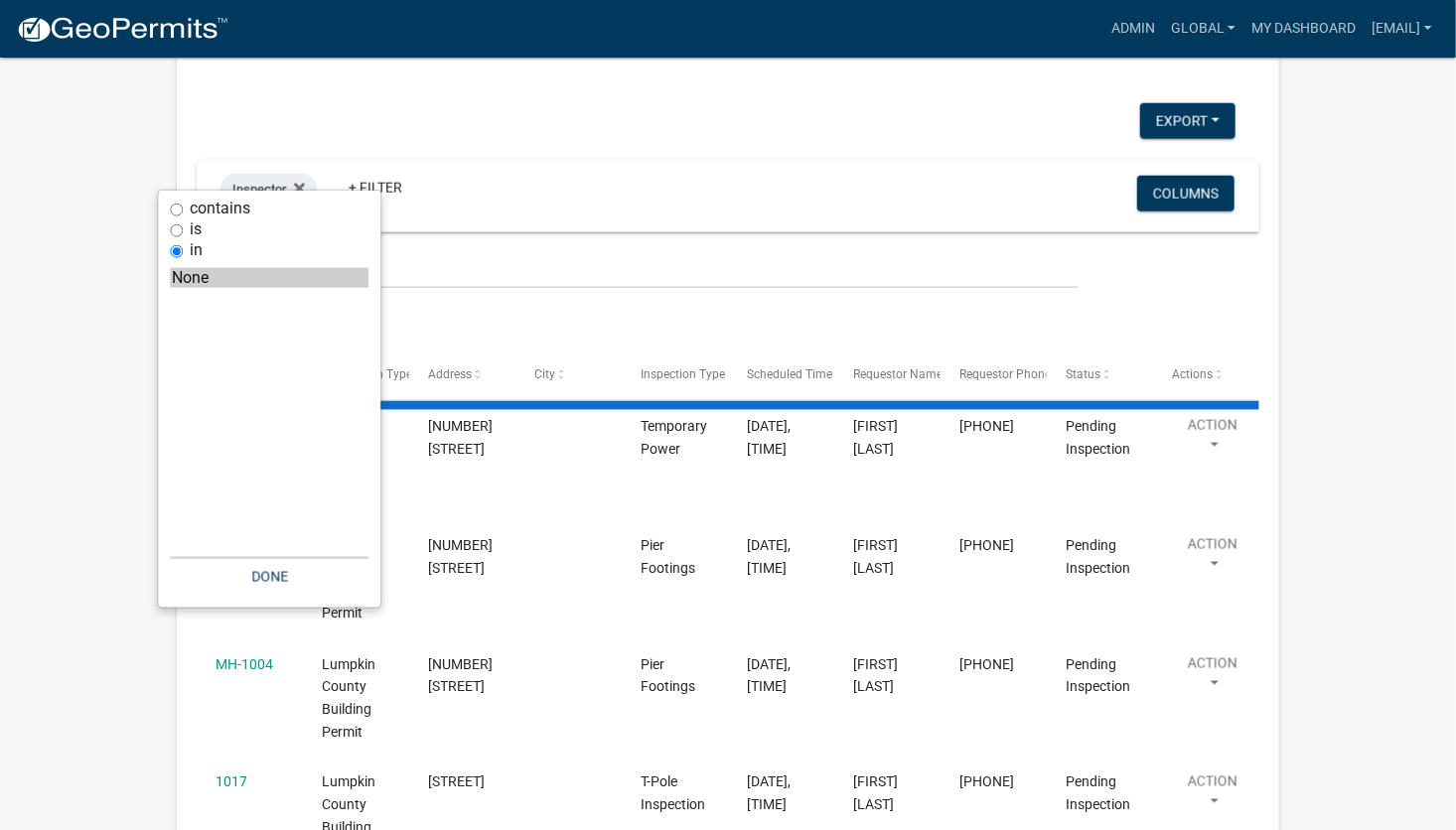 click on "None" at bounding box center (269, 278) 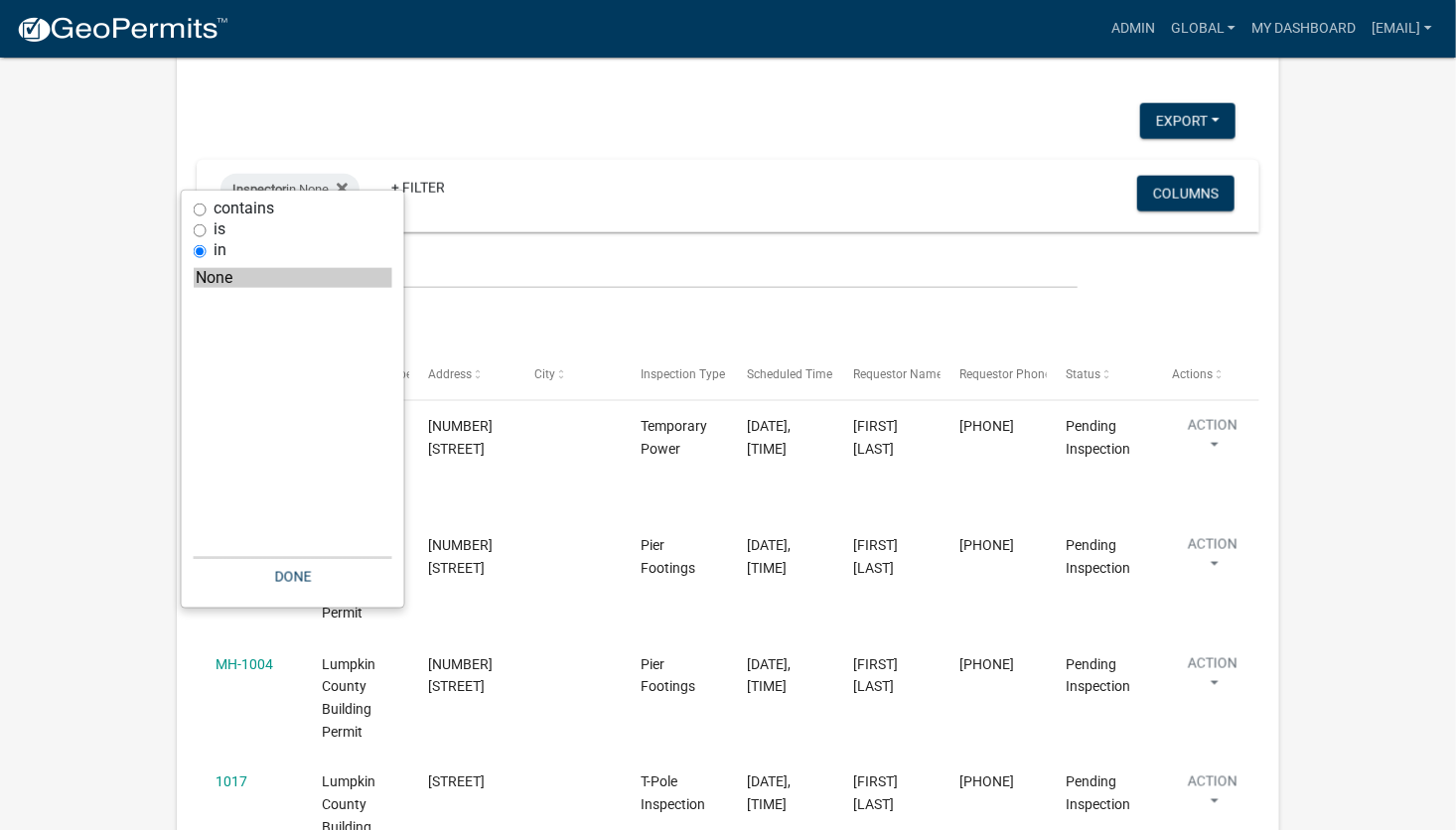 click on "None" at bounding box center [293, 278] 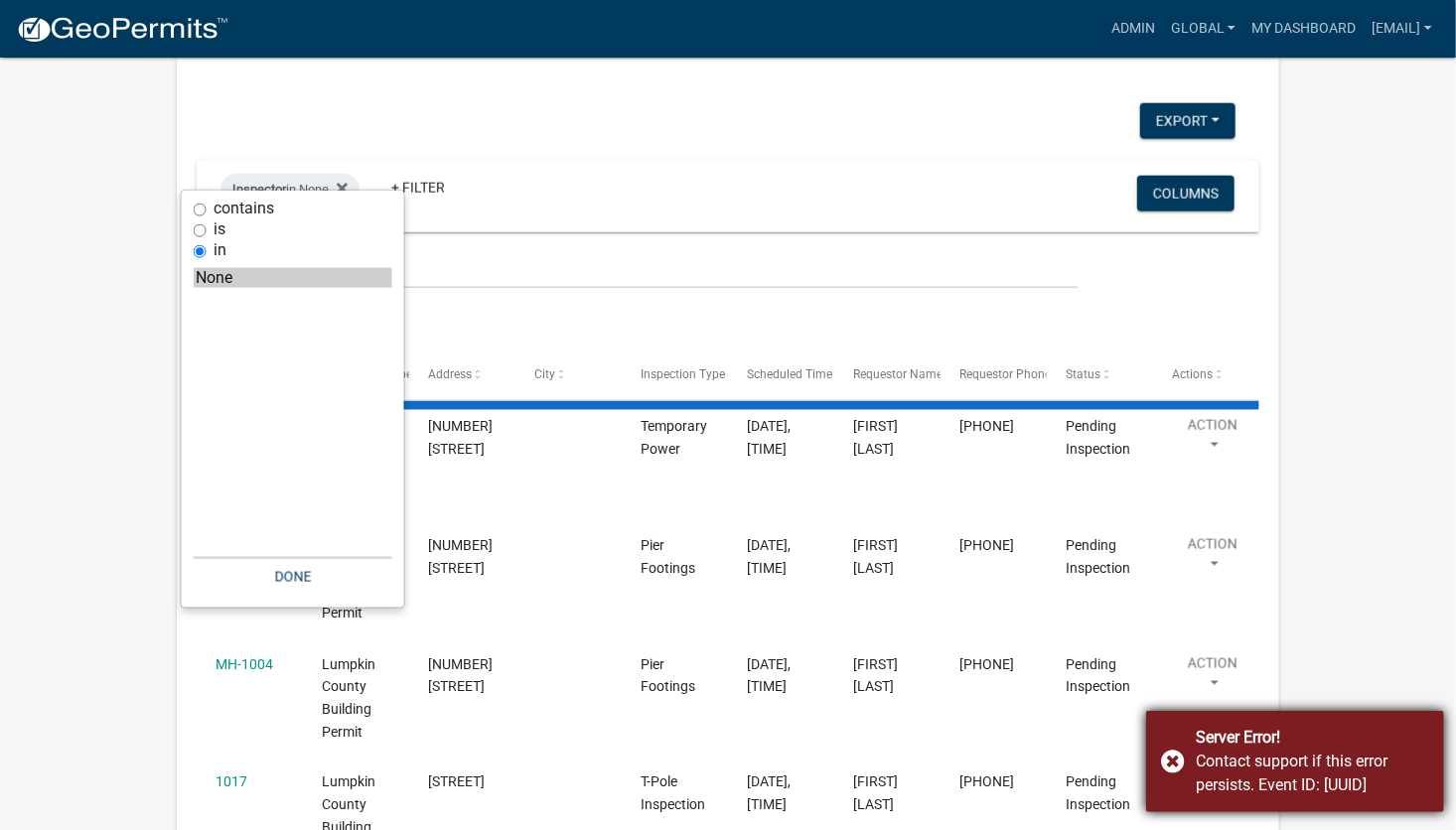 click on "Server Error!   Contact support if this error persists. Event ID: 9a61ae8cd0874d17abe038049faf9ea4" at bounding box center (1295, 761) 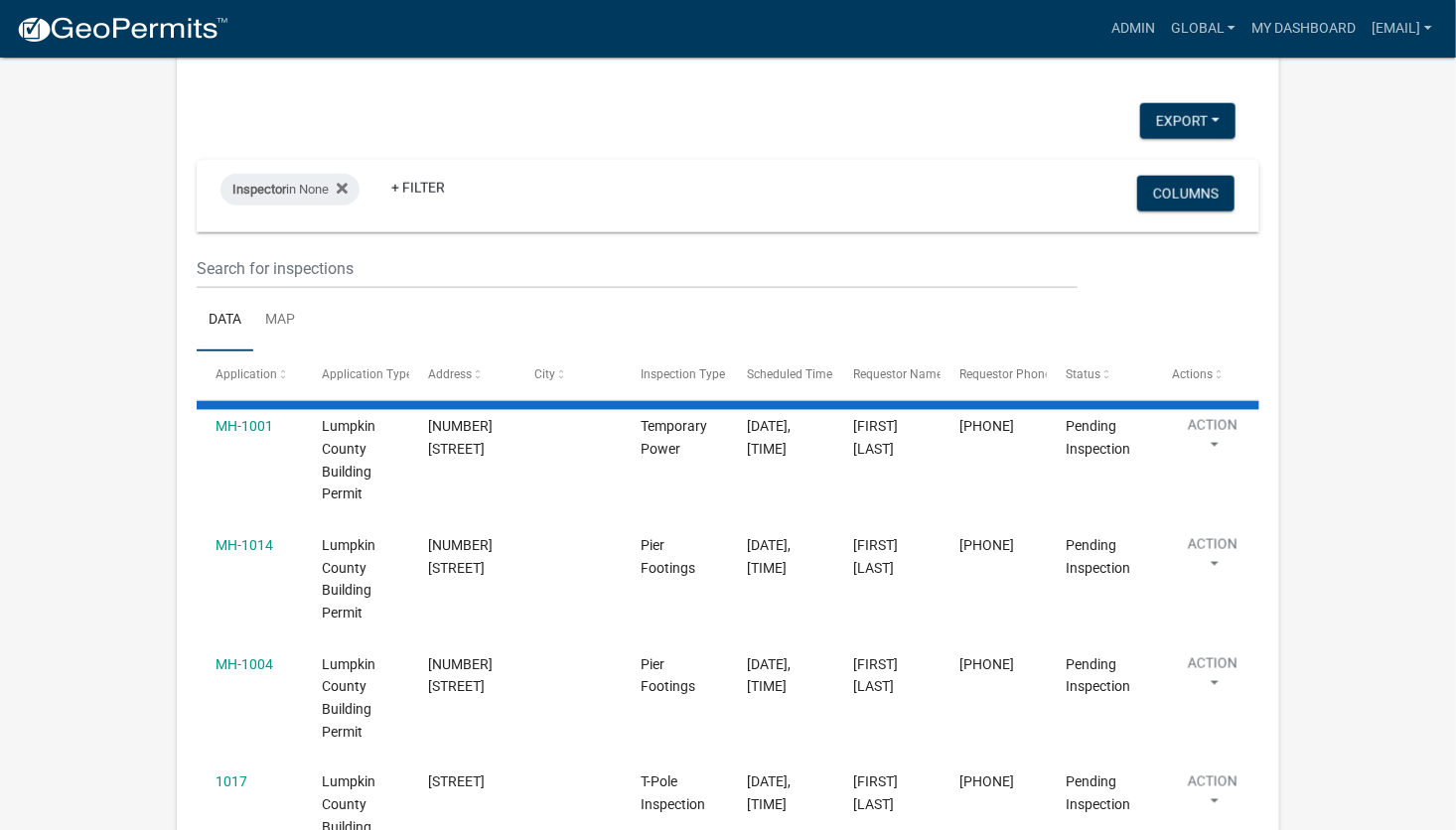 drag, startPoint x: 1343, startPoint y: 276, endPoint x: 1298, endPoint y: 285, distance: 45.891176 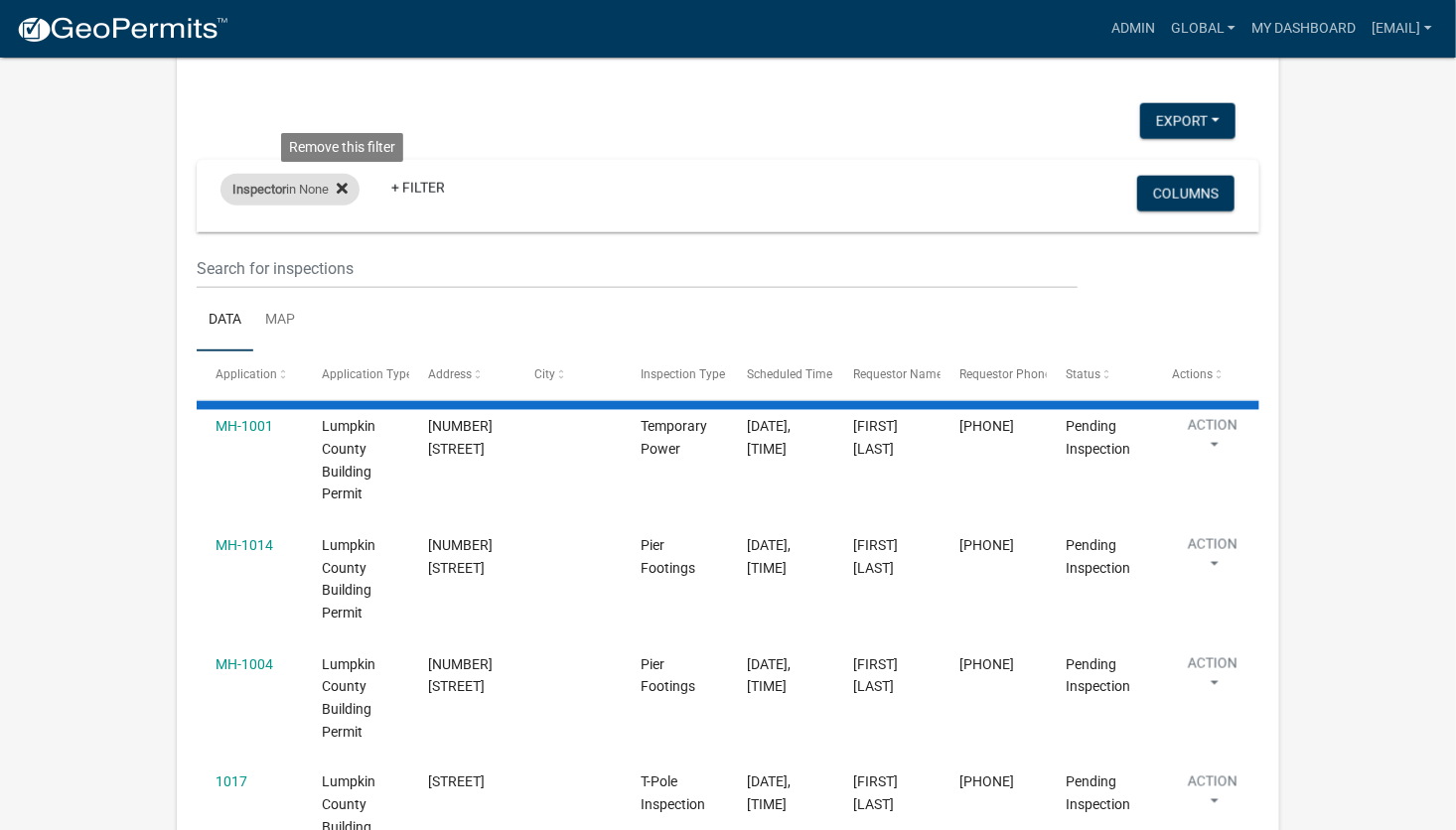 click 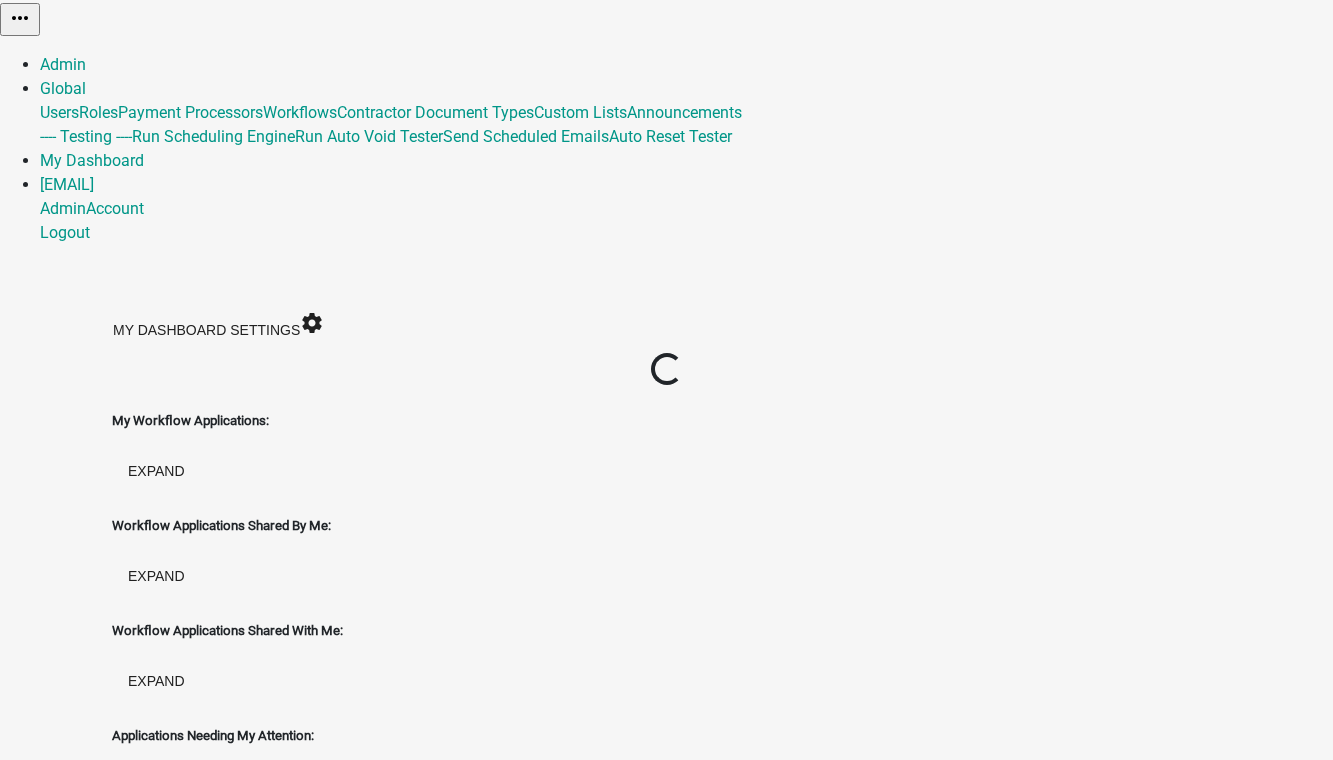 scroll, scrollTop: 0, scrollLeft: 0, axis: both 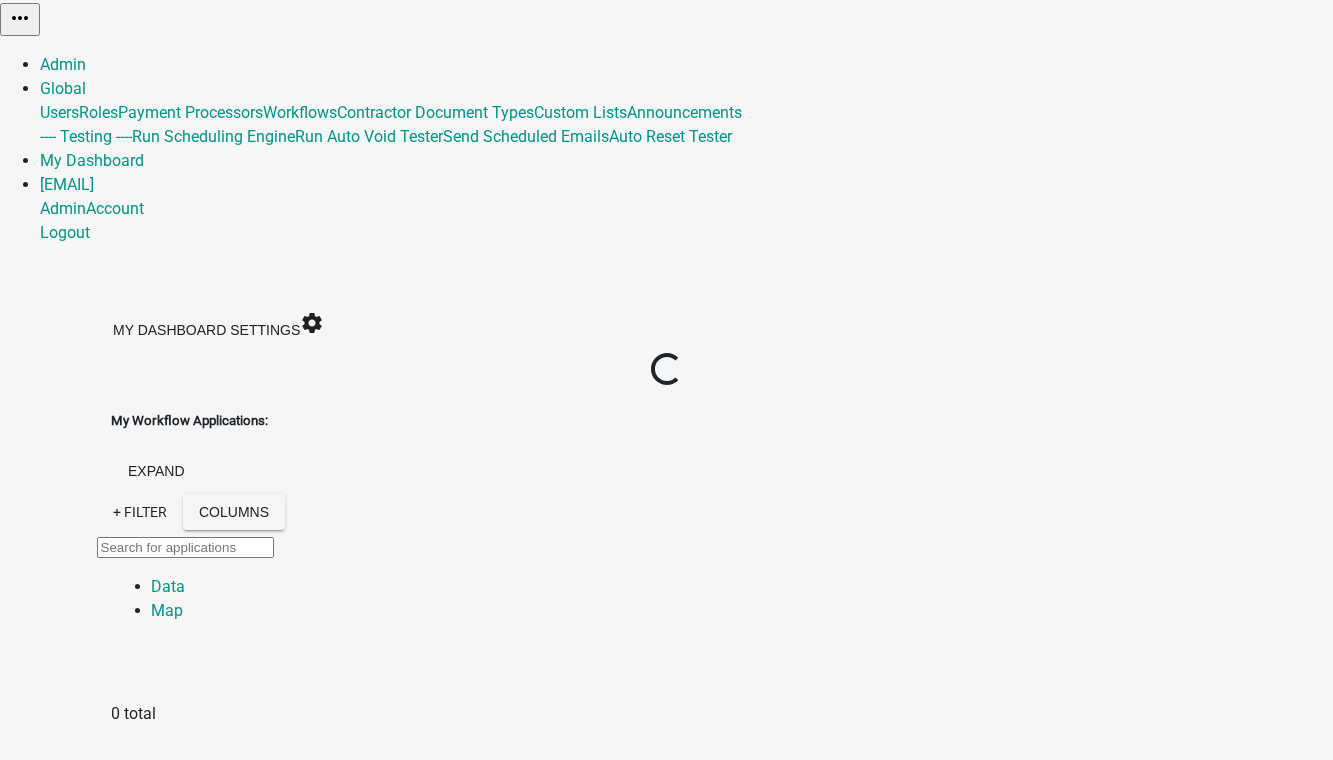 drag, startPoint x: 1198, startPoint y: 509, endPoint x: 1182, endPoint y: 506, distance: 16.27882 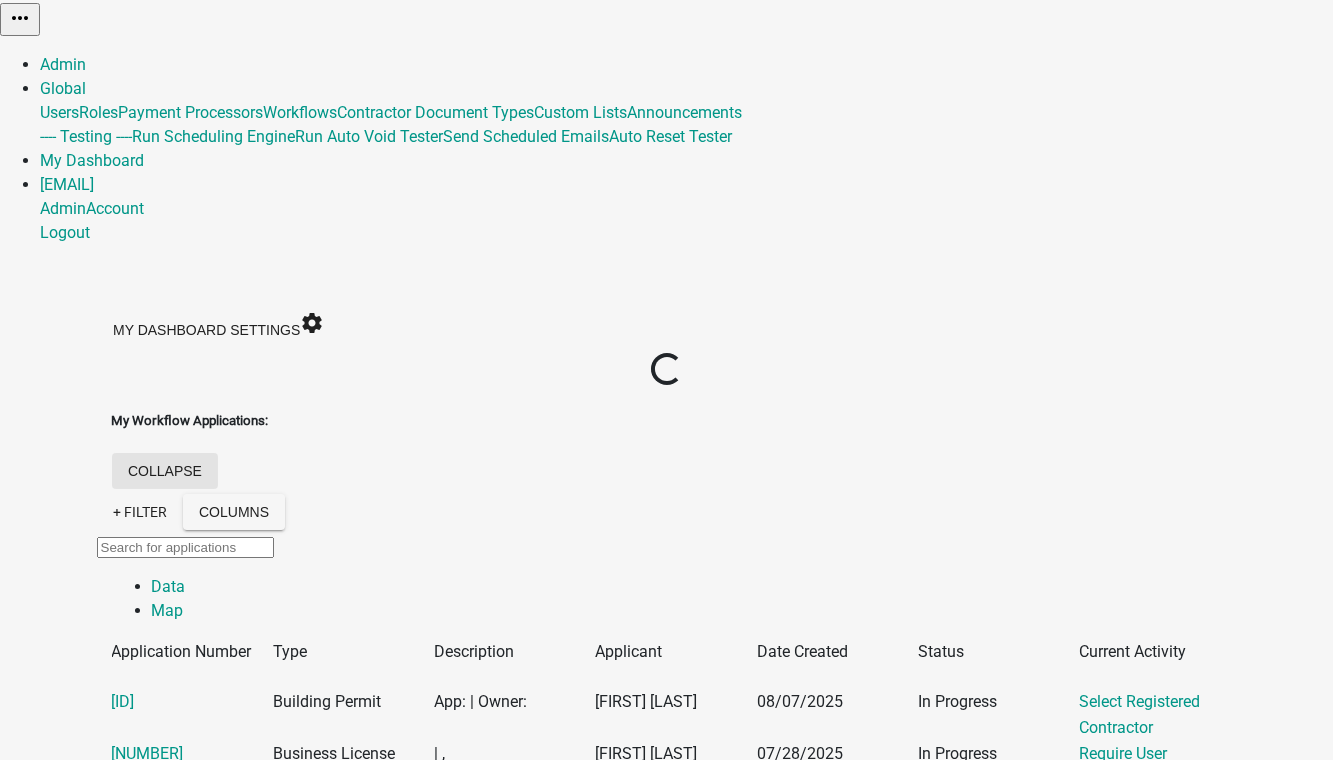 click on "collapse" at bounding box center [165, 471] 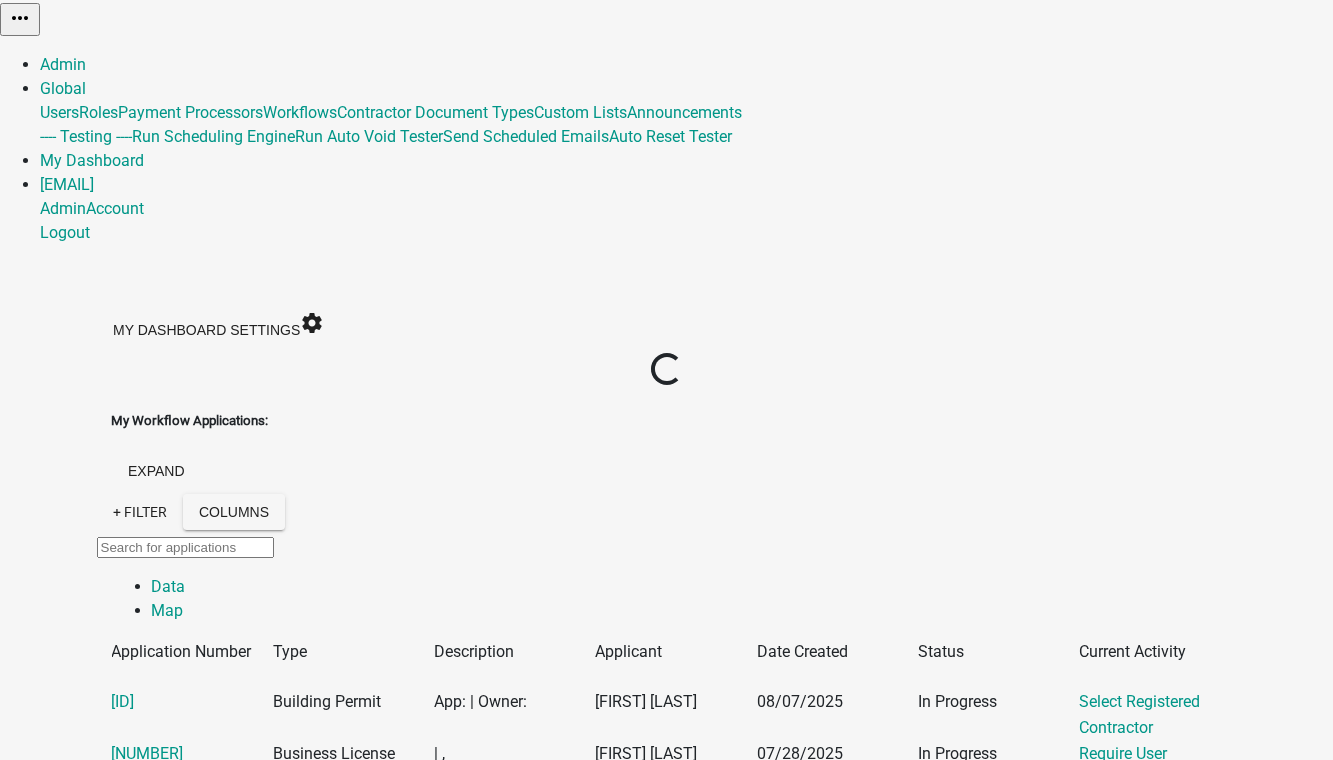 click on "collapse" at bounding box center (165, 2161) 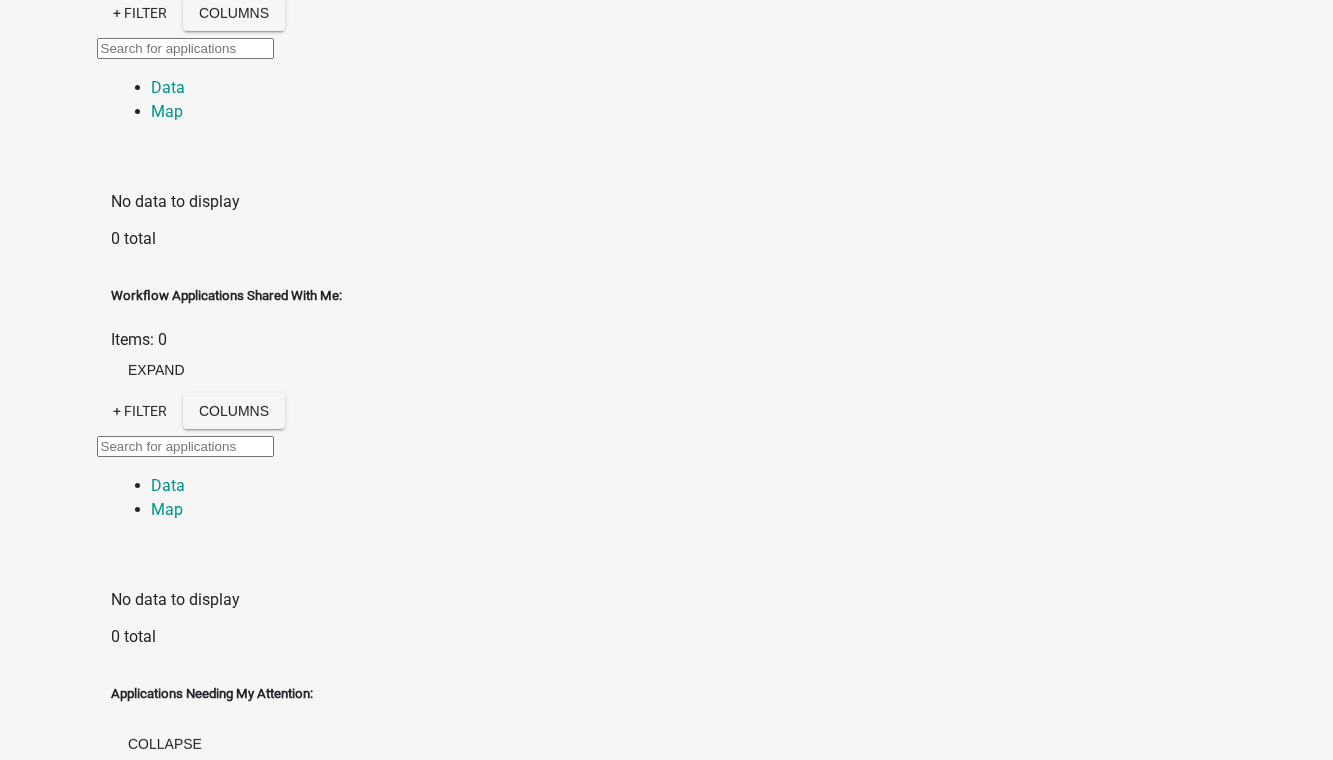 scroll, scrollTop: 1061, scrollLeft: 0, axis: vertical 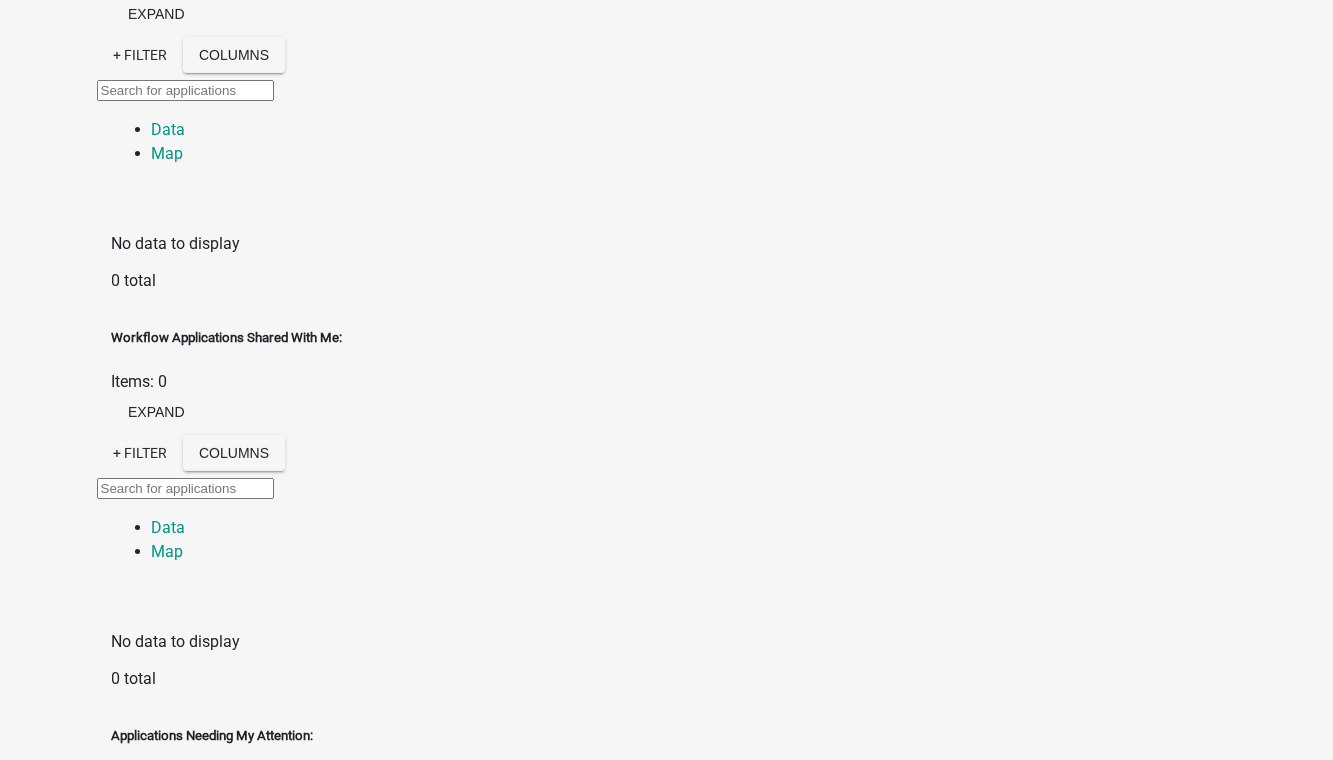 click on "+ Filter" 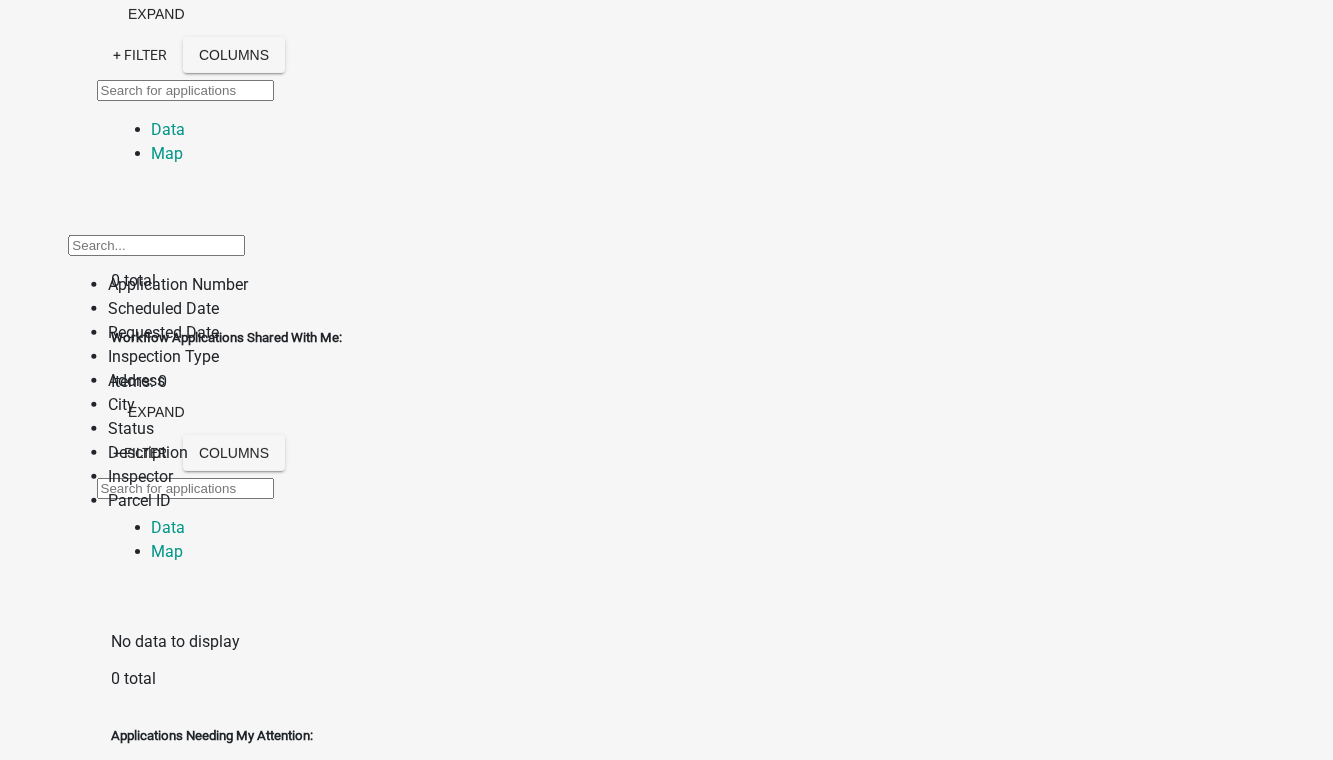 click on "Inspector" at bounding box center [178, 477] 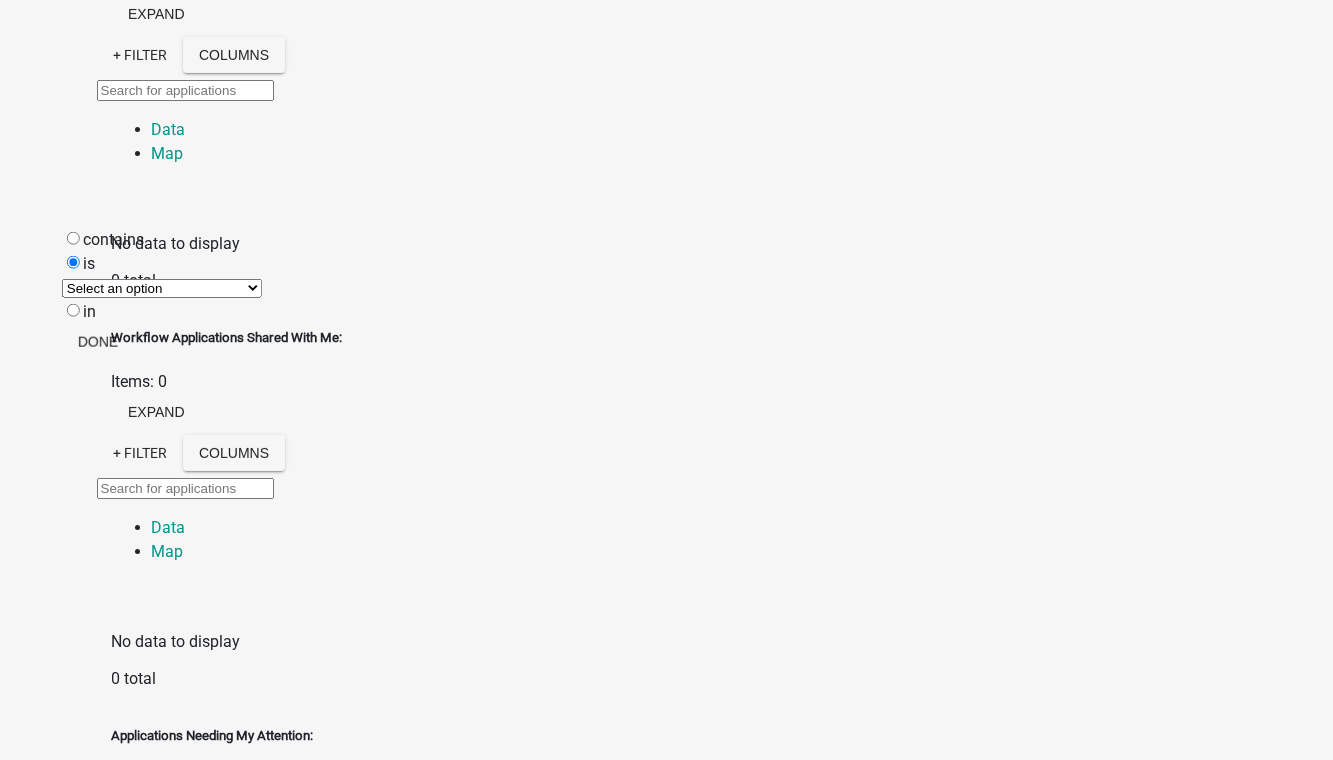 click on "Select an option   None" at bounding box center [162, 288] 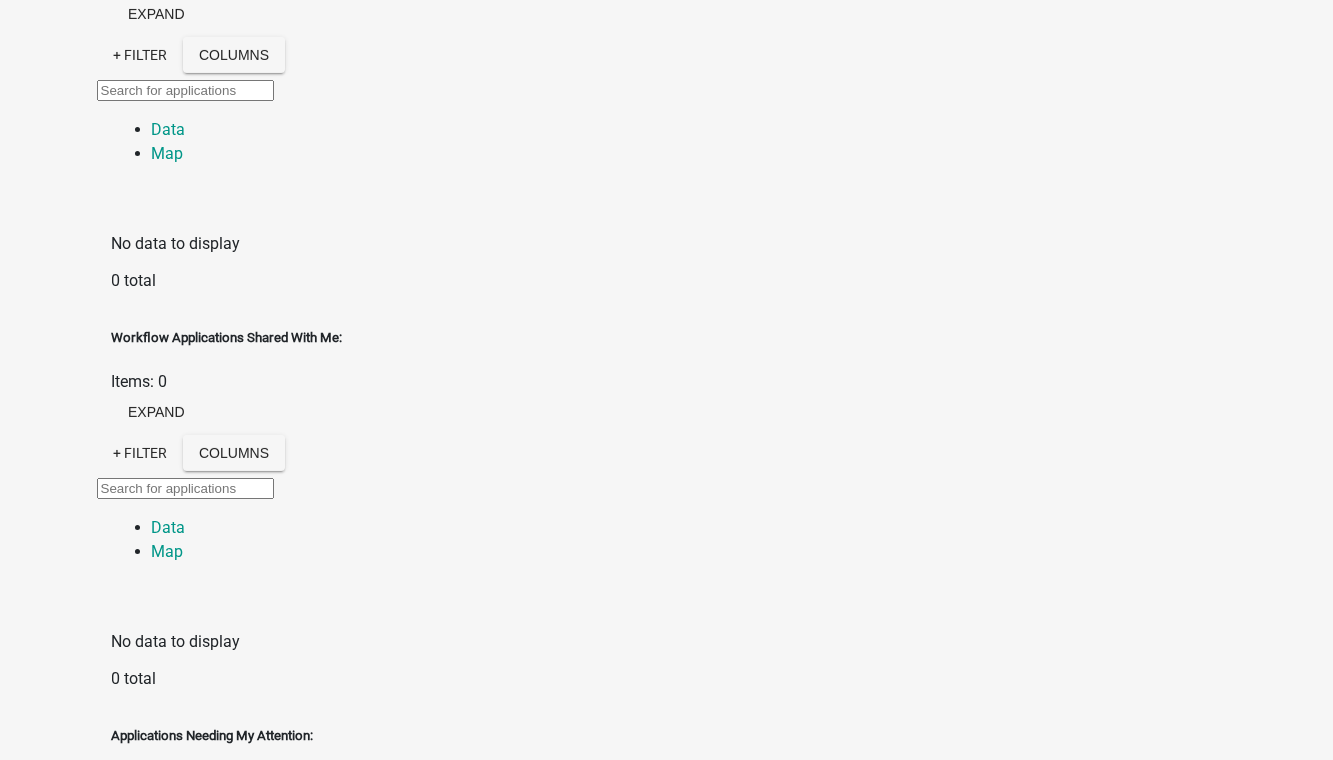 click on "+ Filter" 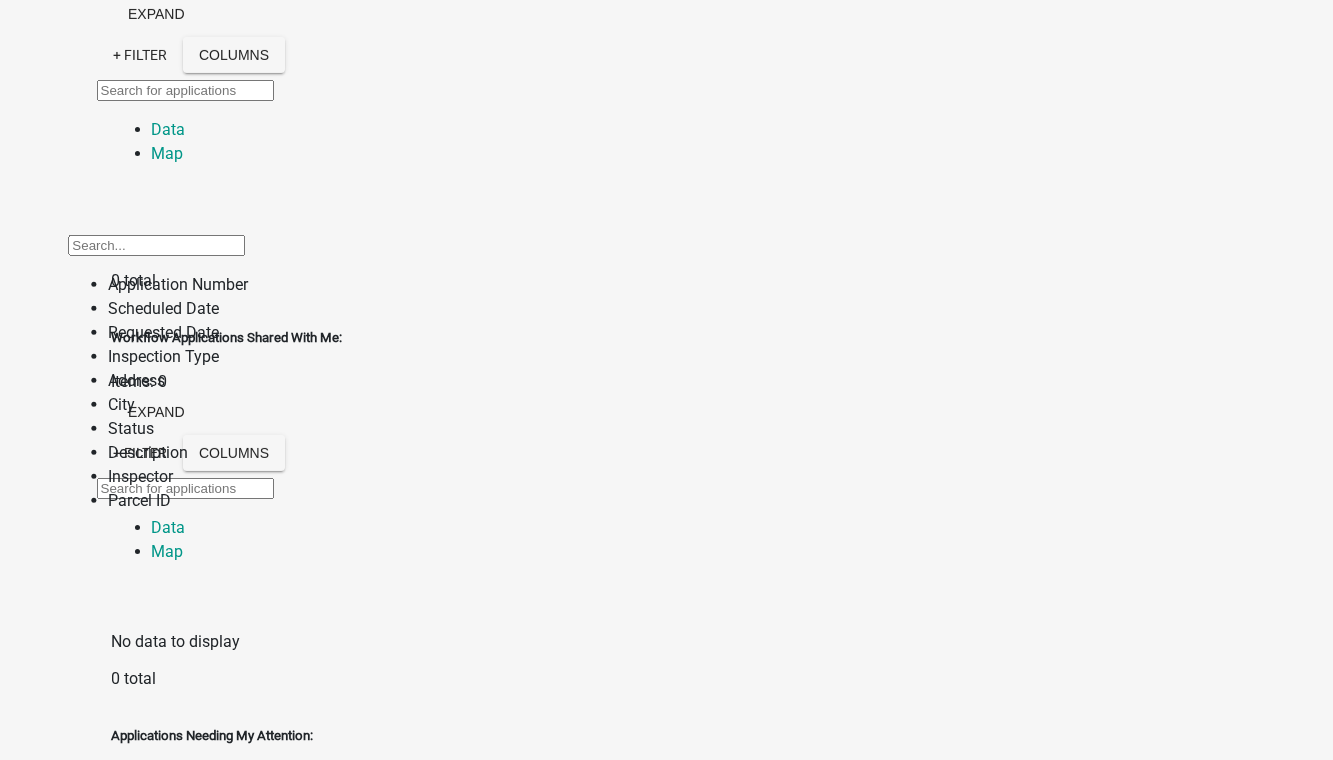 click on "Inspector" at bounding box center (178, 477) 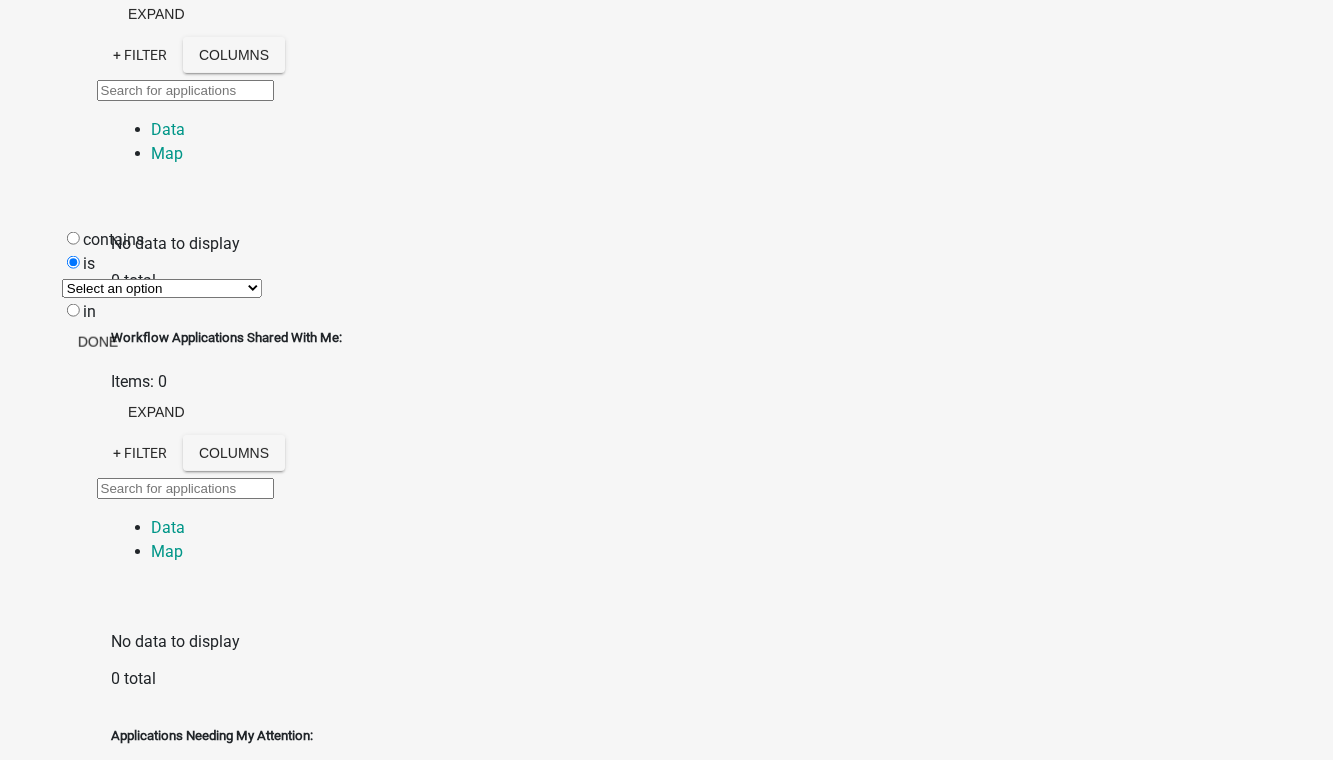 click on "Select an option   None" at bounding box center [162, 288] 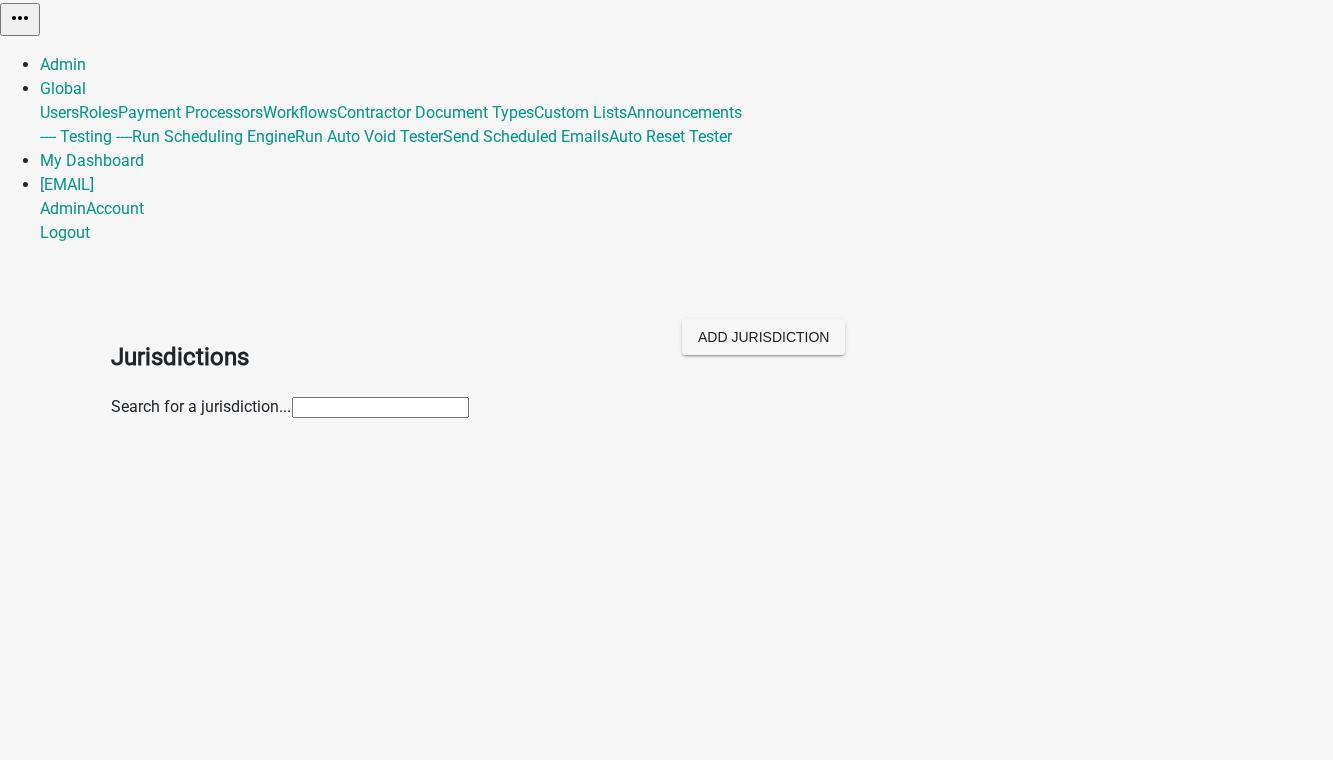 scroll, scrollTop: 1027, scrollLeft: 0, axis: vertical 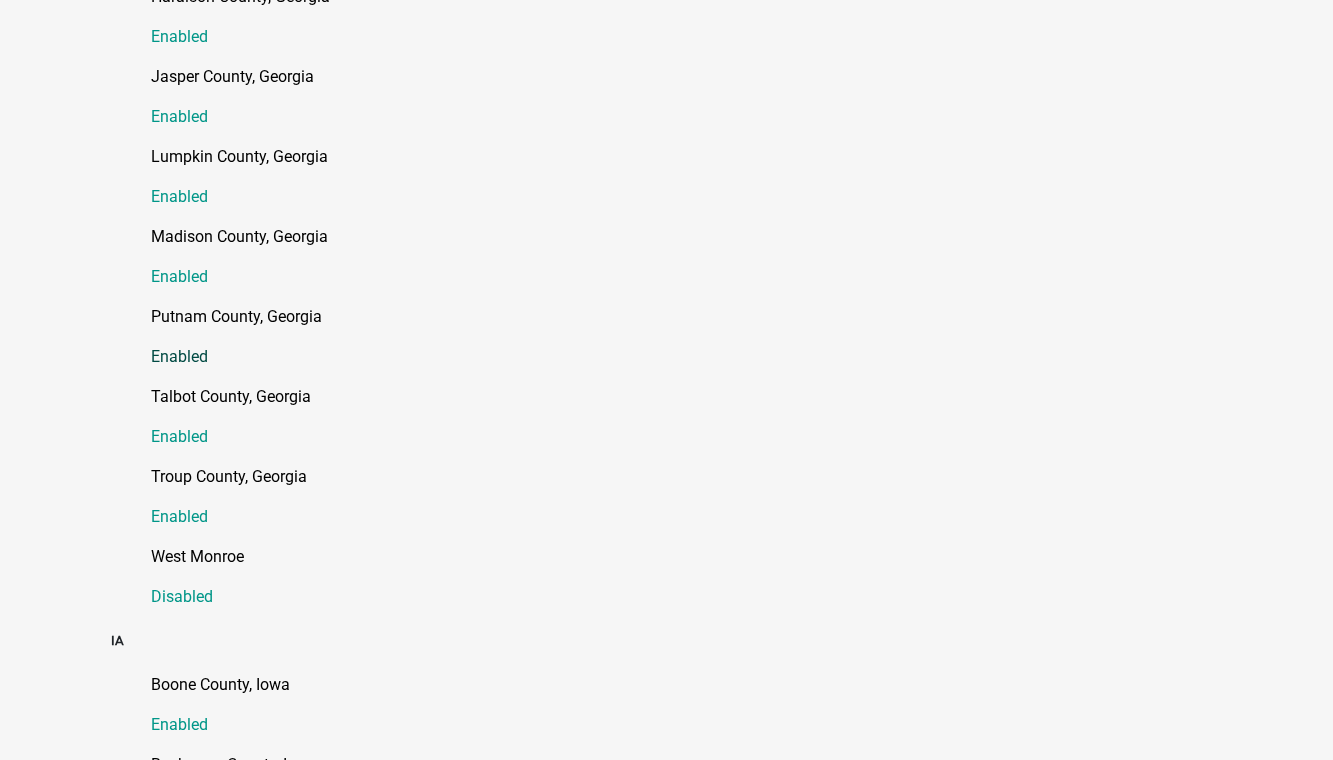 click on "Putnam County, Georgia" 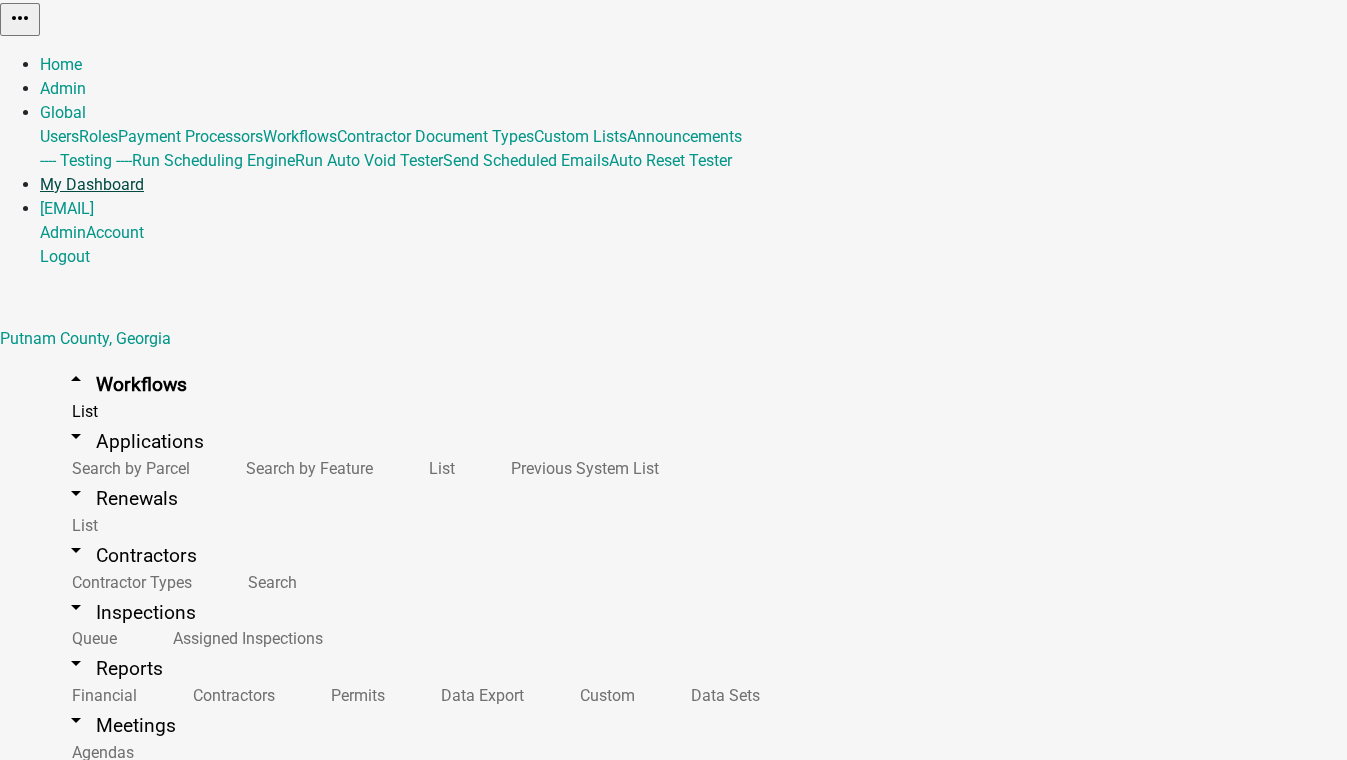 click on "My Dashboard" at bounding box center [92, 184] 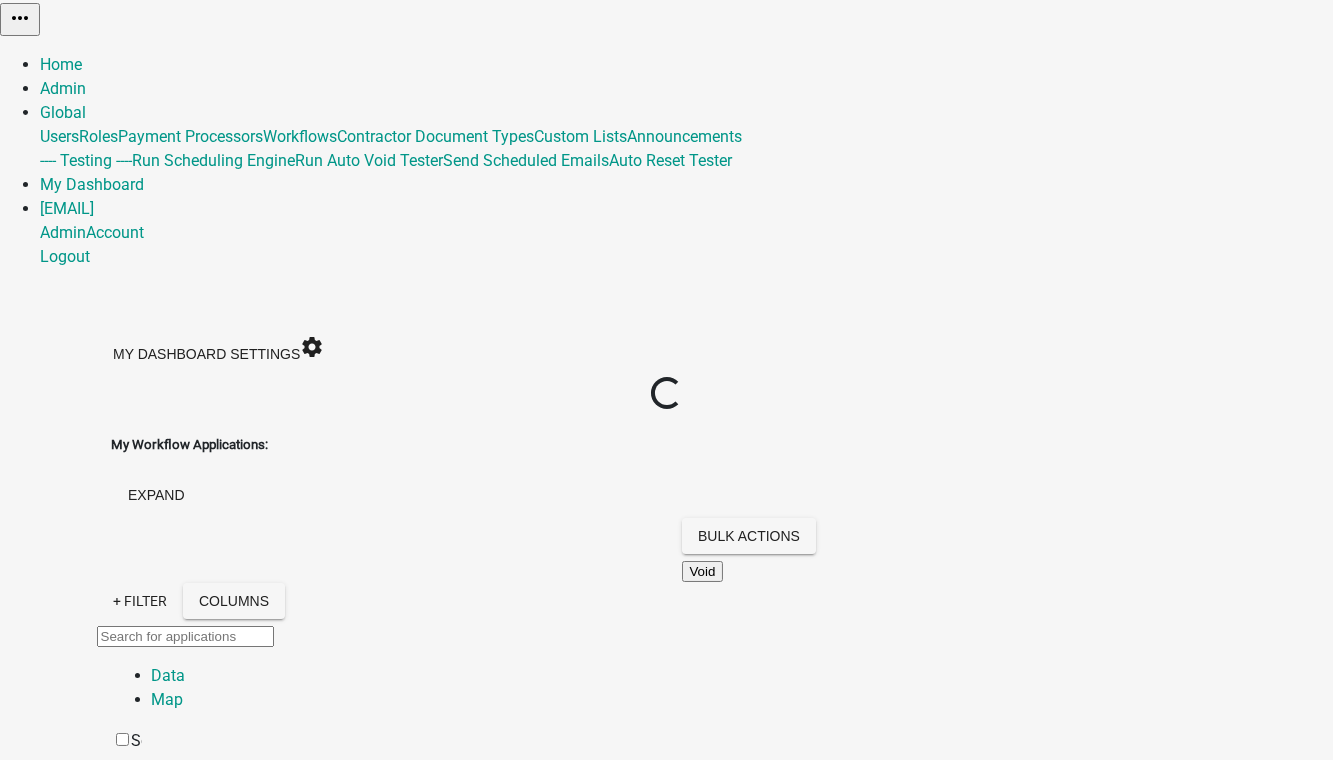 click on "collapse" at bounding box center [165, 2228] 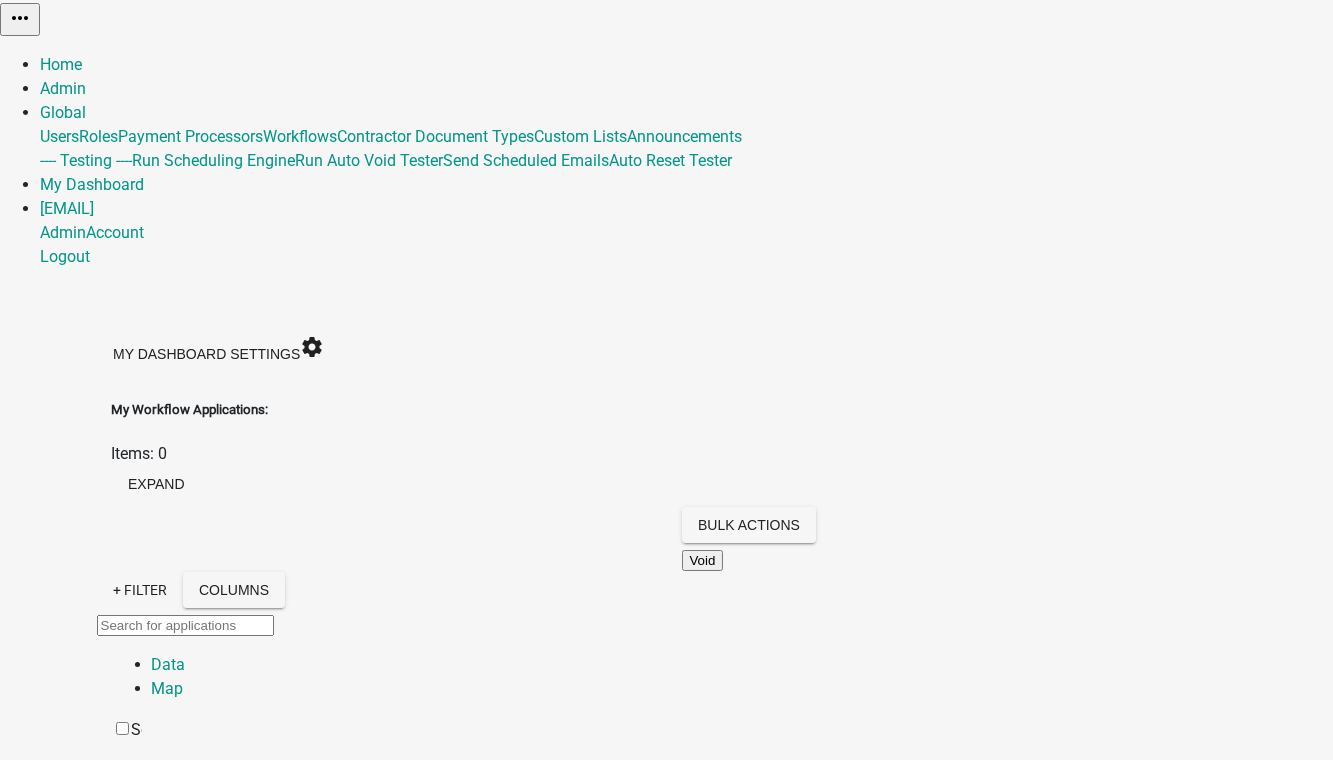click on "collapse" at bounding box center (165, 3485) 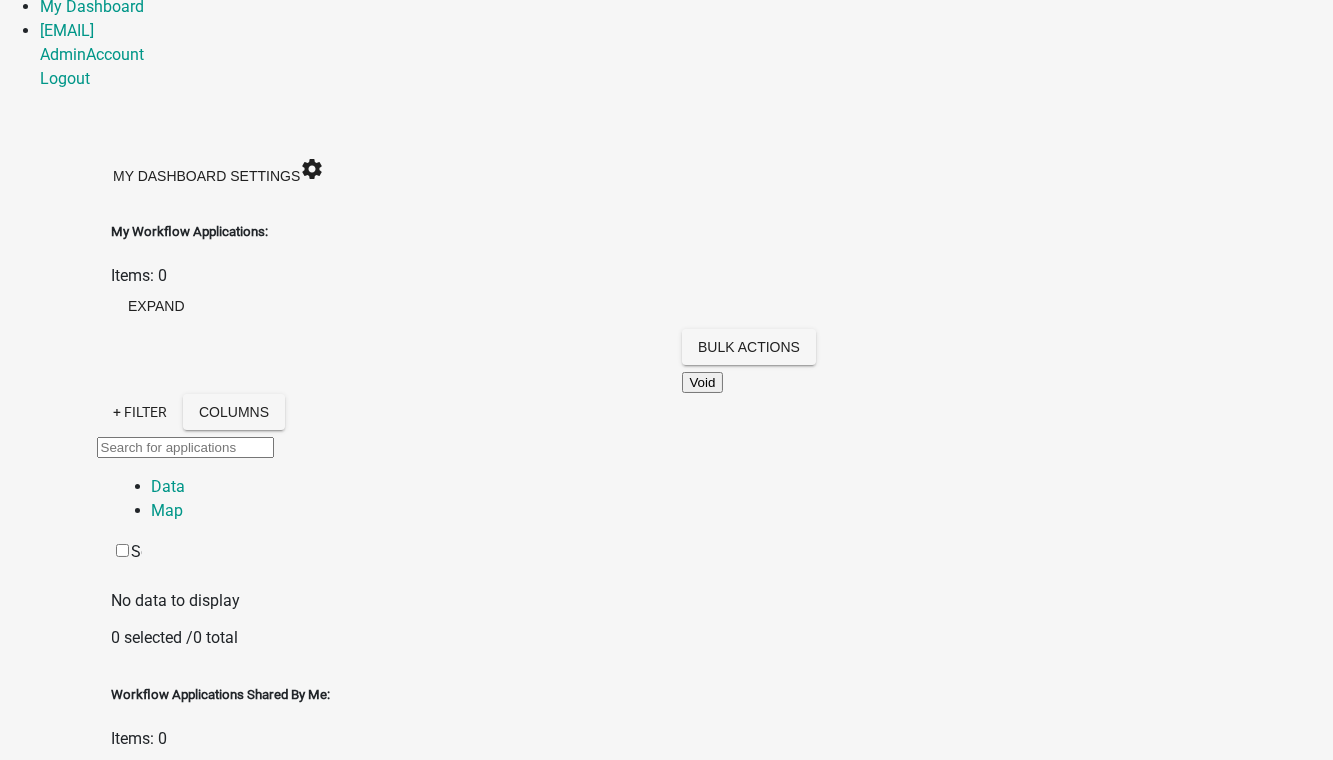 scroll, scrollTop: 181, scrollLeft: 0, axis: vertical 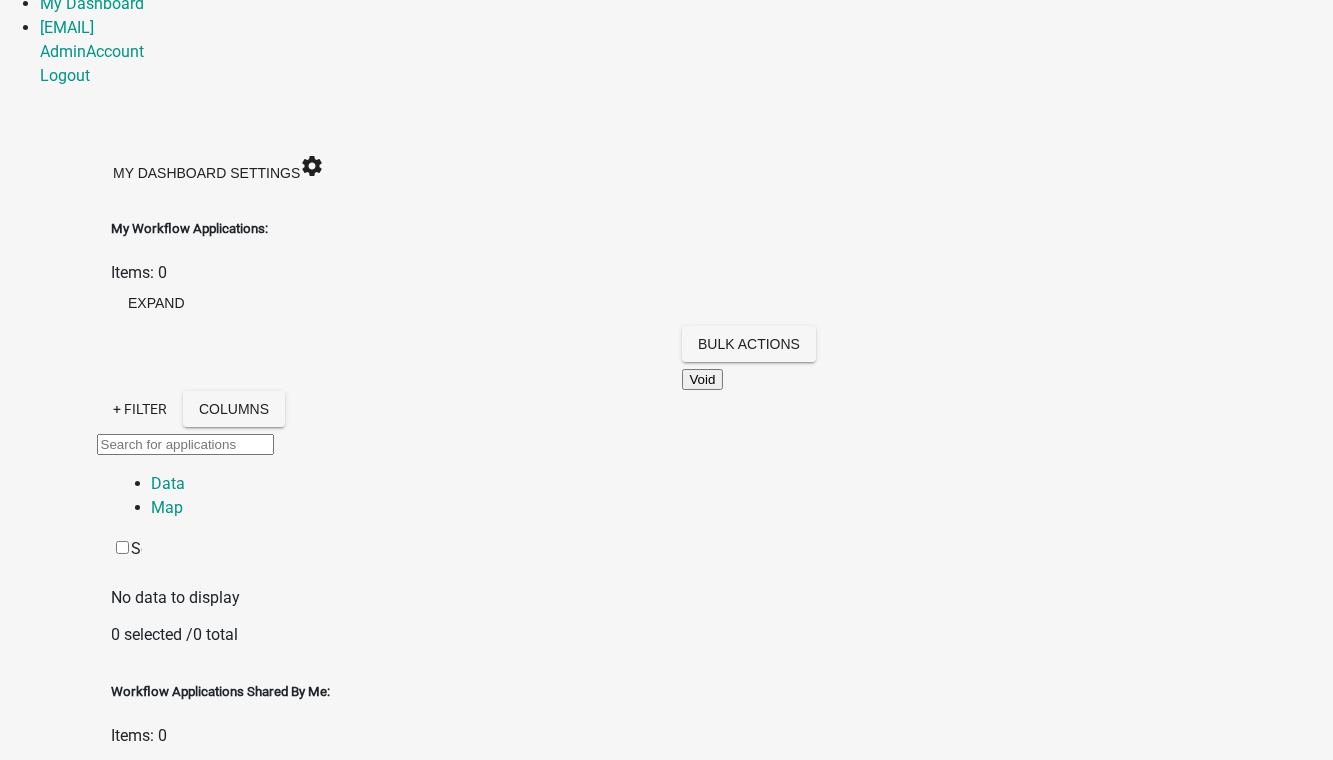 click on "+ Filter" 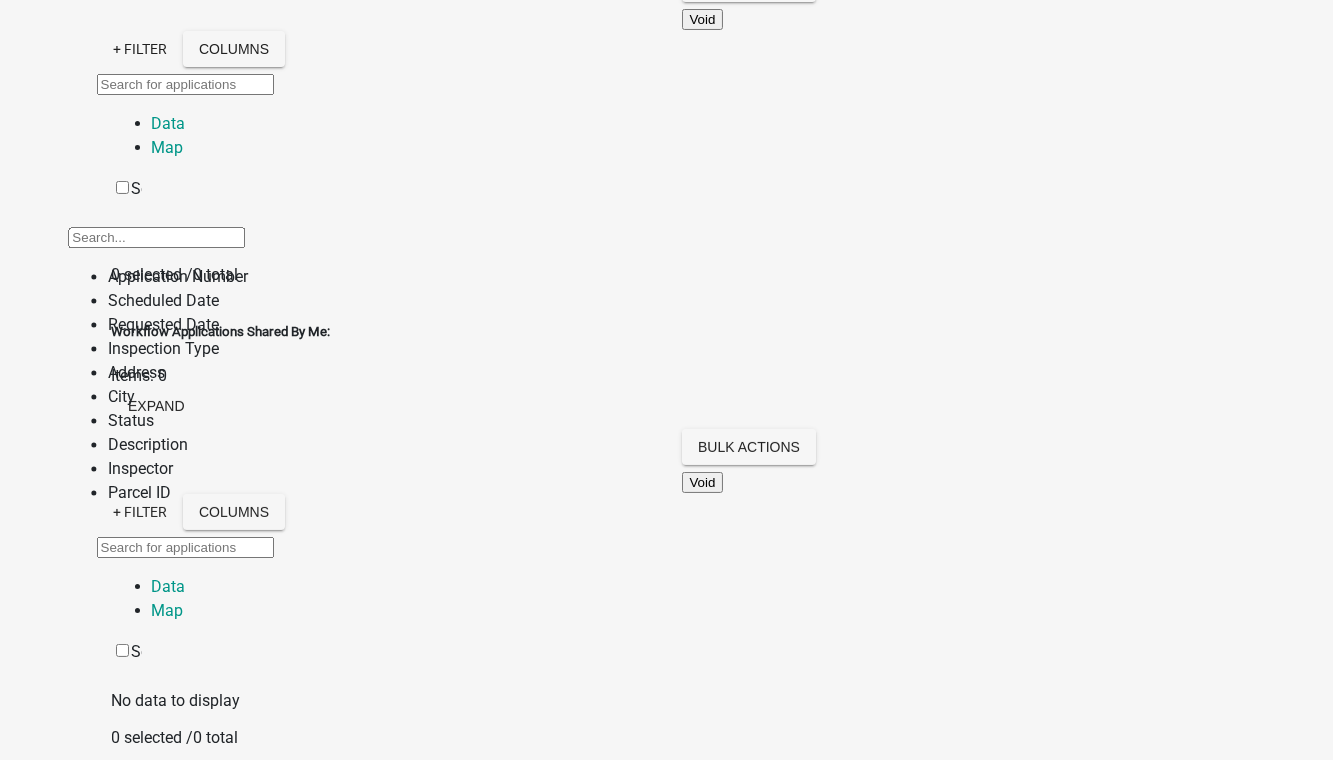 scroll, scrollTop: 545, scrollLeft: 0, axis: vertical 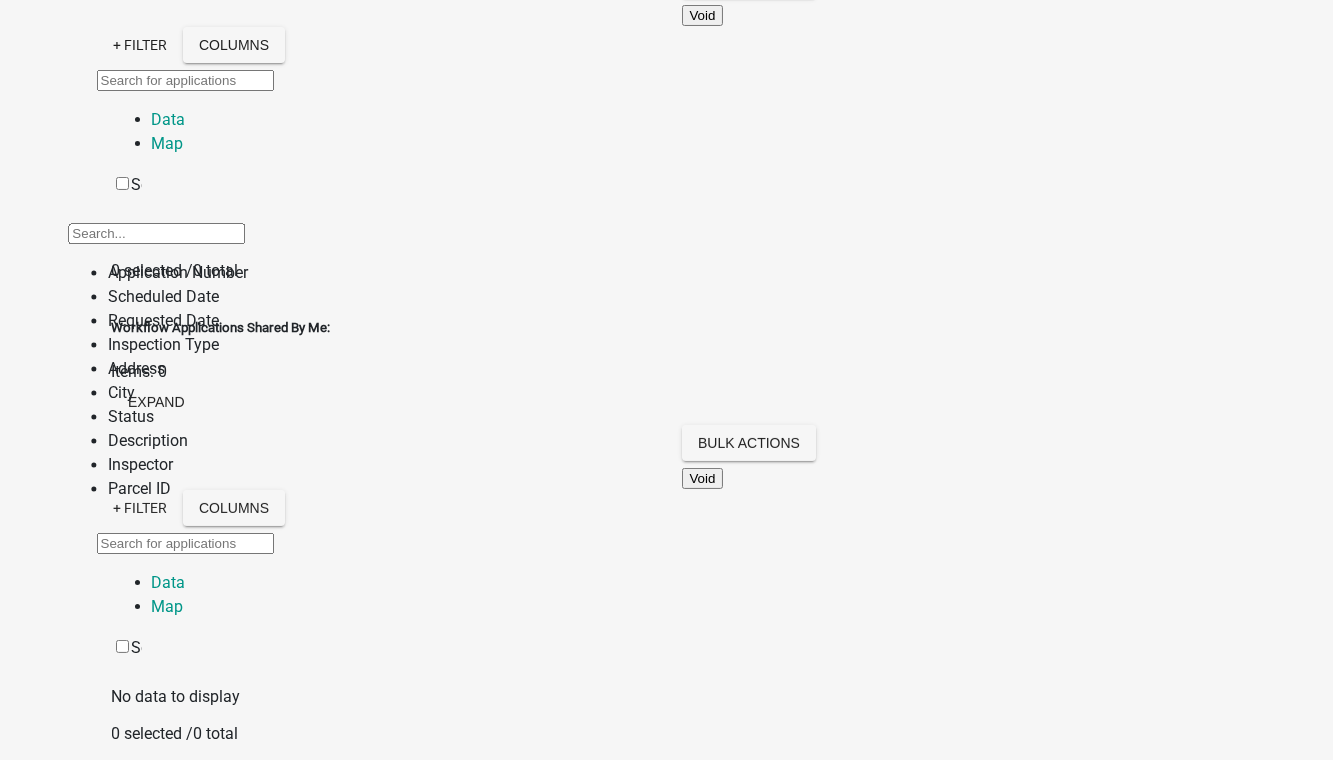 click on "Inspector" at bounding box center [178, 466] 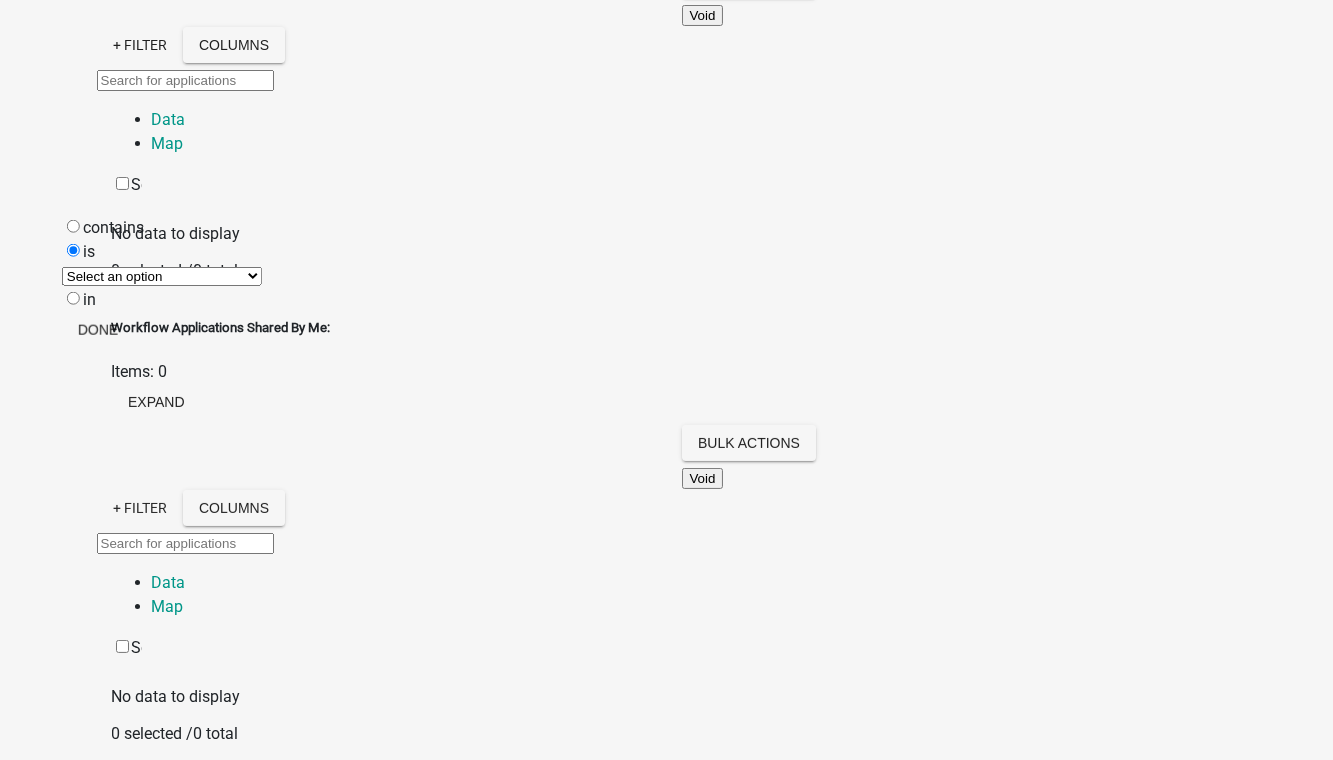 click on "Select an option   None   [FIRST] [LAST]   [FIRST] [LAST]   [FIRST] [LAST]   [FIRST] [LAST]   [FIRST] [LAST]   [FIRST] [LAST]   [FIRST] [LAST]   [FIRST] [LAST]   [FIRST] [LAST]   [FIRST] [LAST]   [FIRST] [LAST]" at bounding box center [162, 276] 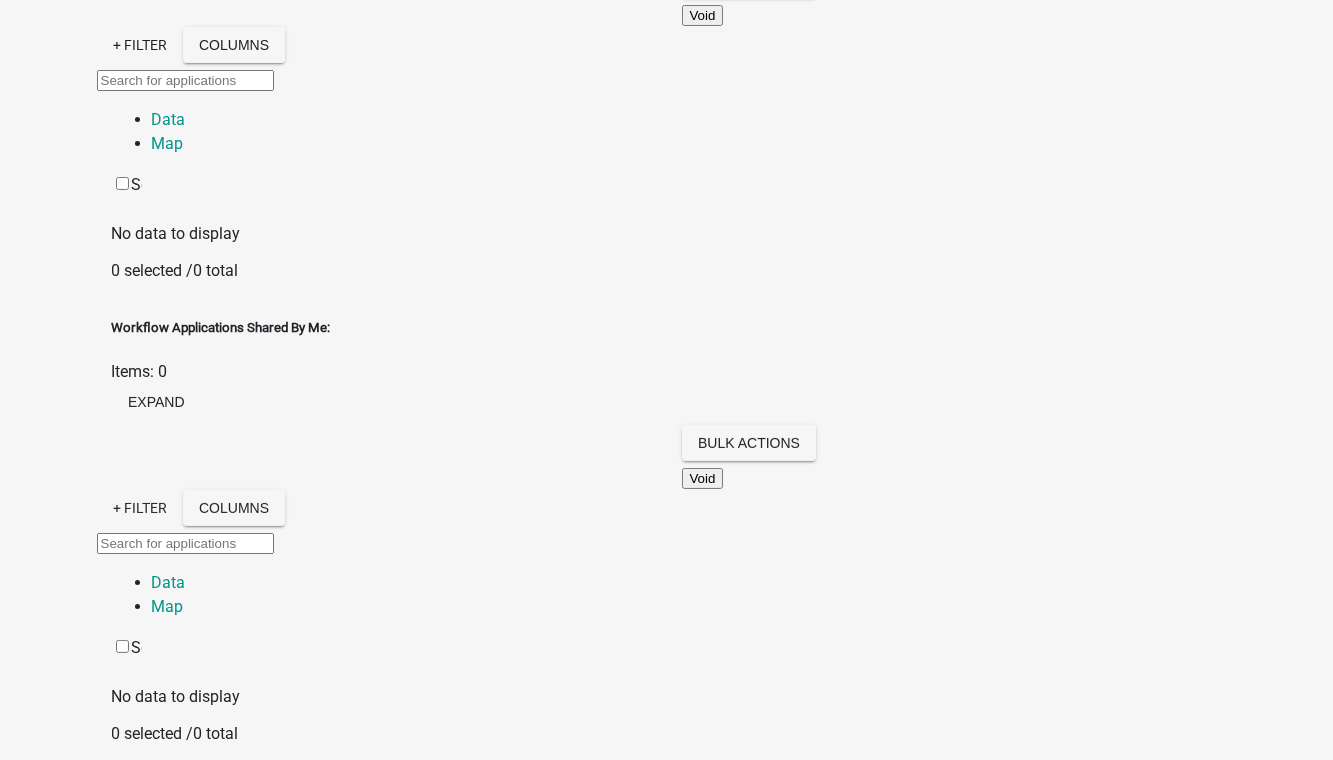 click on "Admin" at bounding box center [63, -457] 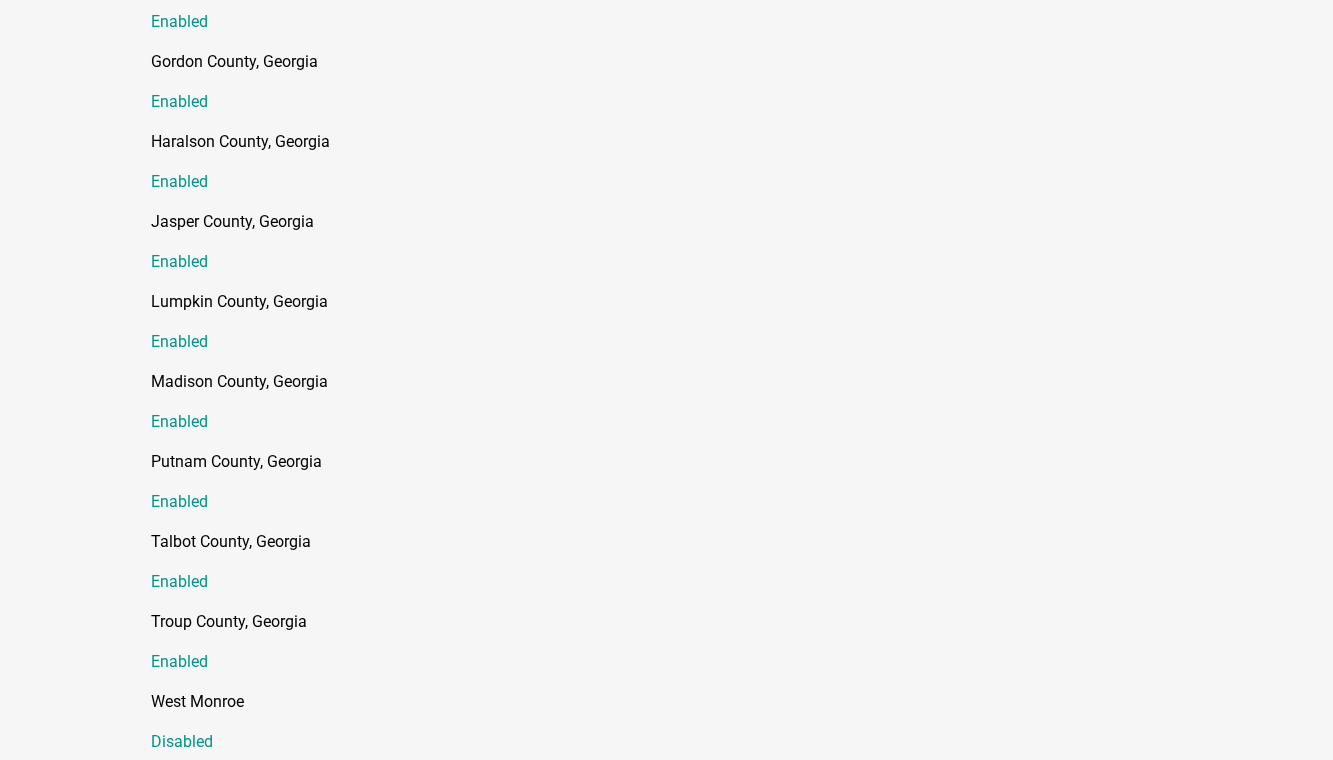 scroll, scrollTop: 909, scrollLeft: 0, axis: vertical 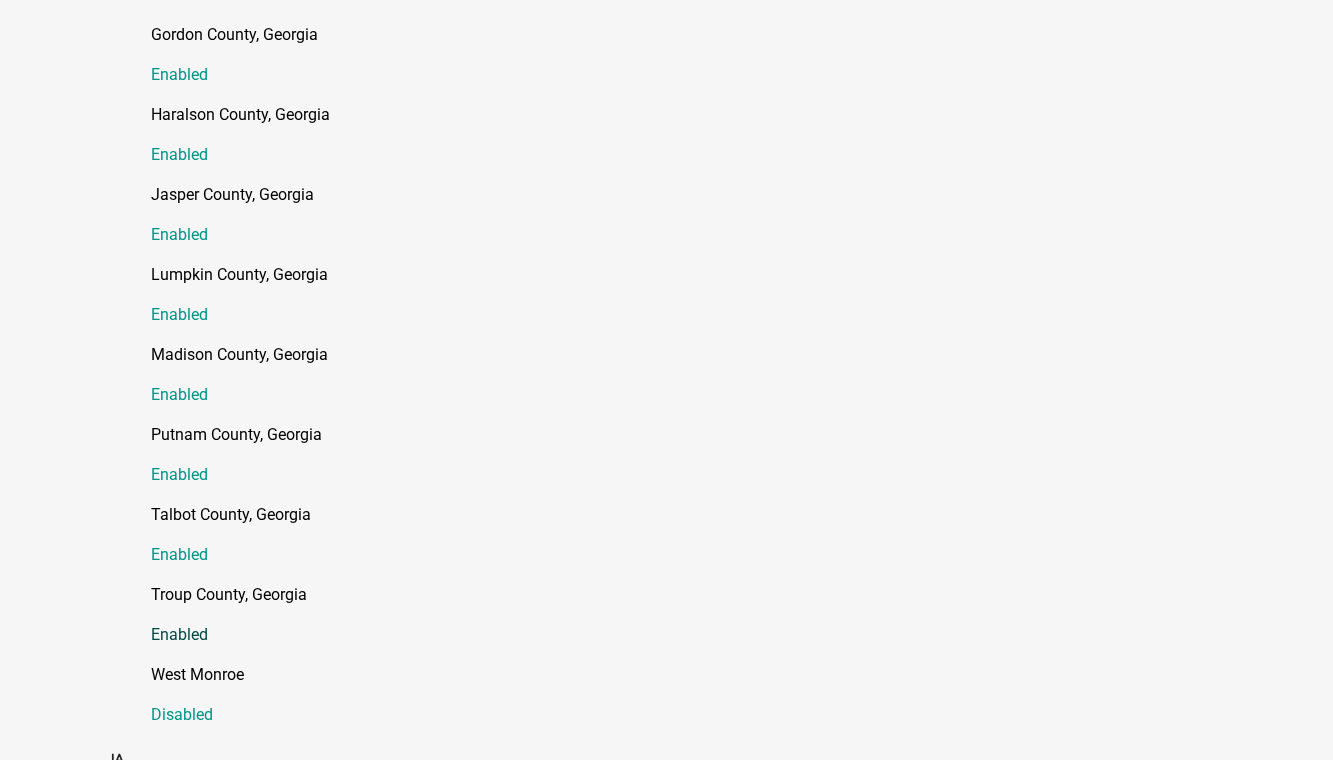 click on "Troup County, Georgia" 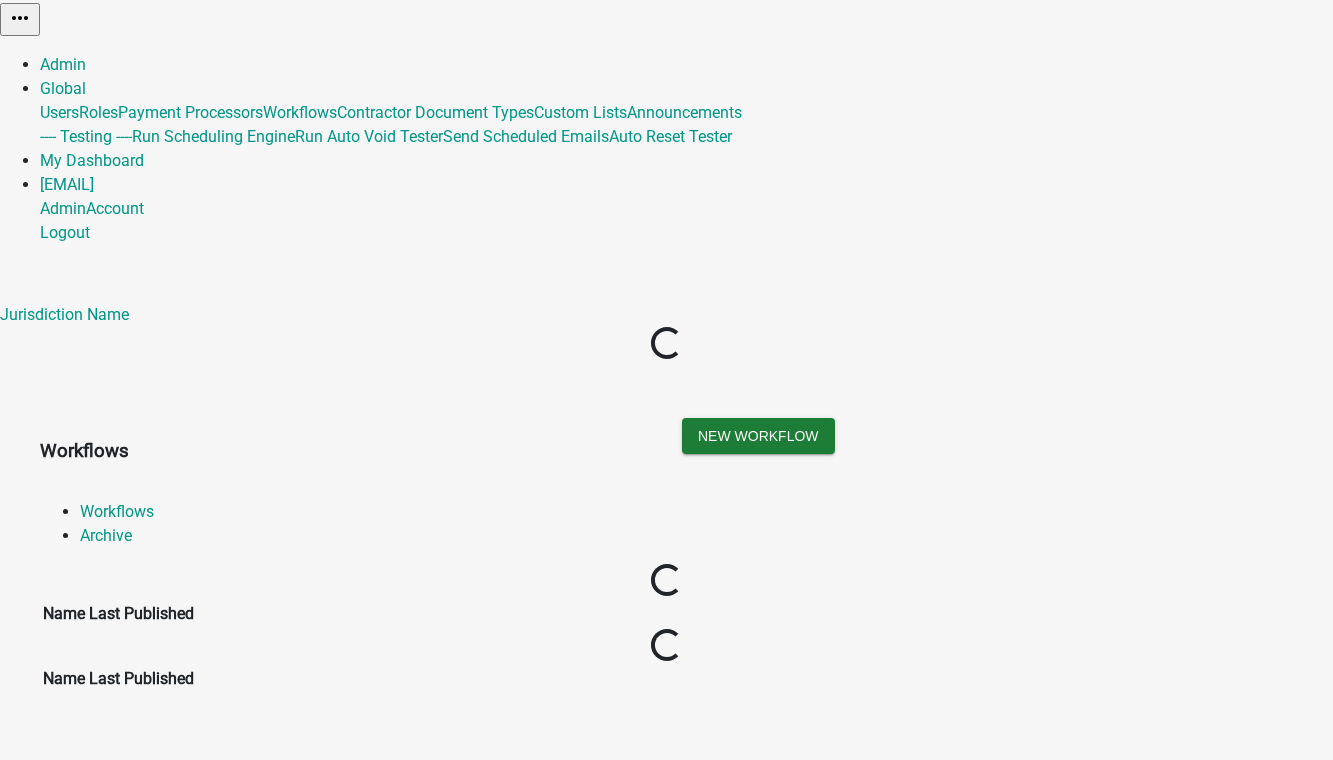 scroll, scrollTop: 0, scrollLeft: 0, axis: both 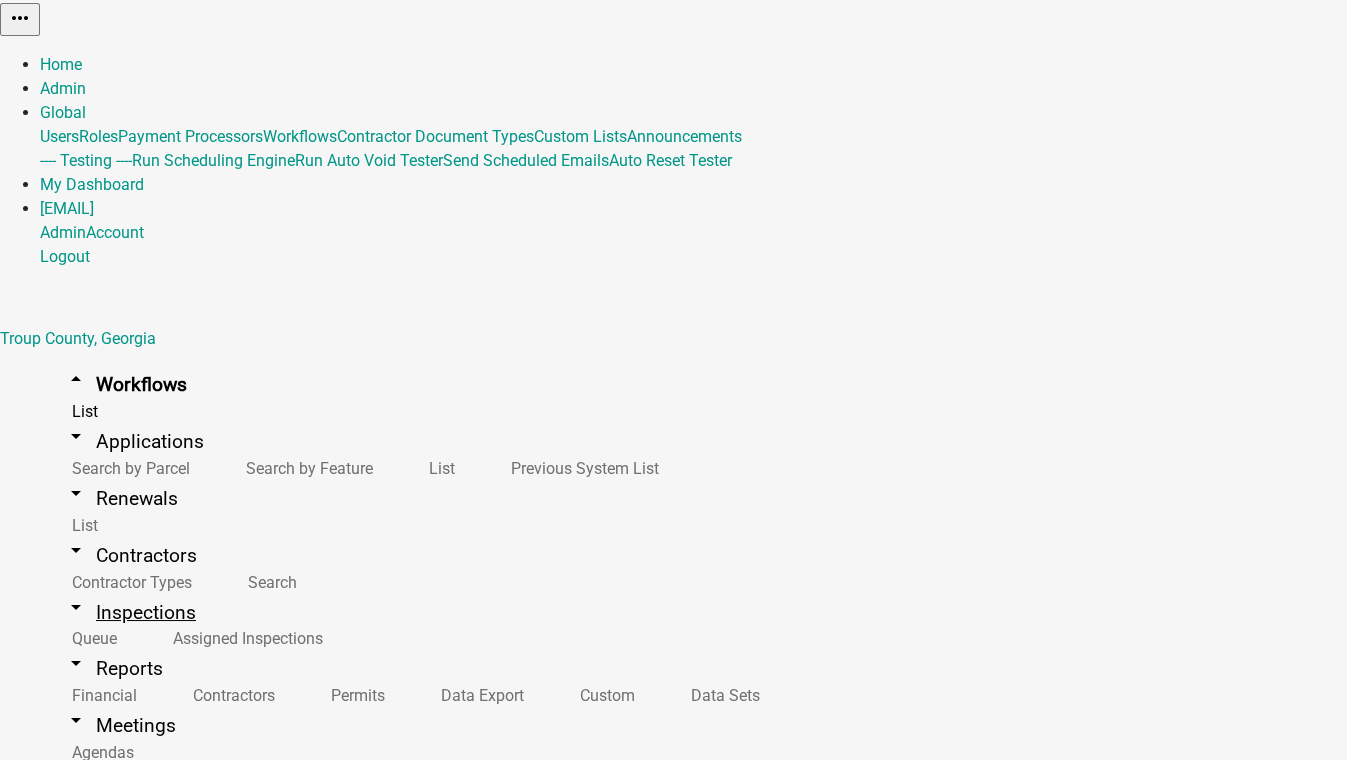 click on "arrow_drop_down   Inspections" at bounding box center (130, 612) 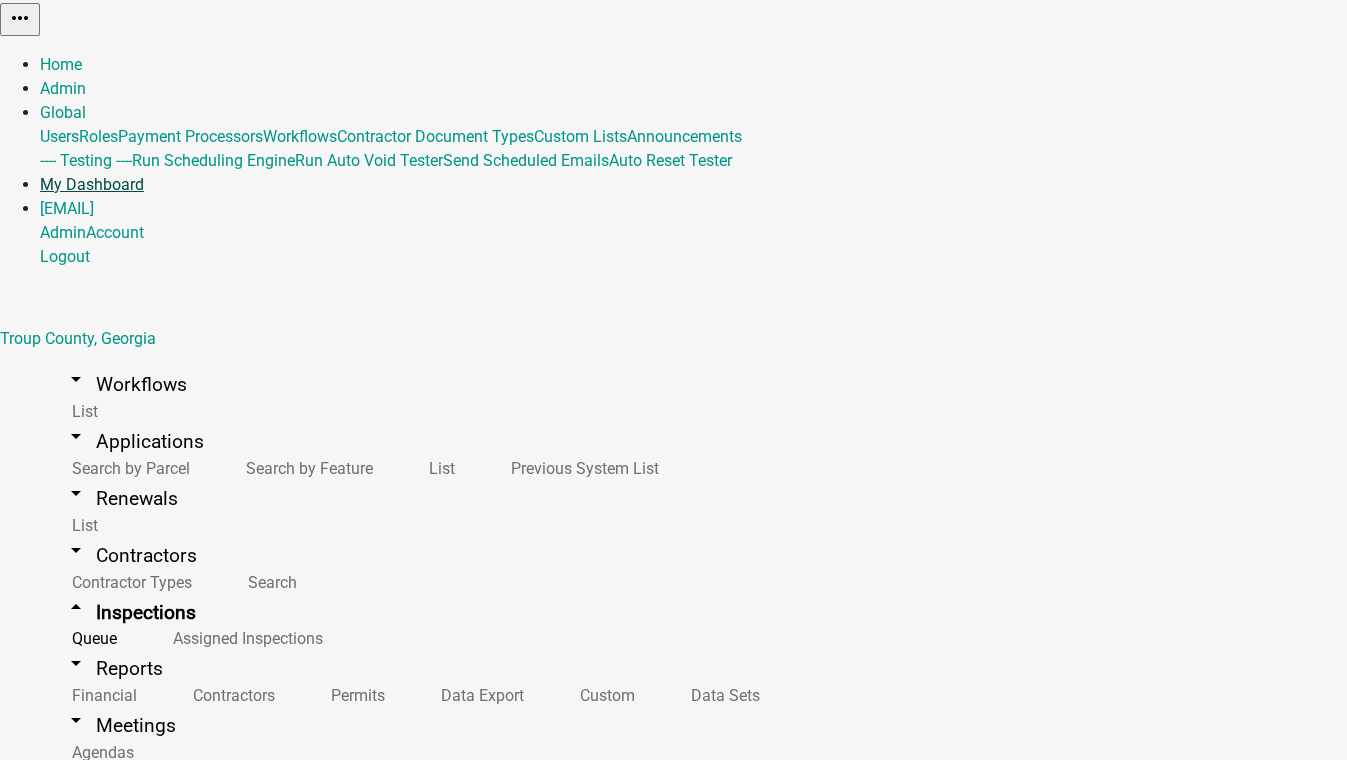 click on "My Dashboard" at bounding box center [92, 184] 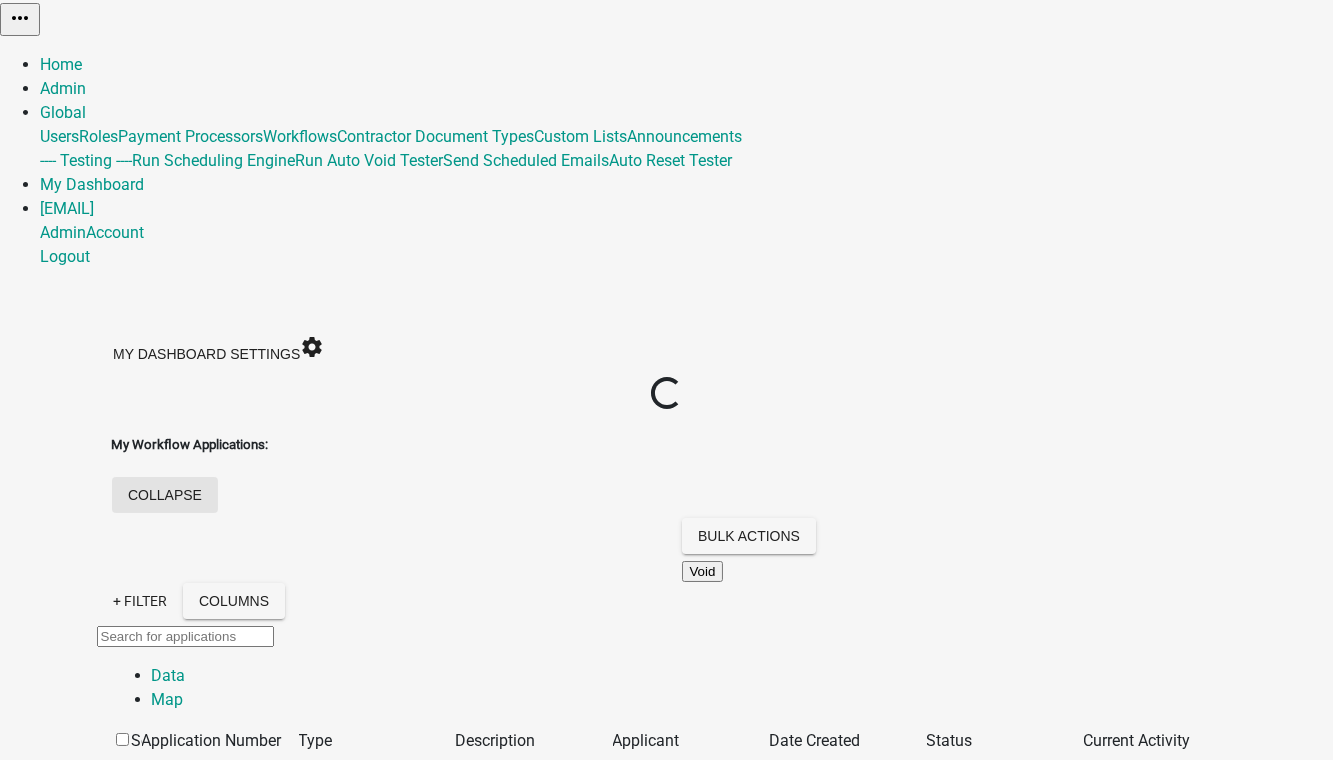 click on "My Workflow Applications:  collapse   Bulk Actions   Void   + Filter   Columns  Data Map Select Application Number Type Description Applicant Date Created Status Current Activity  [NUMBER]  Business License & Occupational Tax Certificate [FIRST] [LAST] [DATE]  Rejected  0 selected /   1 total   1" at bounding box center (667, 674) 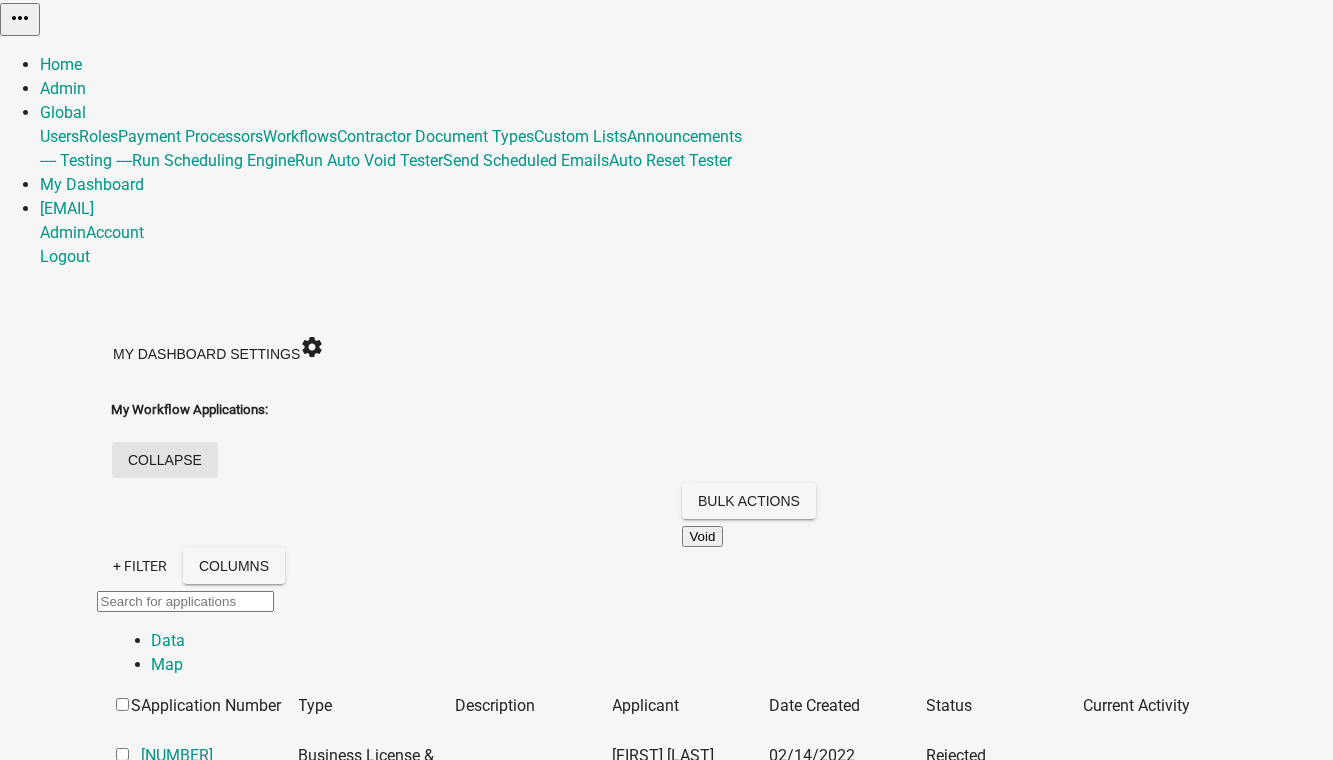 click on "collapse" at bounding box center [165, 460] 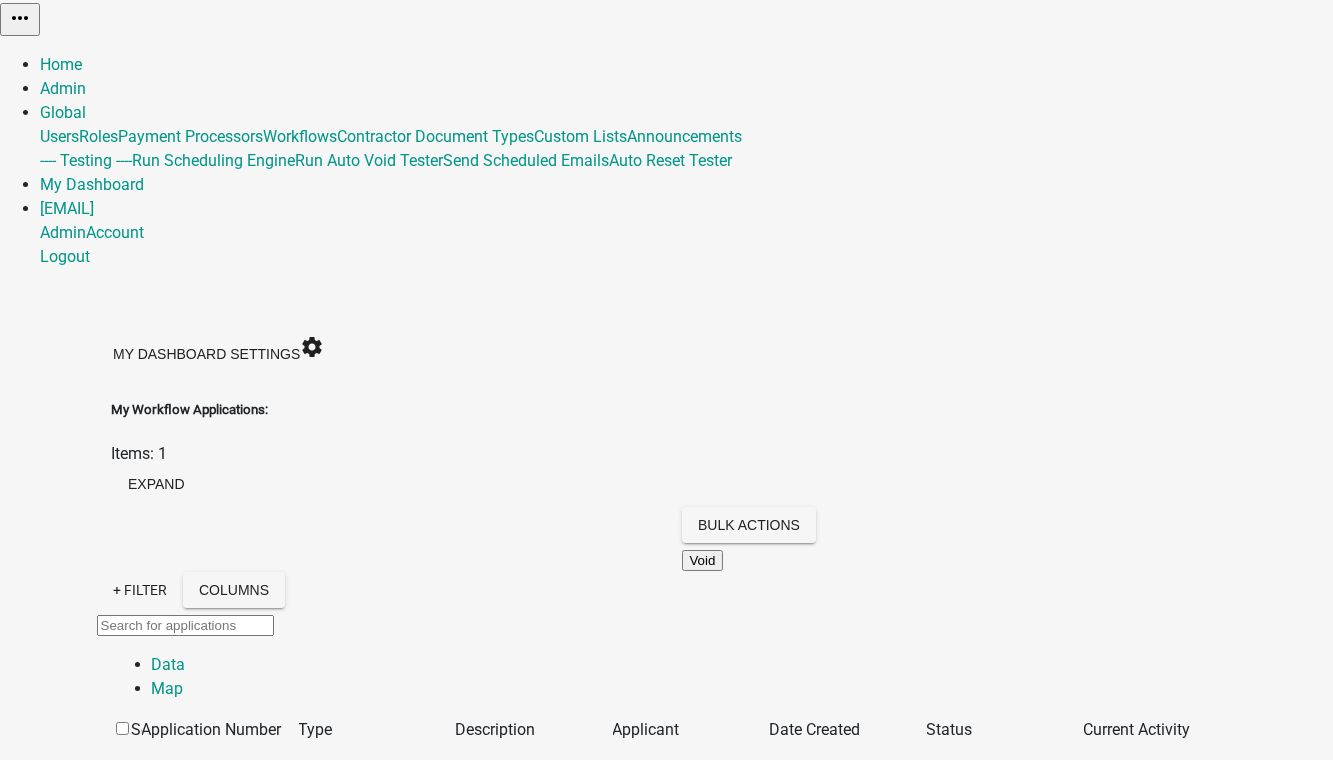 click on "collapse" at bounding box center (165, 2374) 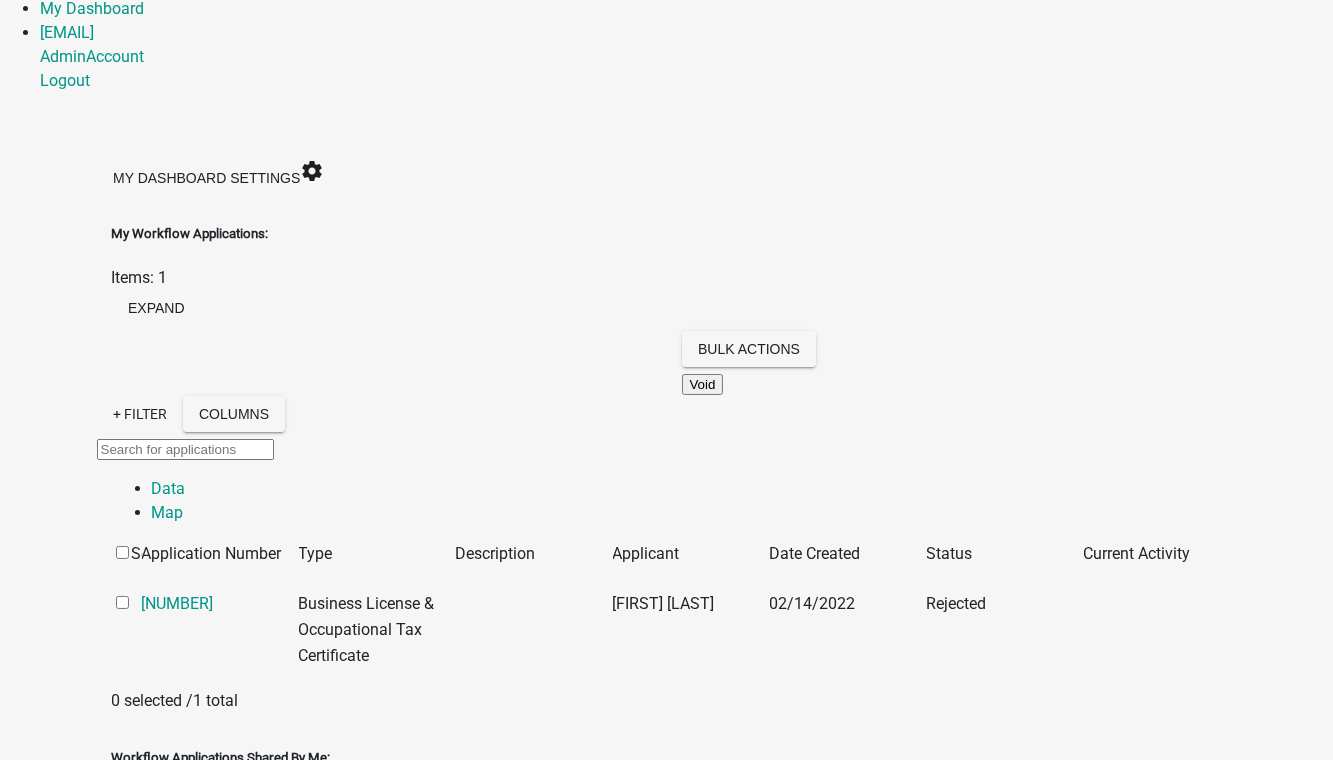 scroll, scrollTop: 272, scrollLeft: 0, axis: vertical 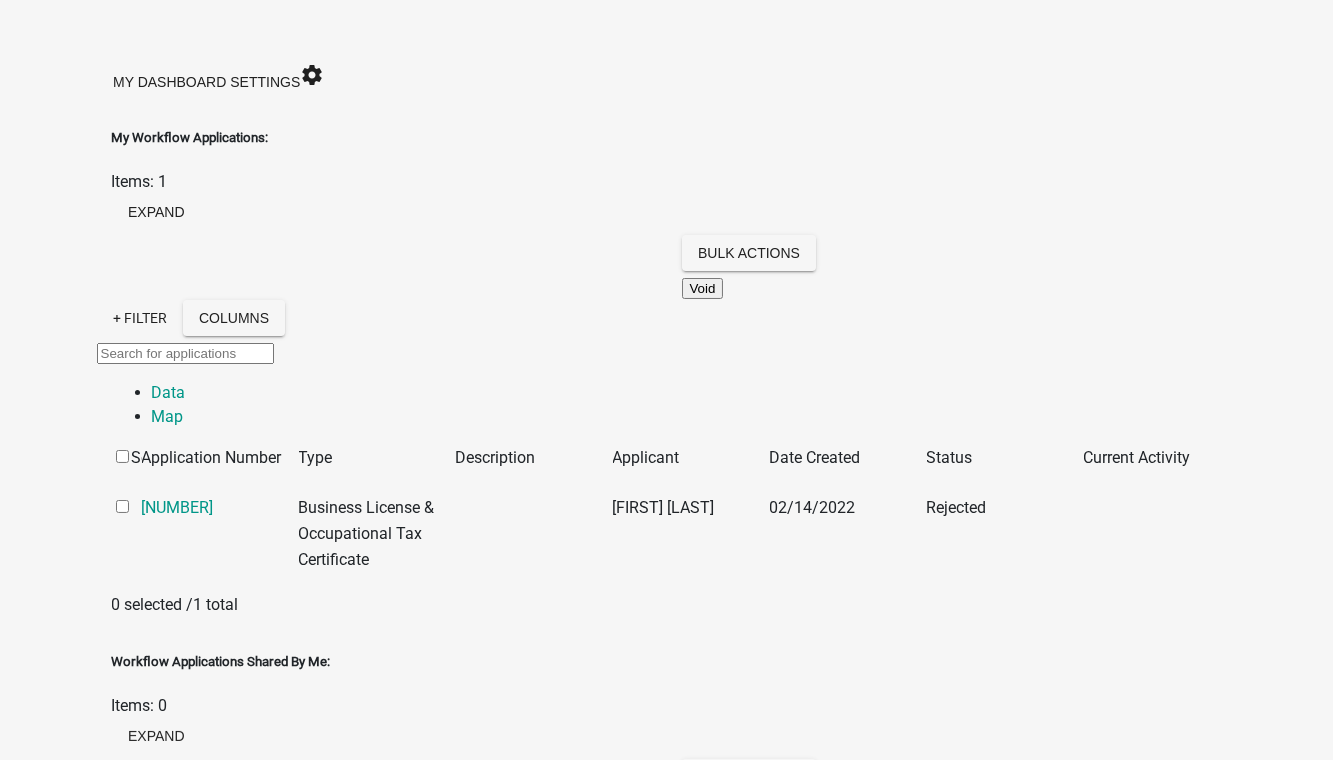 click on "+ Filter" 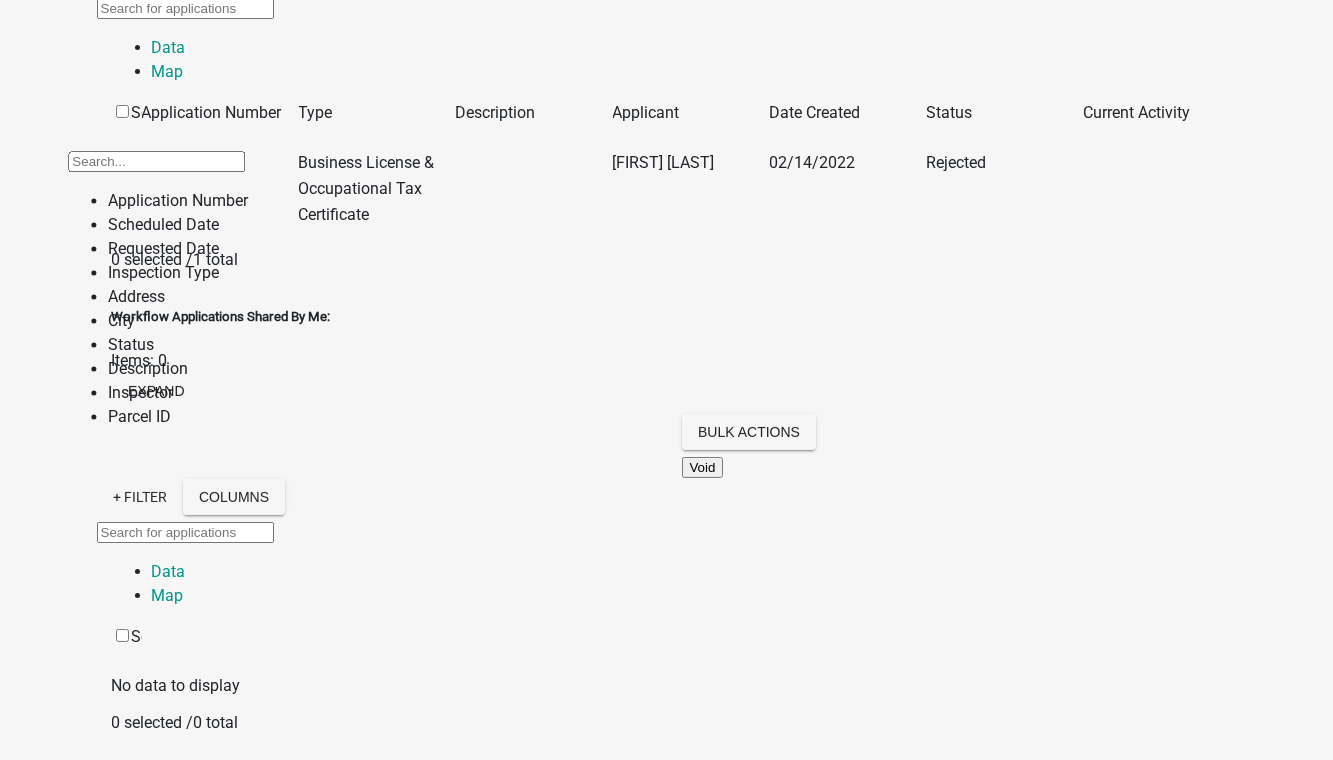 scroll, scrollTop: 636, scrollLeft: 0, axis: vertical 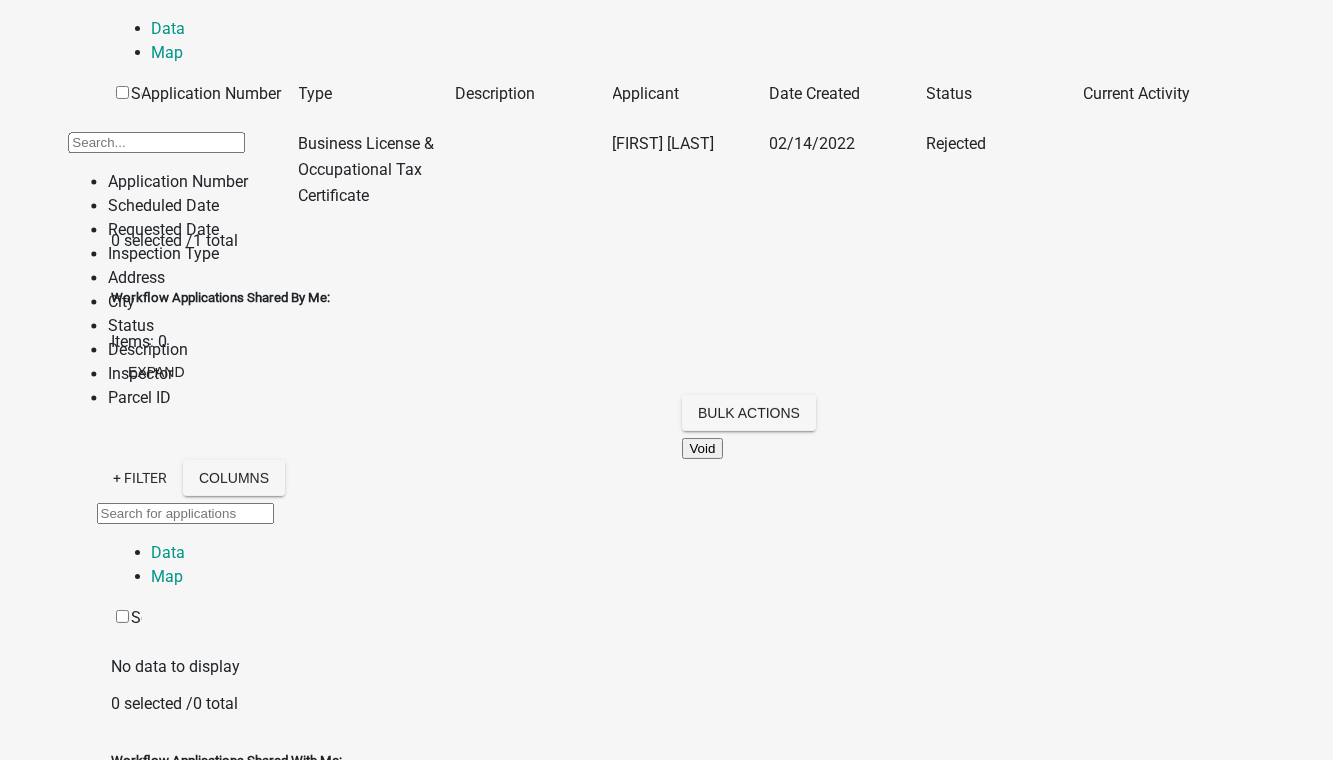 click on "Inspector" at bounding box center [178, 375] 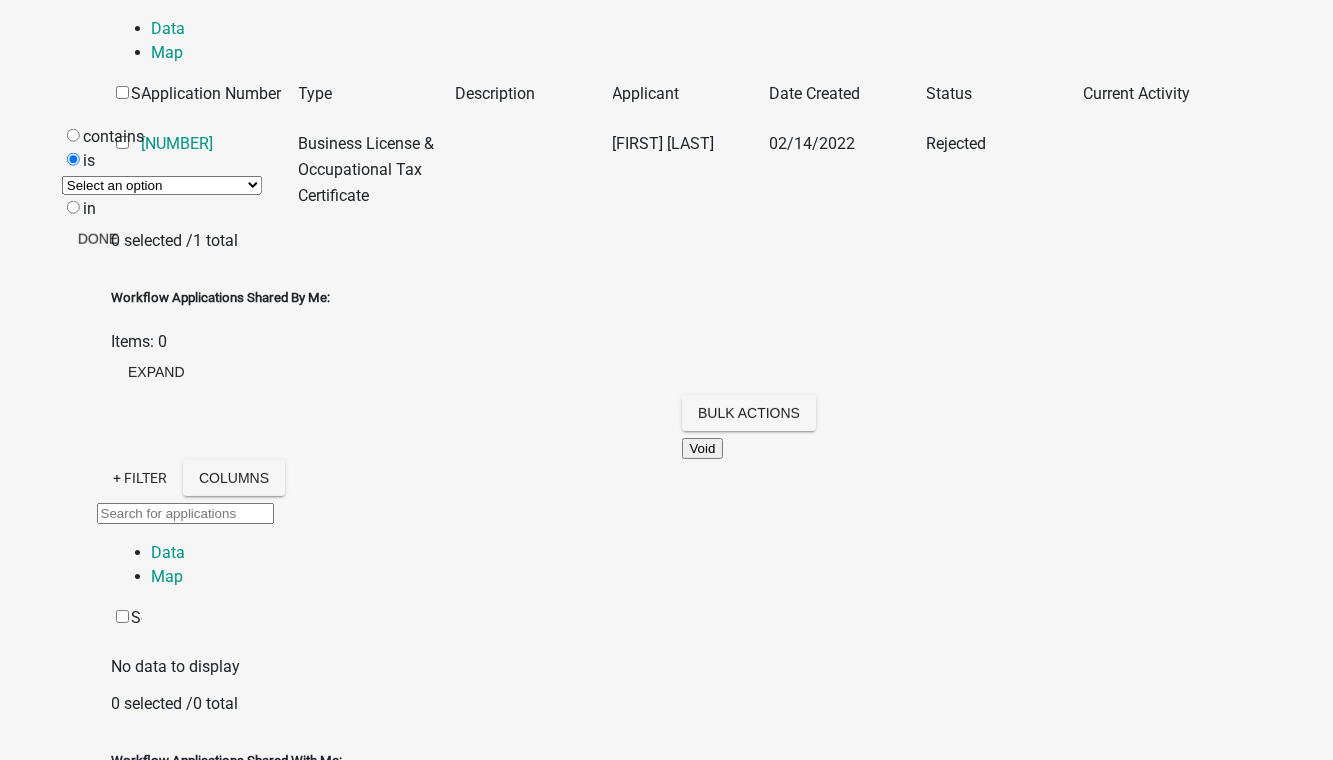 click on "Select an option   None   [FIRST] [LAST]   [FIRST] [LAST]   [FIRST] [LAST]   [FIRST] [LAST]   [FIRST] [LAST]   [FIRST] [LAST]   [FIRST] [LAST]   [FIRST] [LAST]   [FIRST] [LAST]   [FIRST] [LAST]" at bounding box center (162, 185) 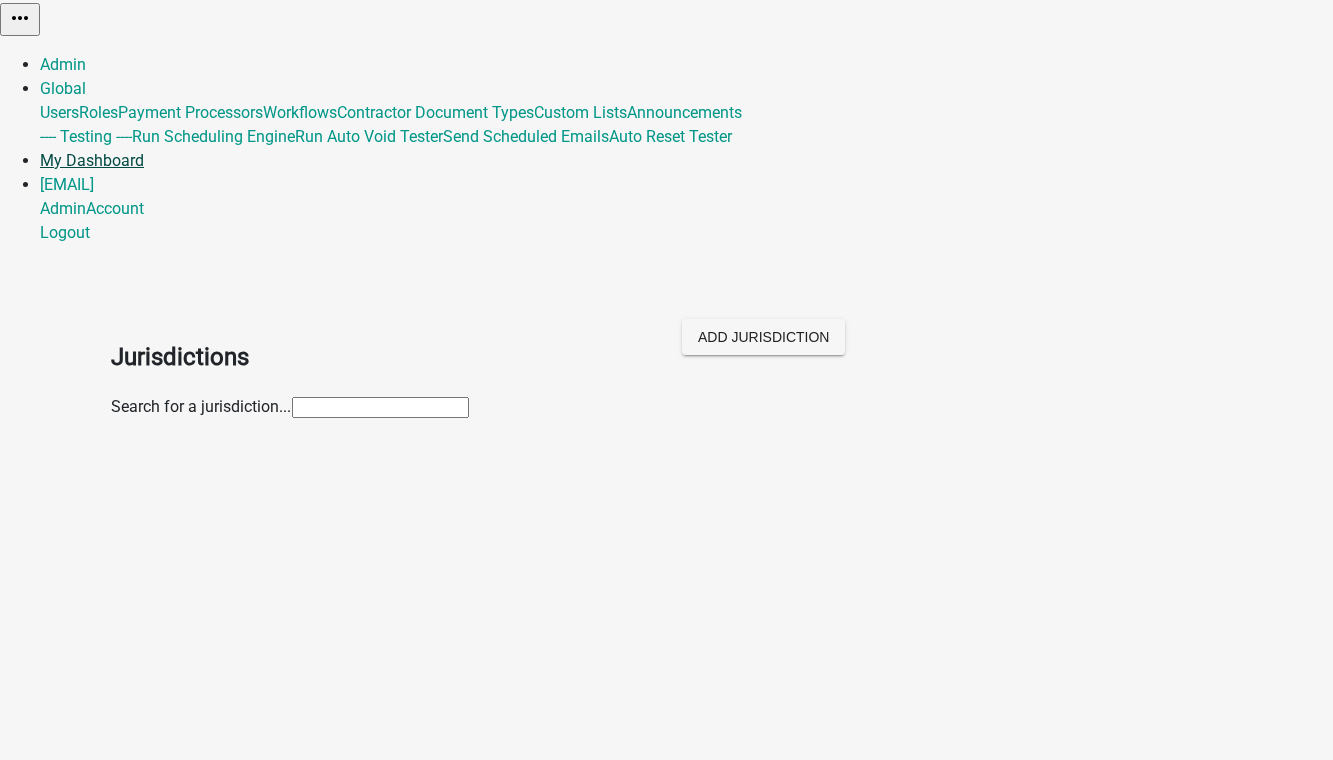 scroll, scrollTop: 602, scrollLeft: 0, axis: vertical 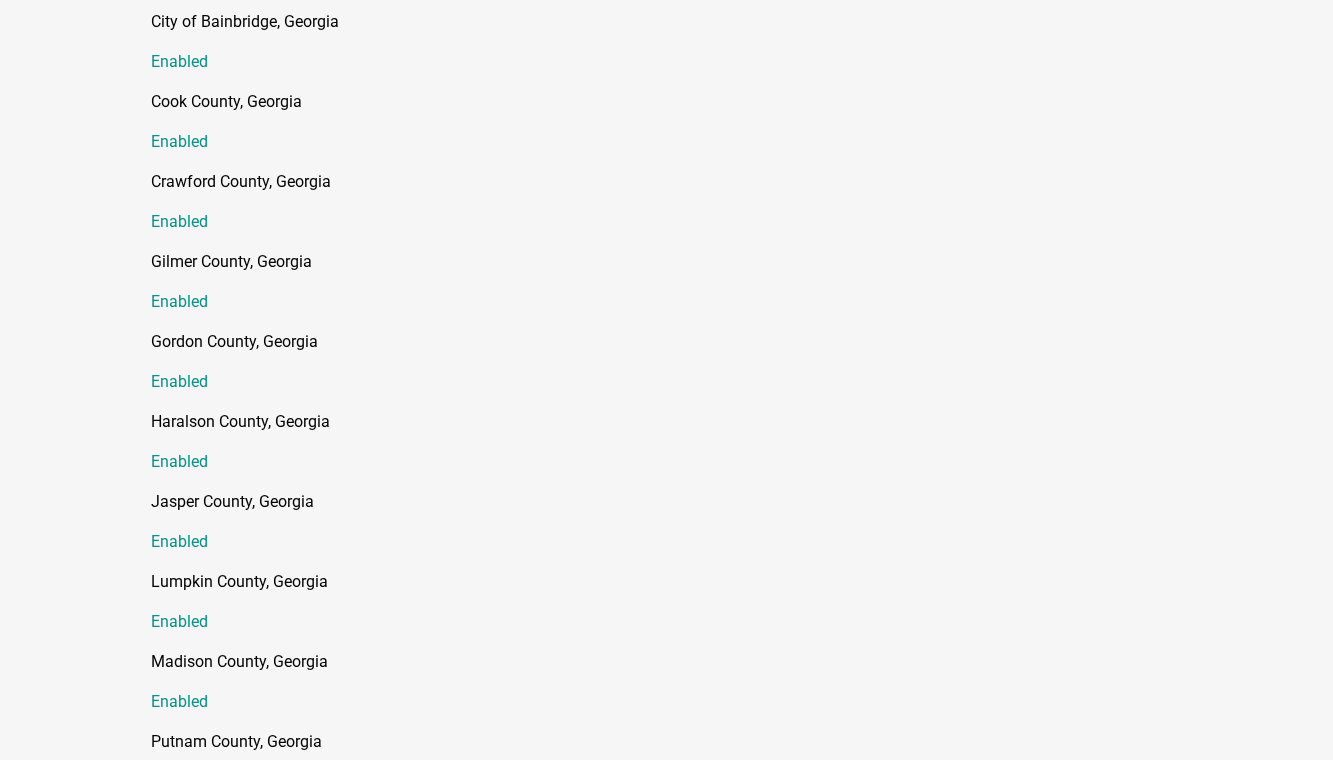 click on "My Dashboard" at bounding box center [92, -442] 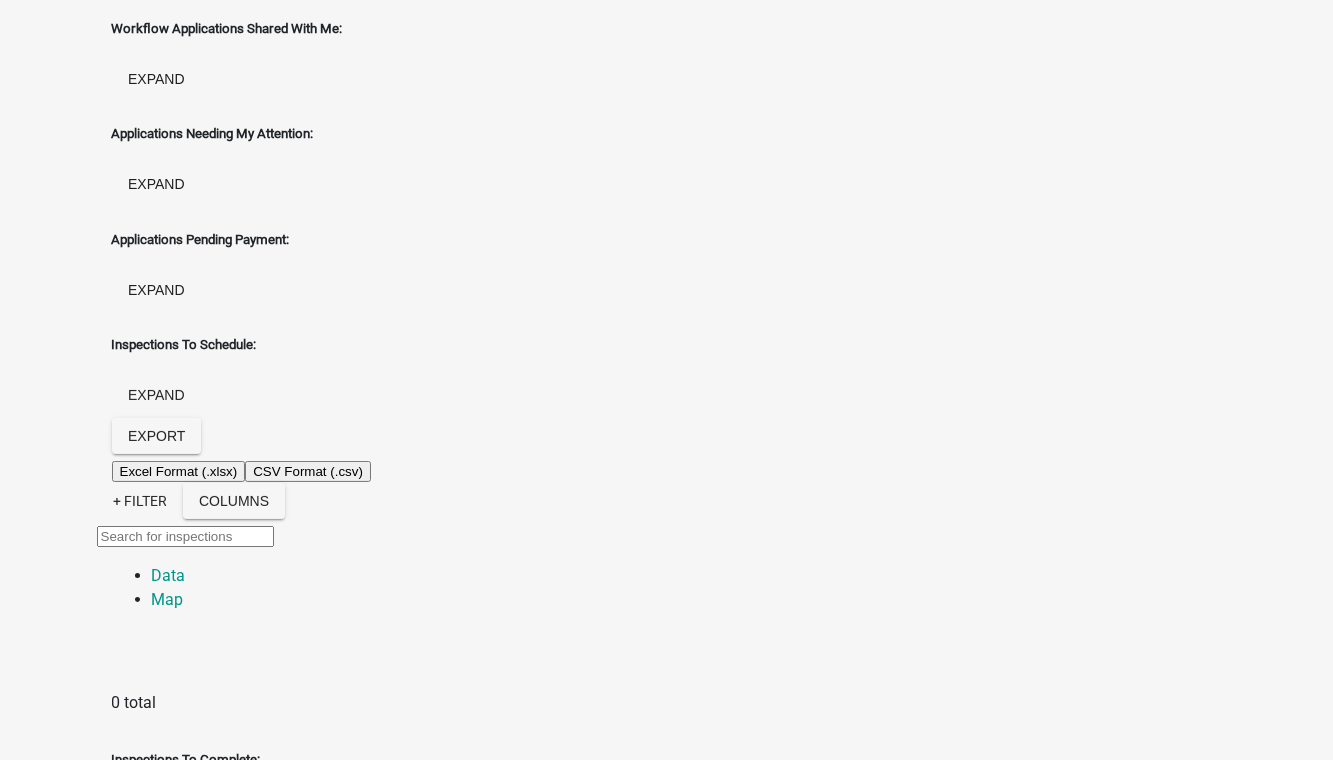 scroll, scrollTop: 58, scrollLeft: 0, axis: vertical 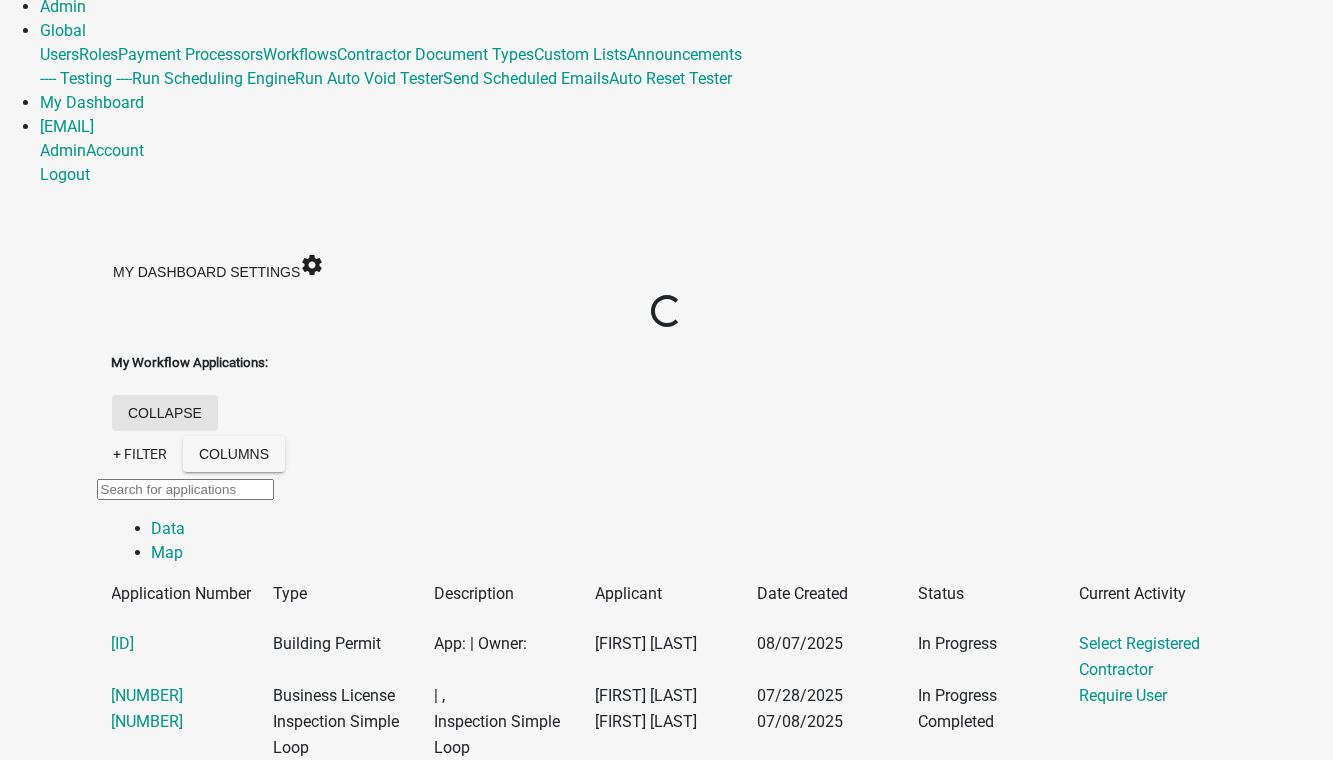 click on "collapse" at bounding box center (165, 413) 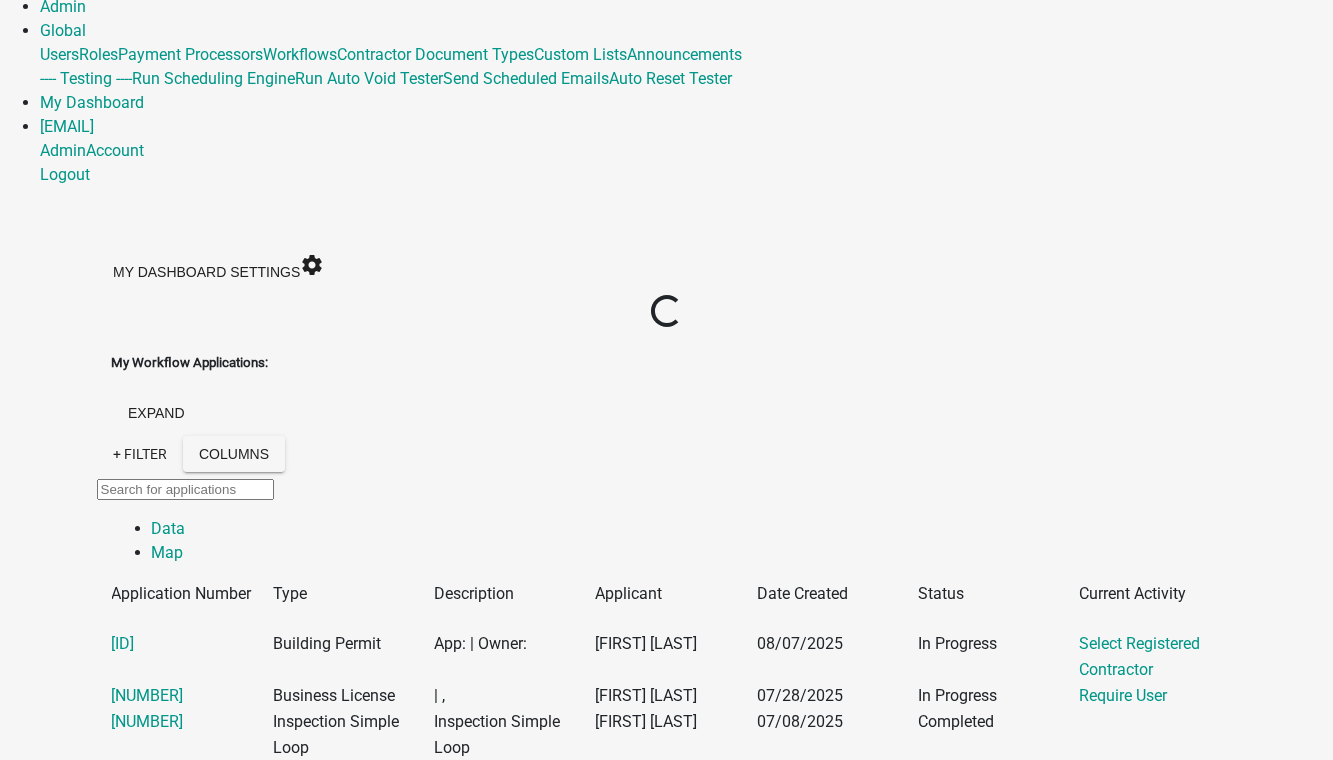 click on "collapse" at bounding box center (165, 2103) 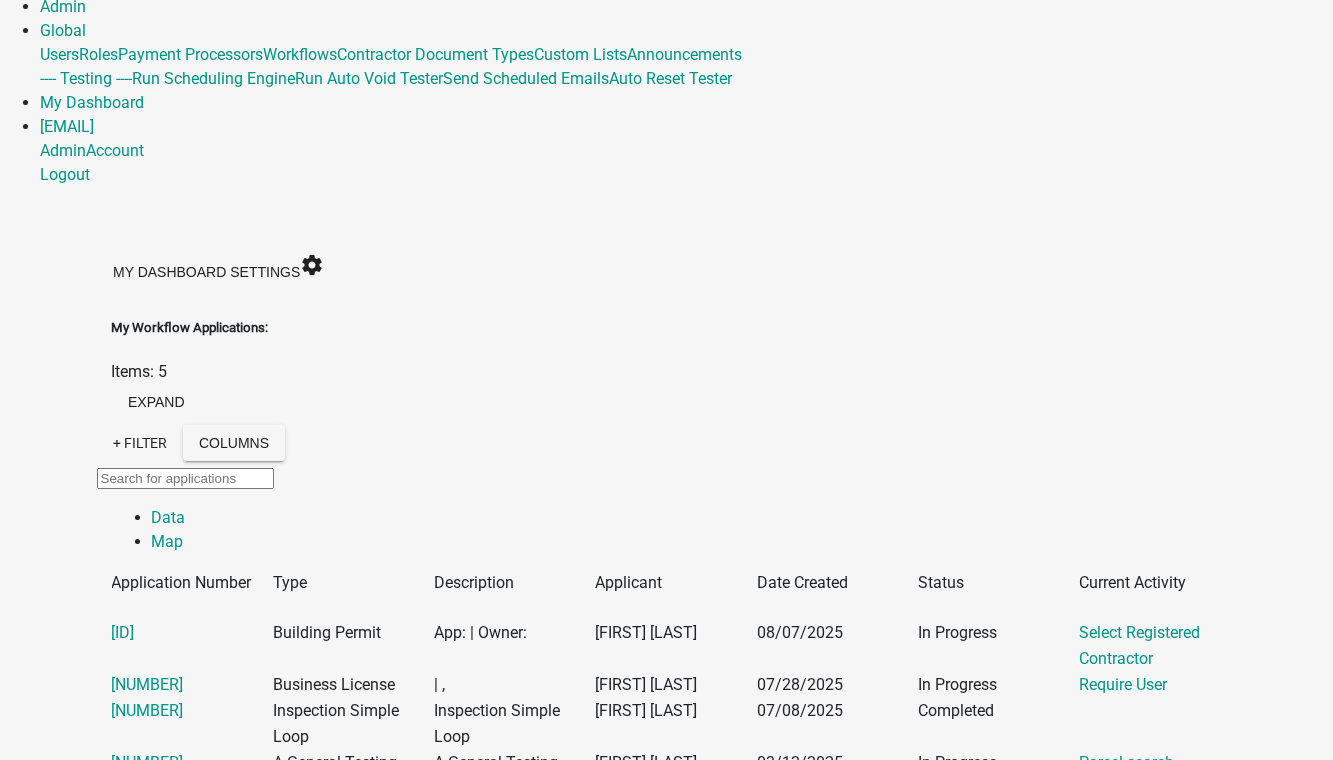 click on "collapse" at bounding box center [165, 1789] 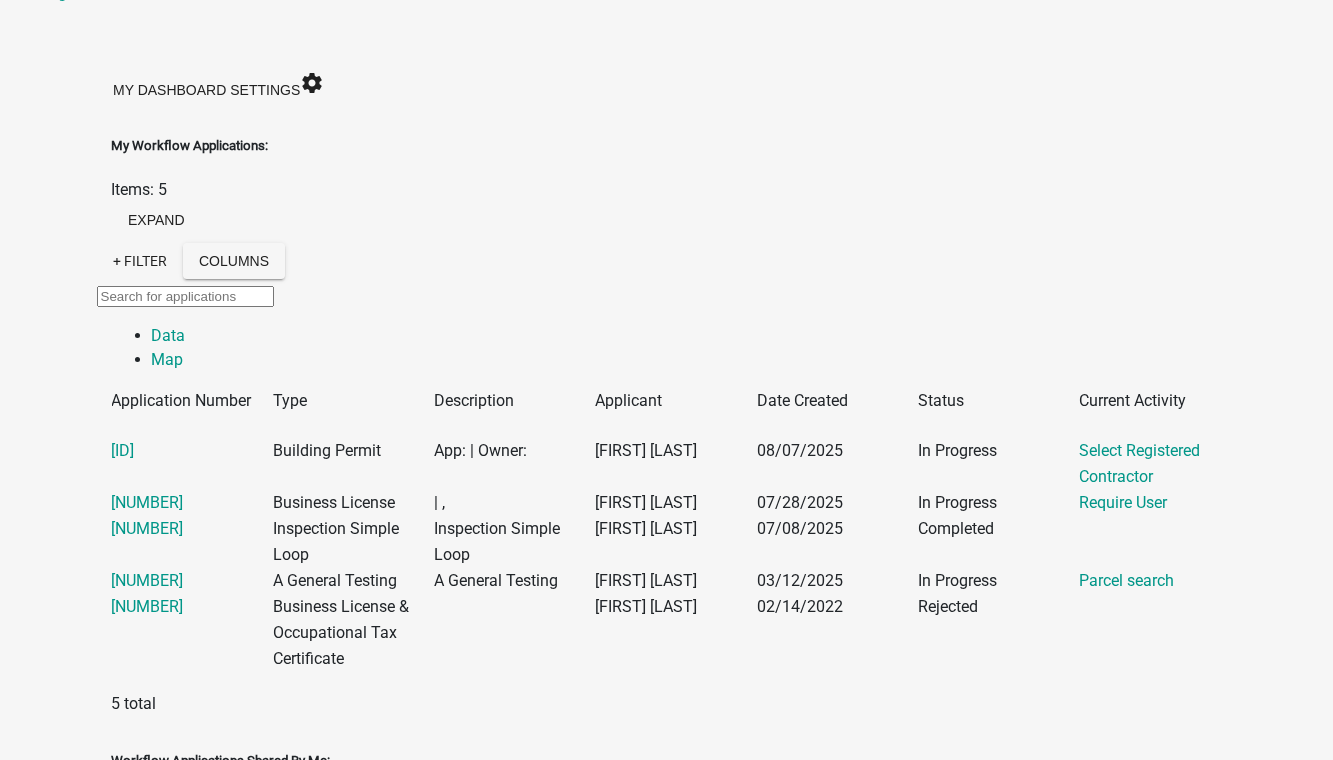 scroll, scrollTop: 330, scrollLeft: 0, axis: vertical 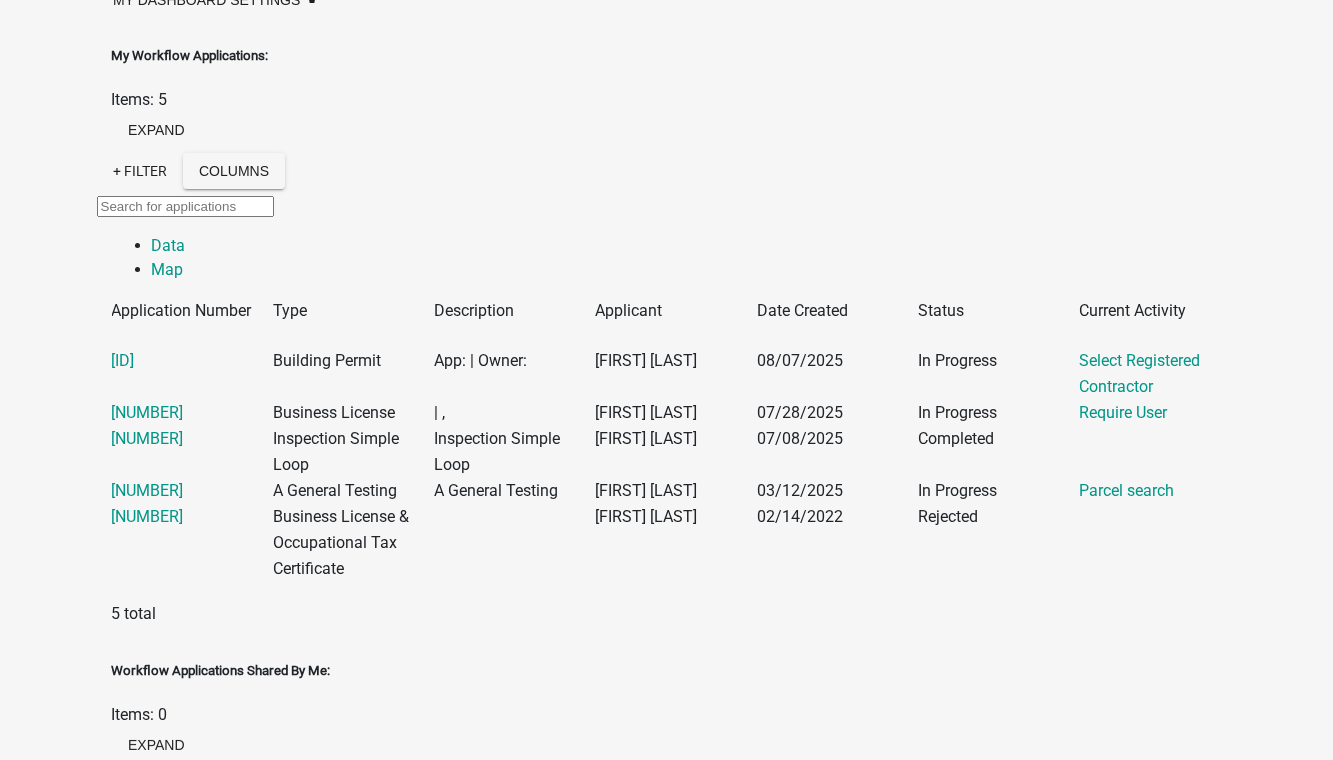click on "[EMAIL]" at bounding box center (67, -146) 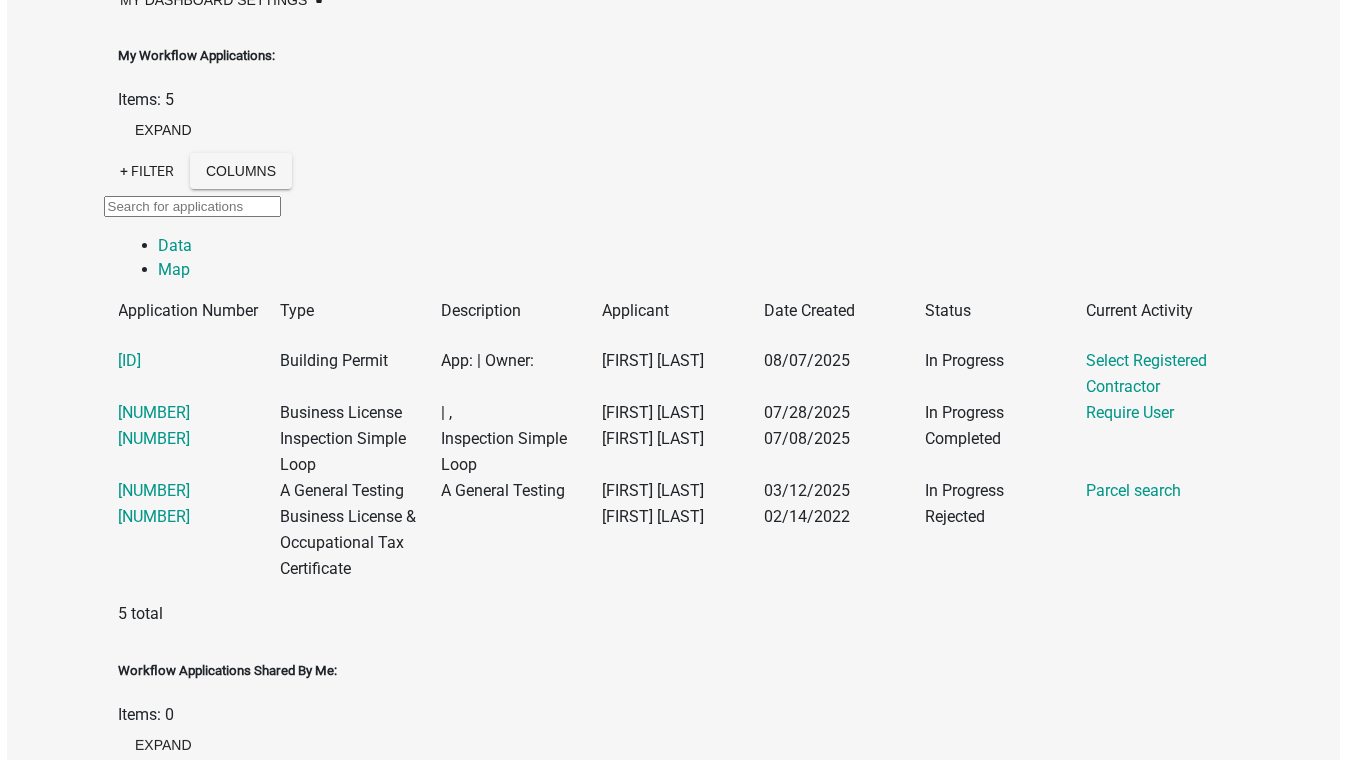 scroll, scrollTop: 0, scrollLeft: 0, axis: both 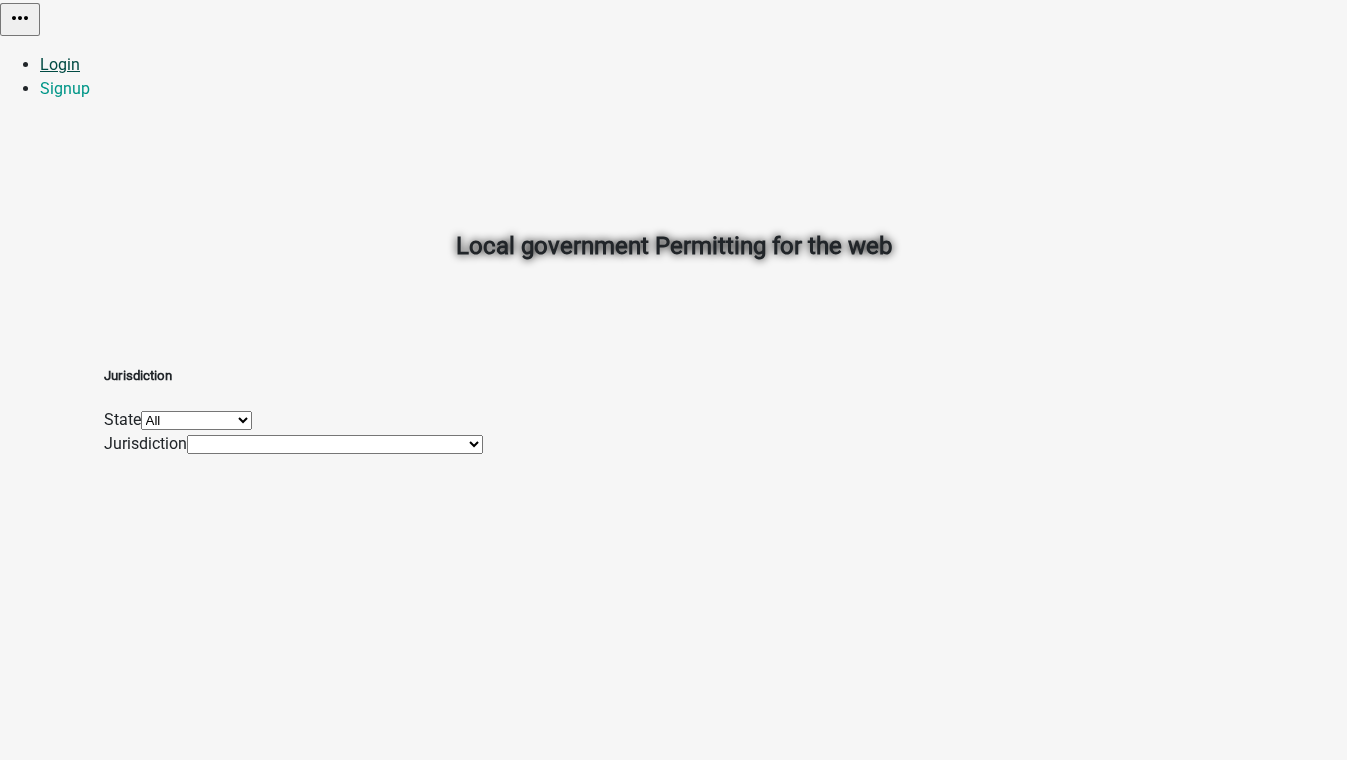 click on "Login" at bounding box center (60, 64) 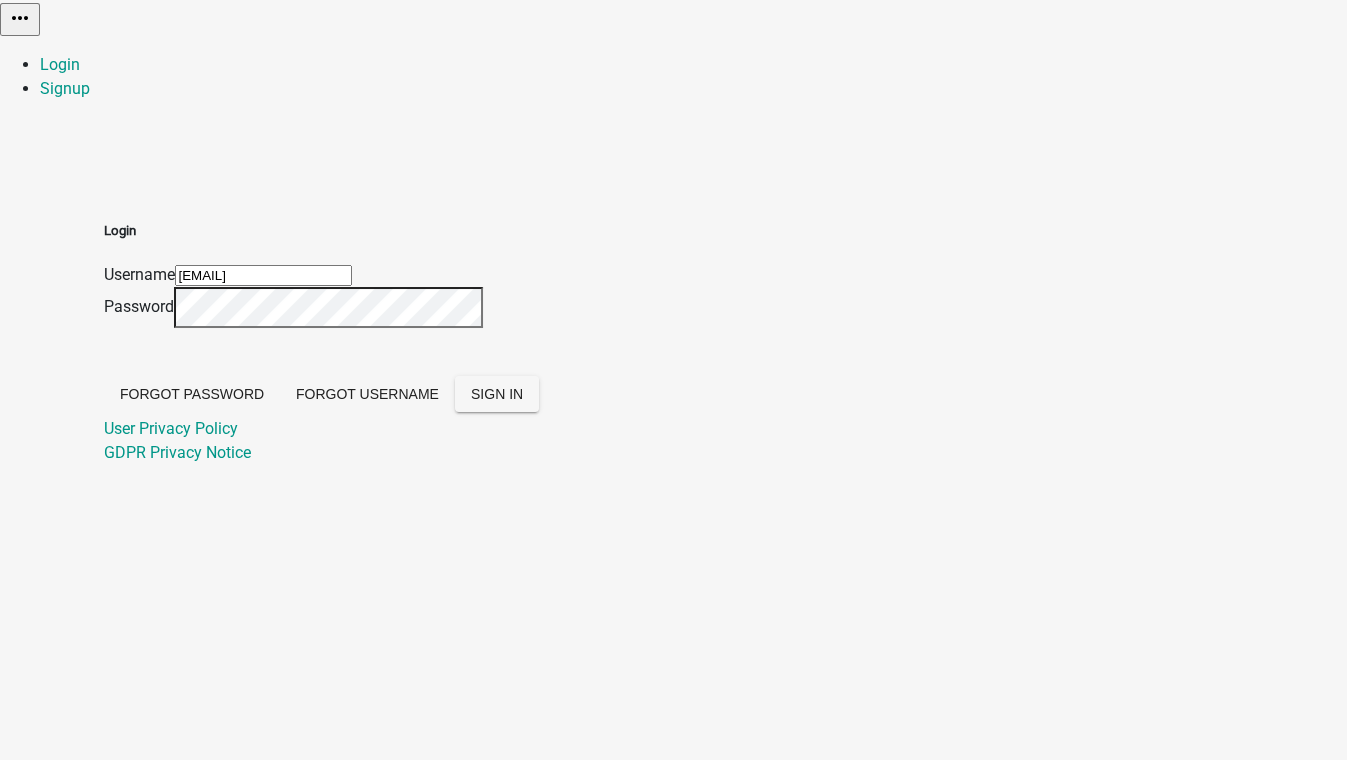 click on "[EMAIL]" at bounding box center (263, 275) 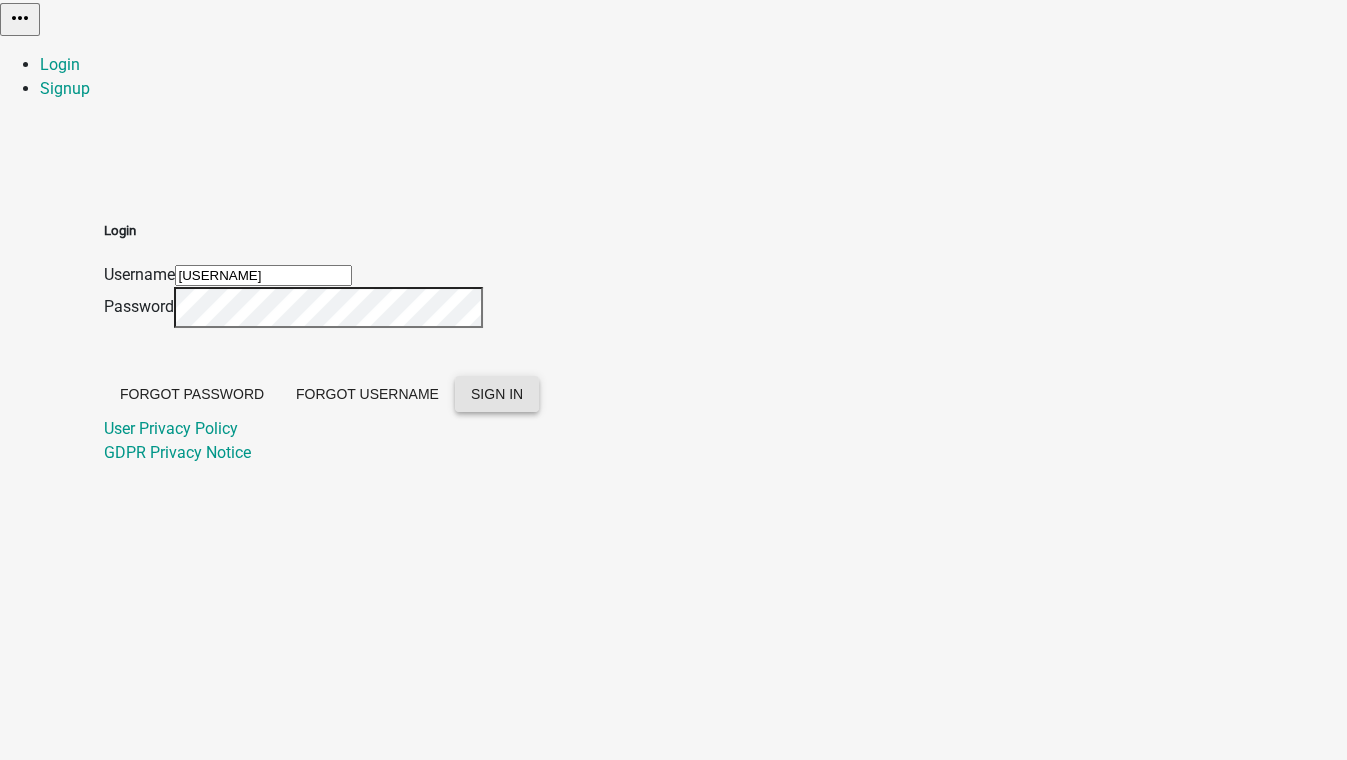 click on "SIGN IN" 